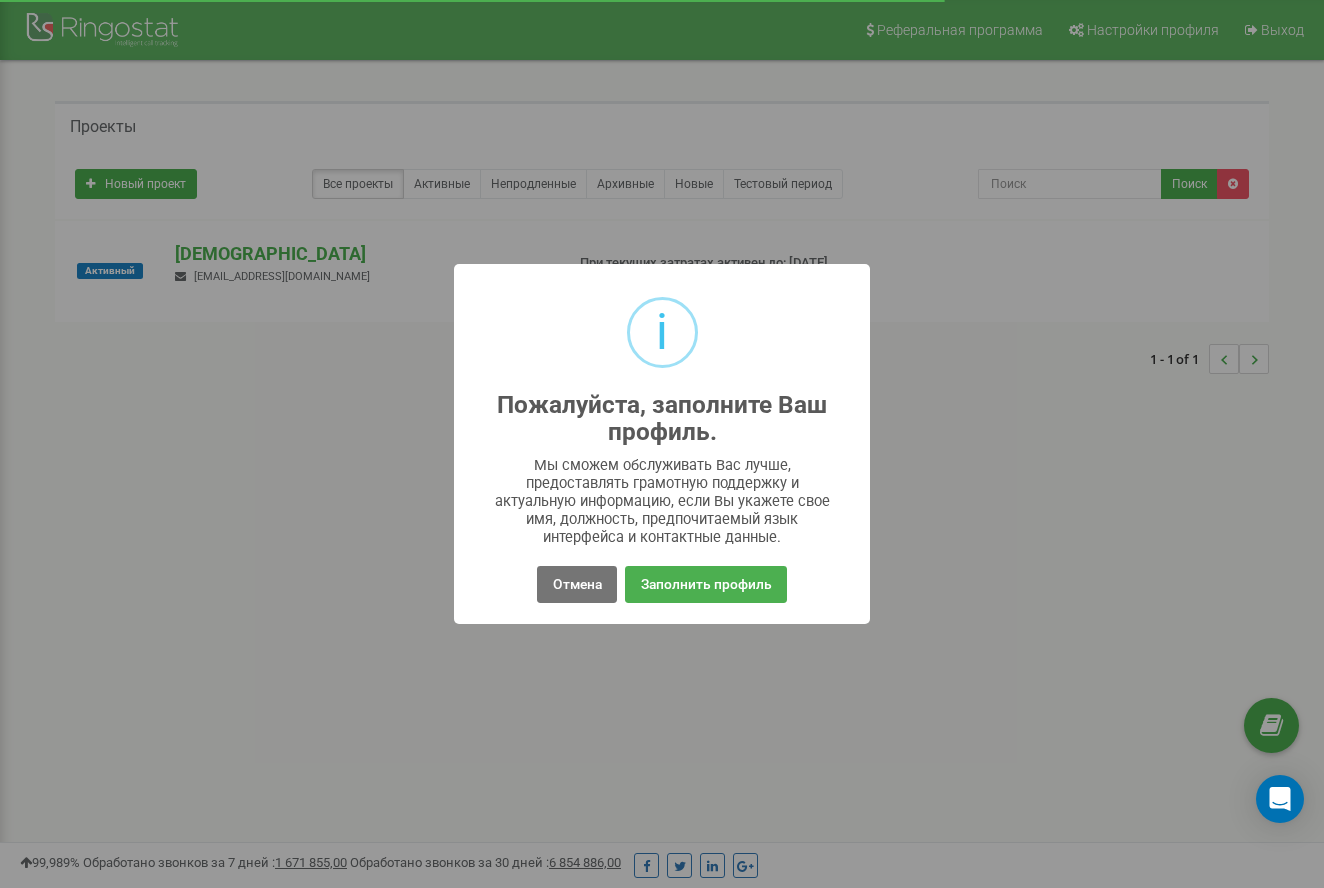 scroll, scrollTop: 0, scrollLeft: 0, axis: both 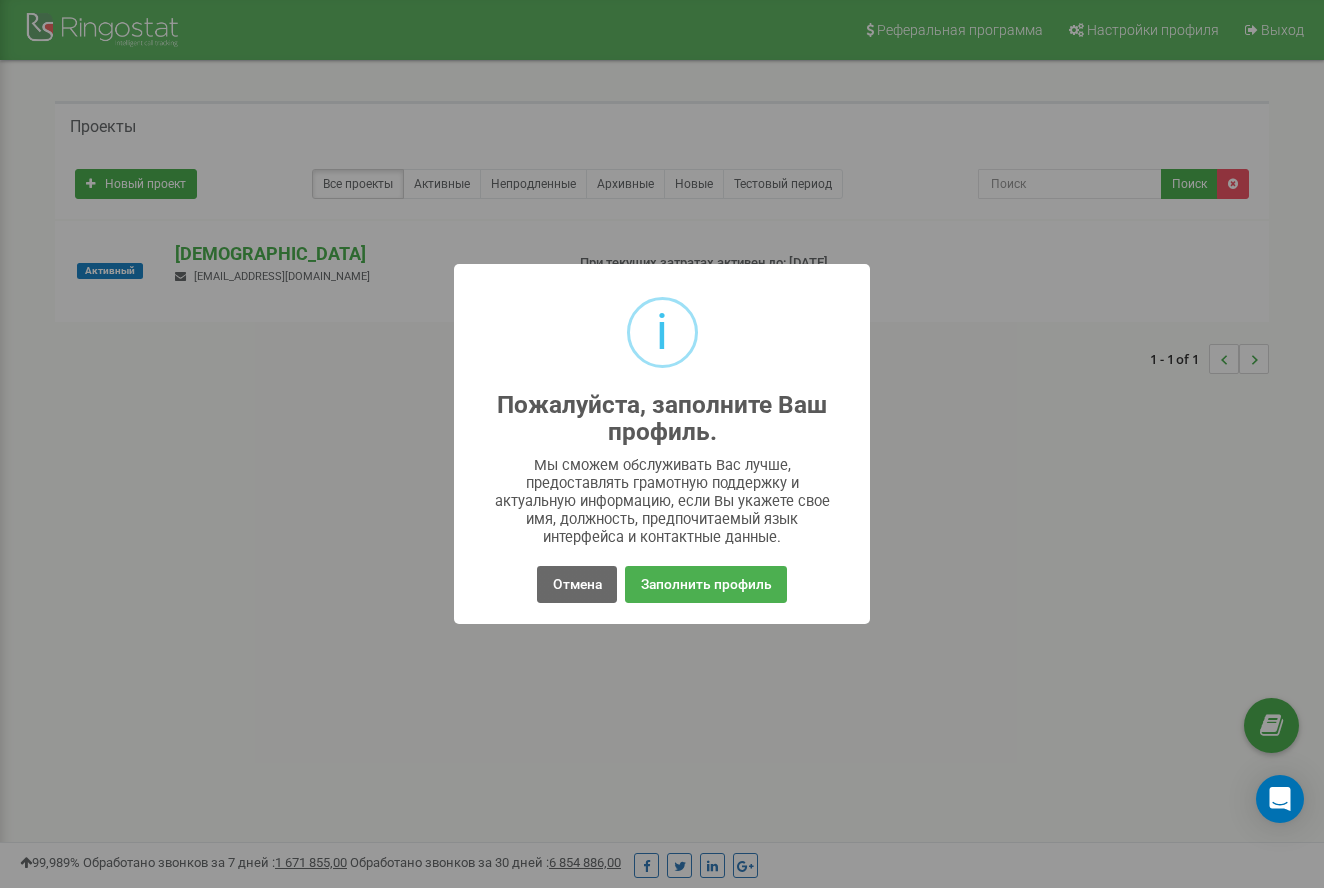 click on "Отмена" at bounding box center (576, 584) 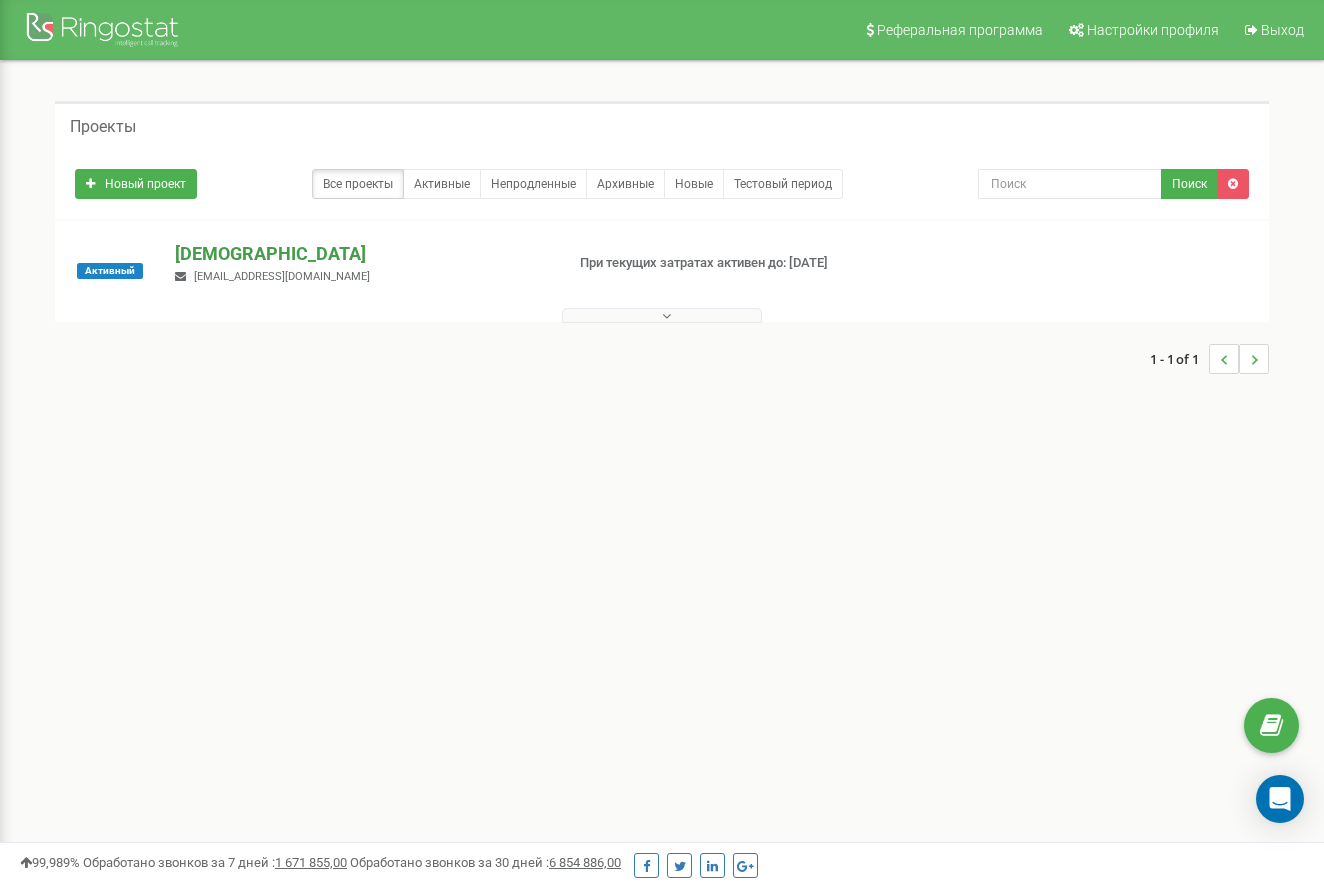 click on "[DEMOGRAPHIC_DATA]" at bounding box center (360, 254) 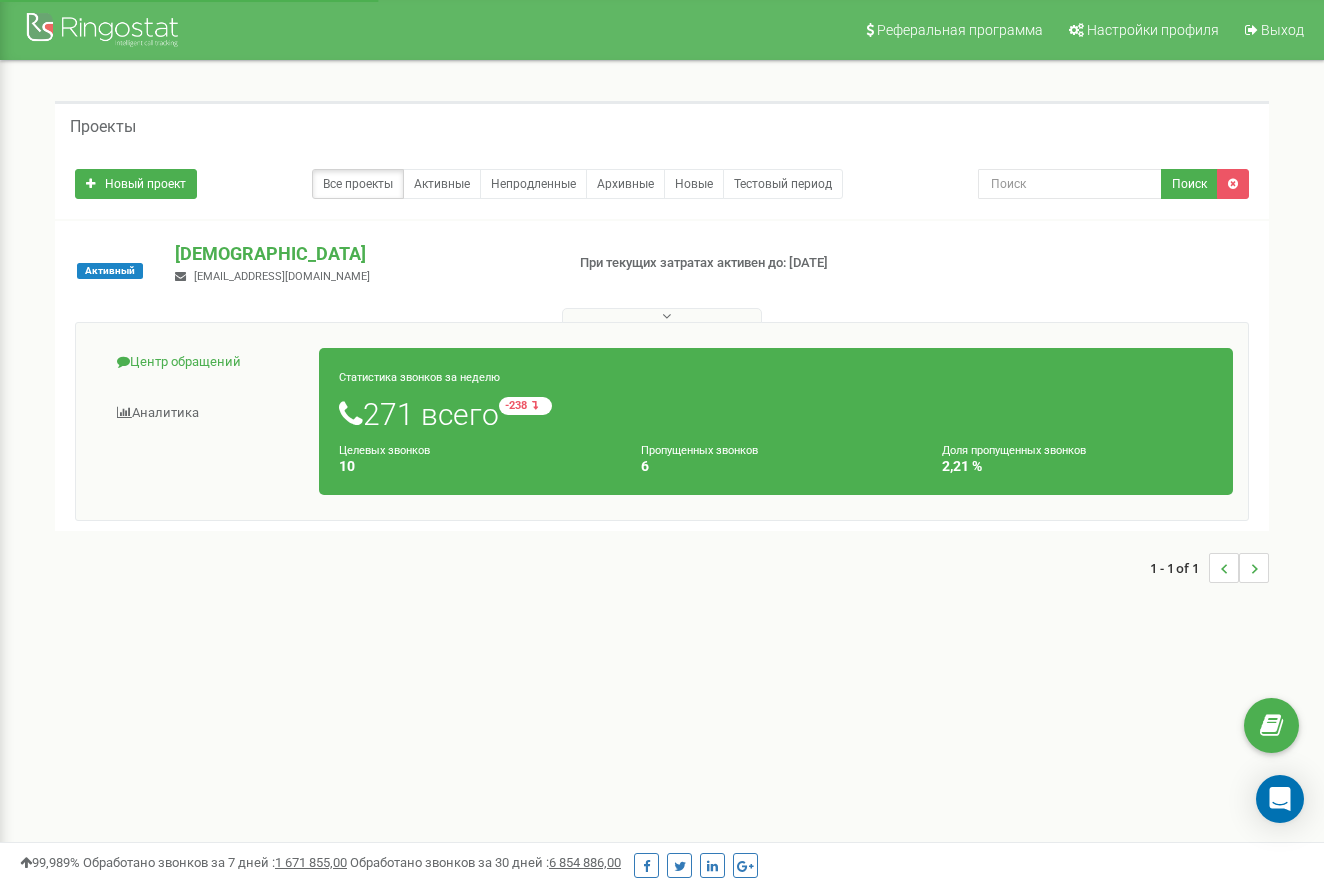 click on "Центр обращений" at bounding box center (205, 362) 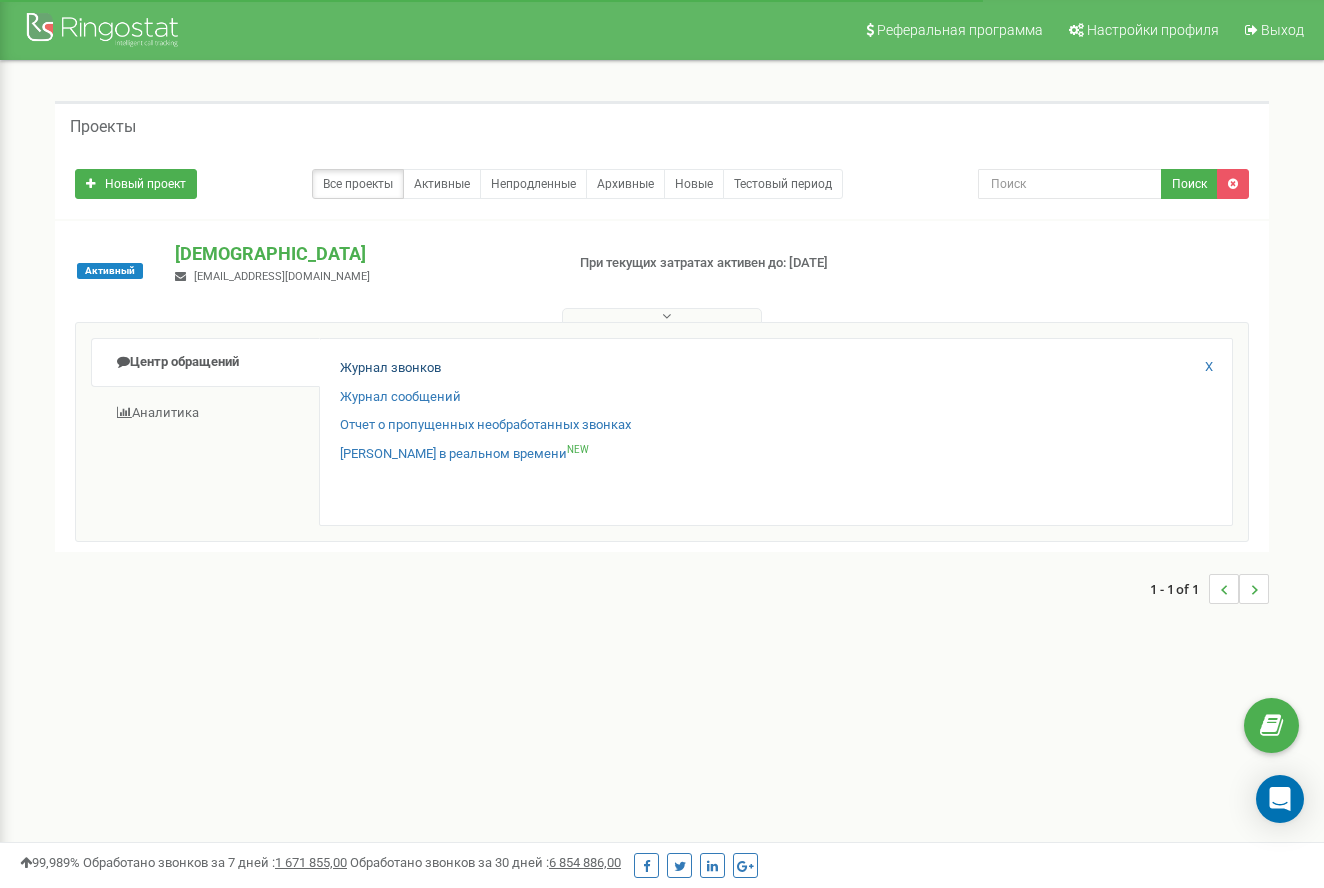 click on "Журнал звонков" at bounding box center [390, 368] 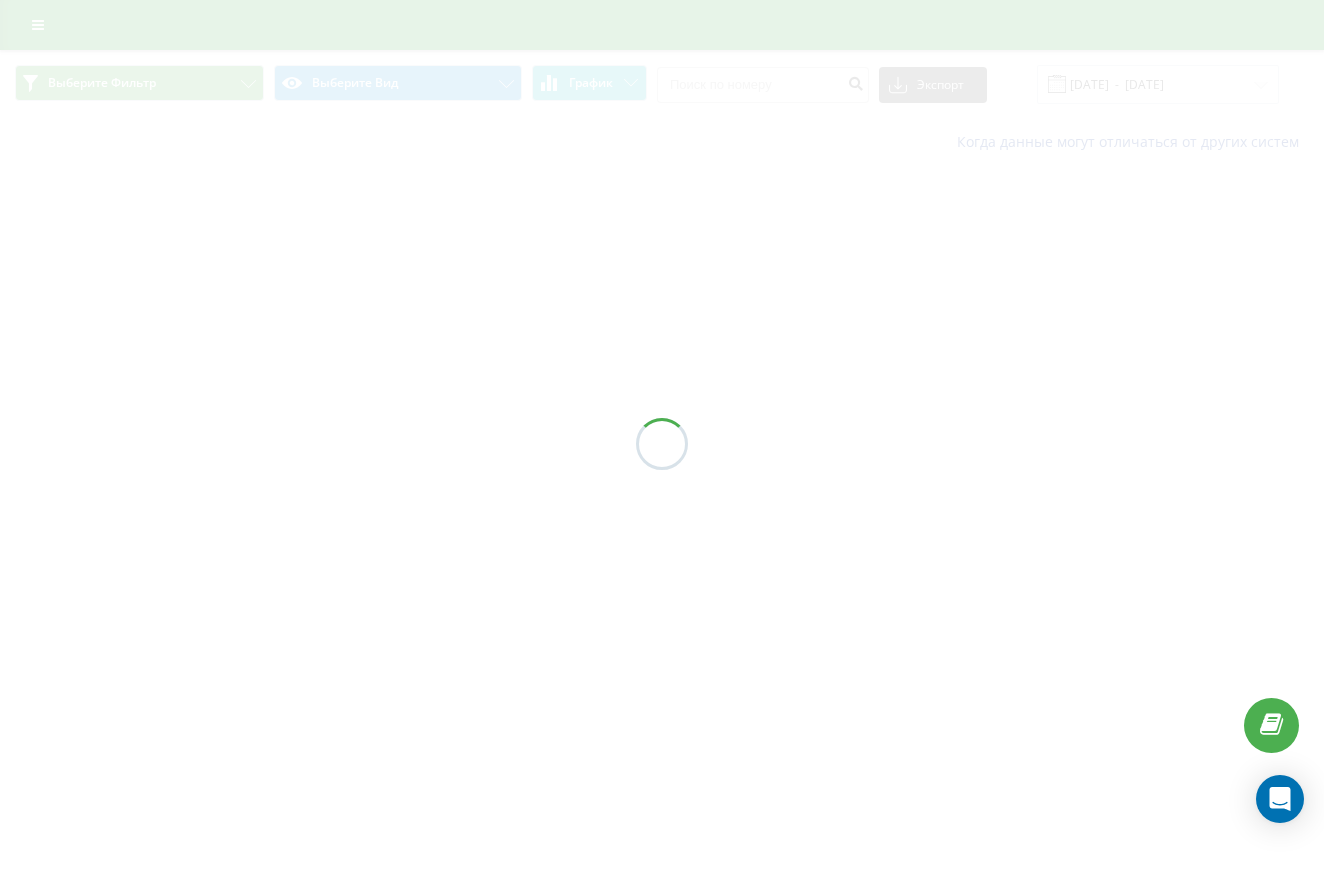 scroll, scrollTop: 0, scrollLeft: 0, axis: both 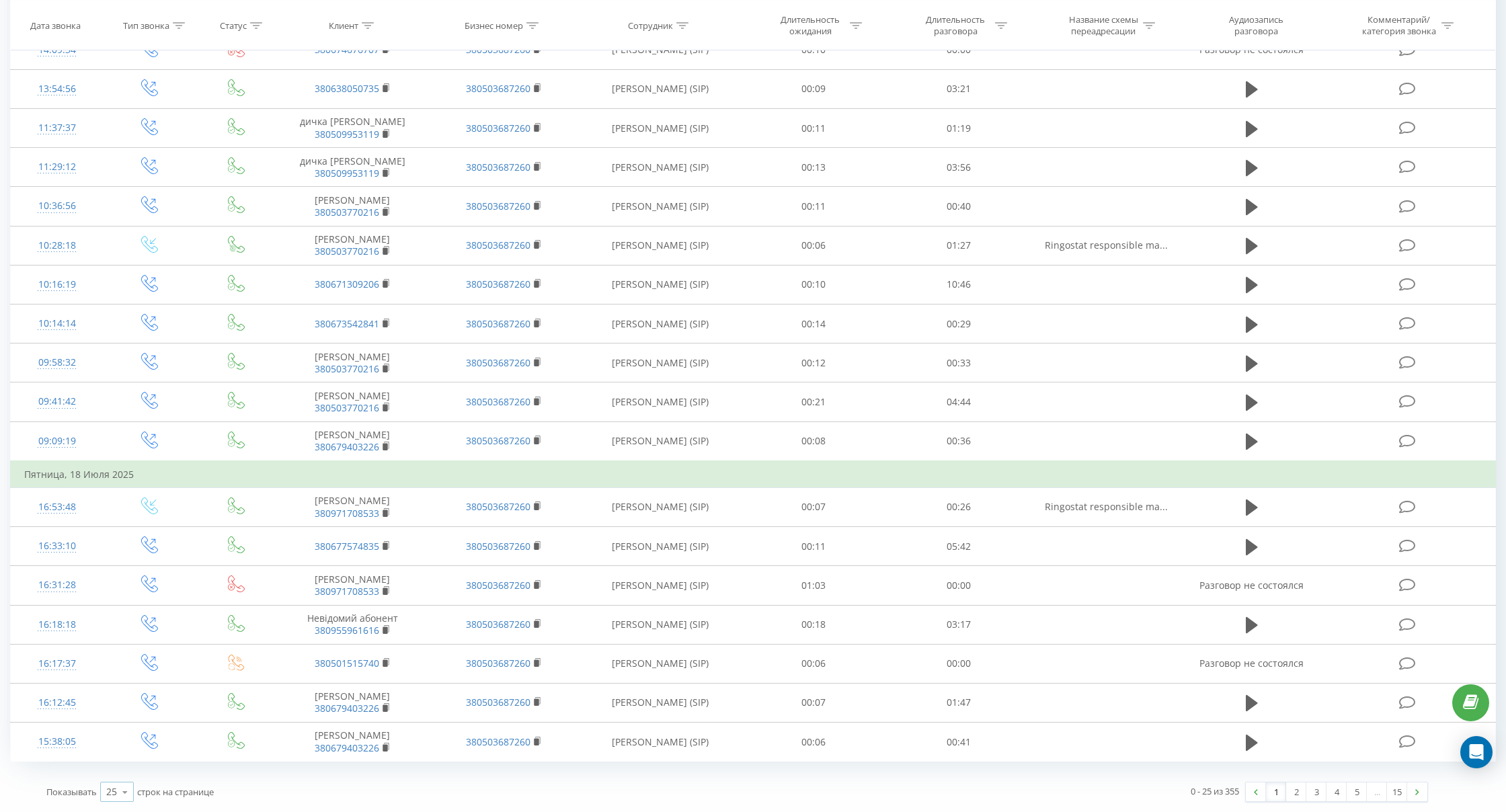 click at bounding box center [125, 792] 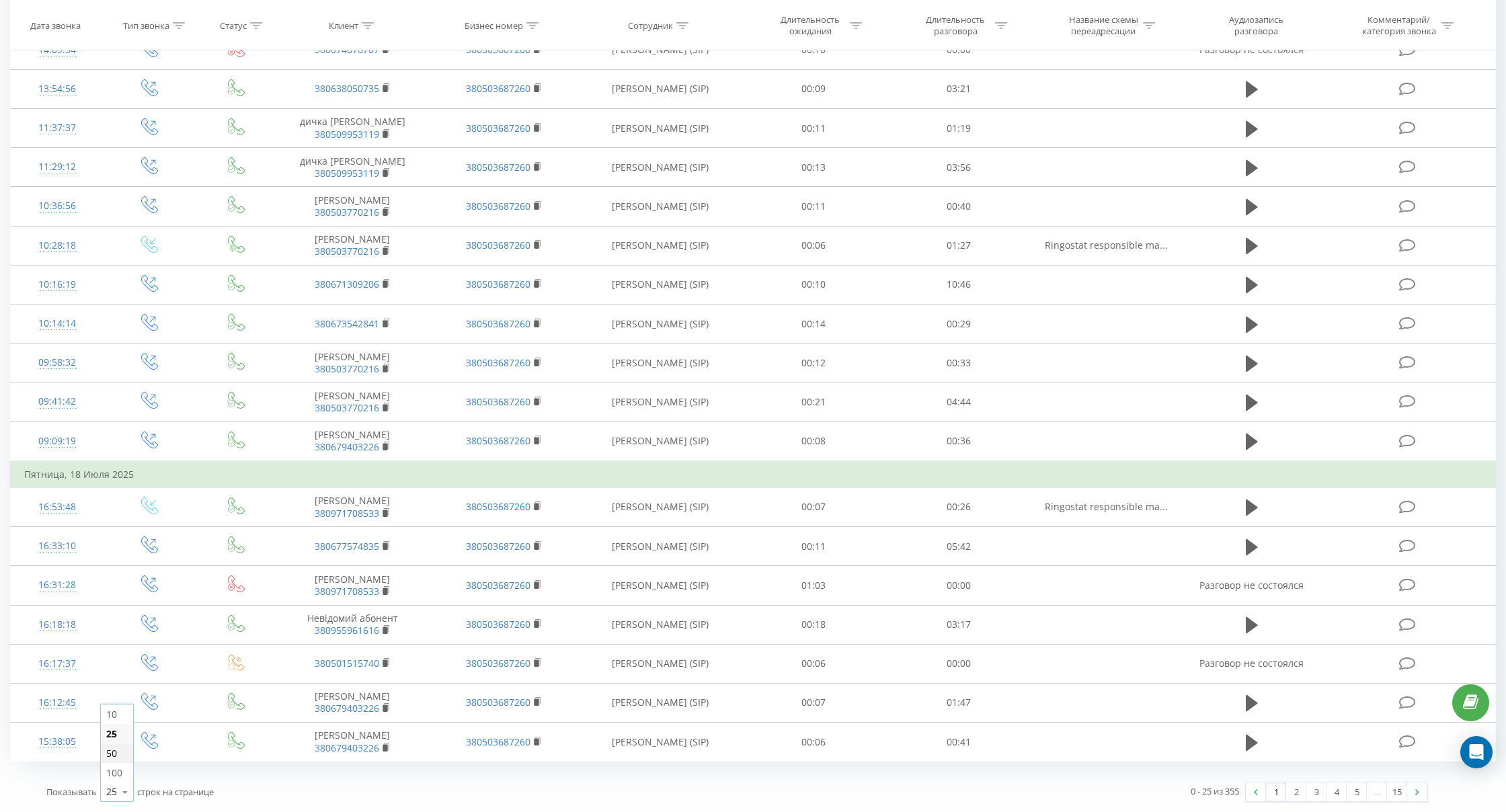 click on "50" at bounding box center [117, 753] 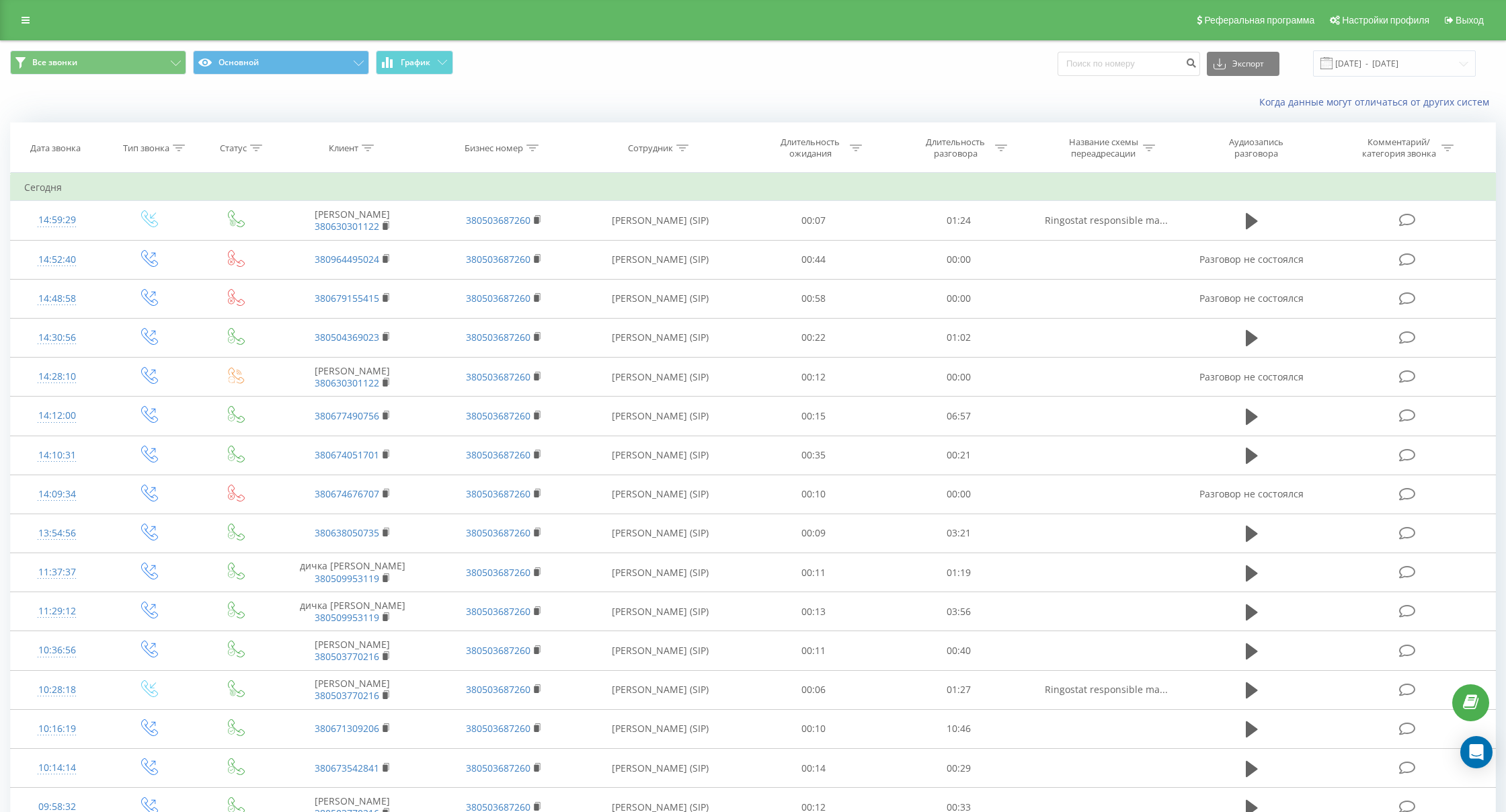 scroll, scrollTop: 0, scrollLeft: 0, axis: both 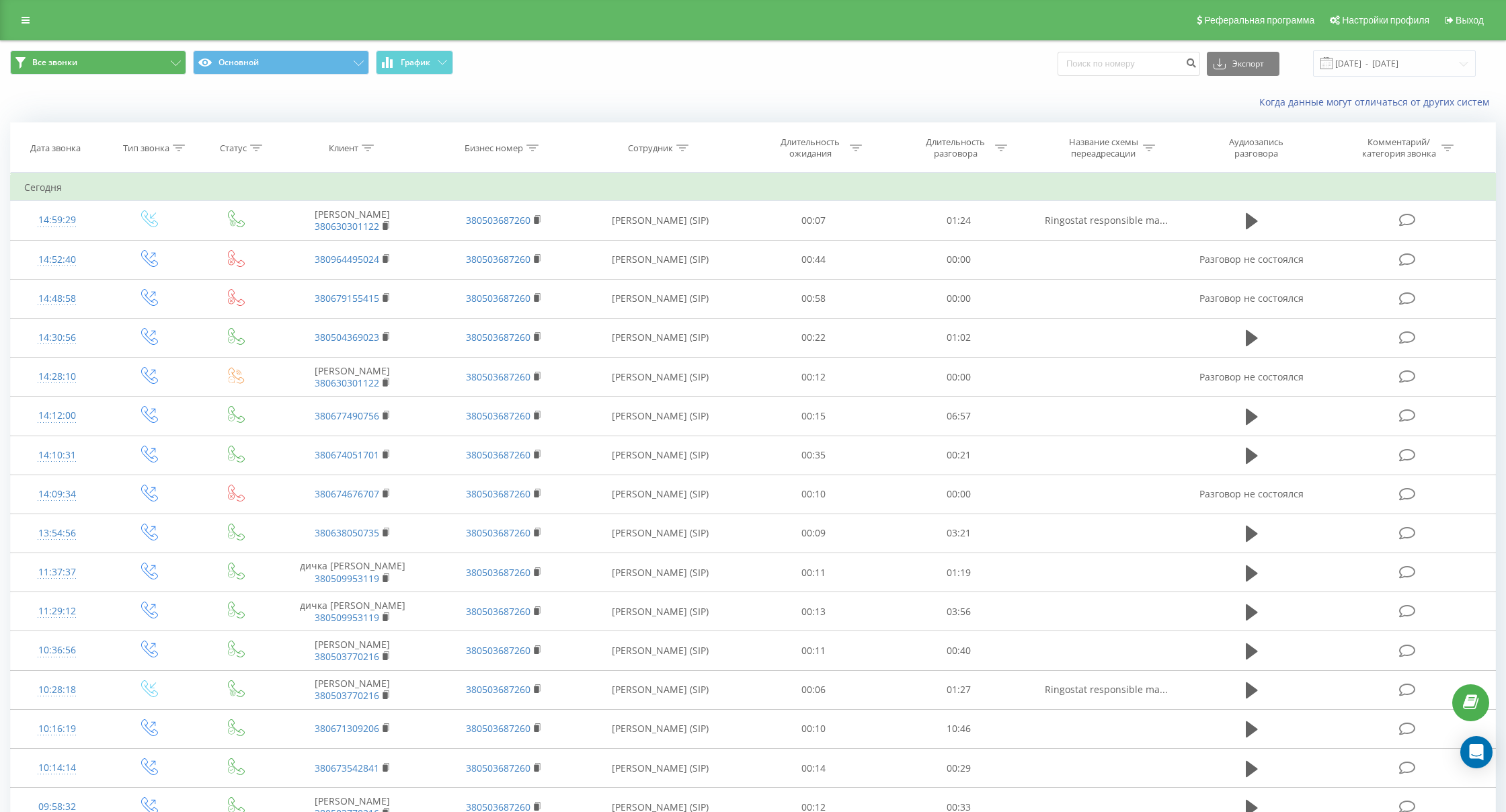 click on "Все звонки" at bounding box center (98, 63) 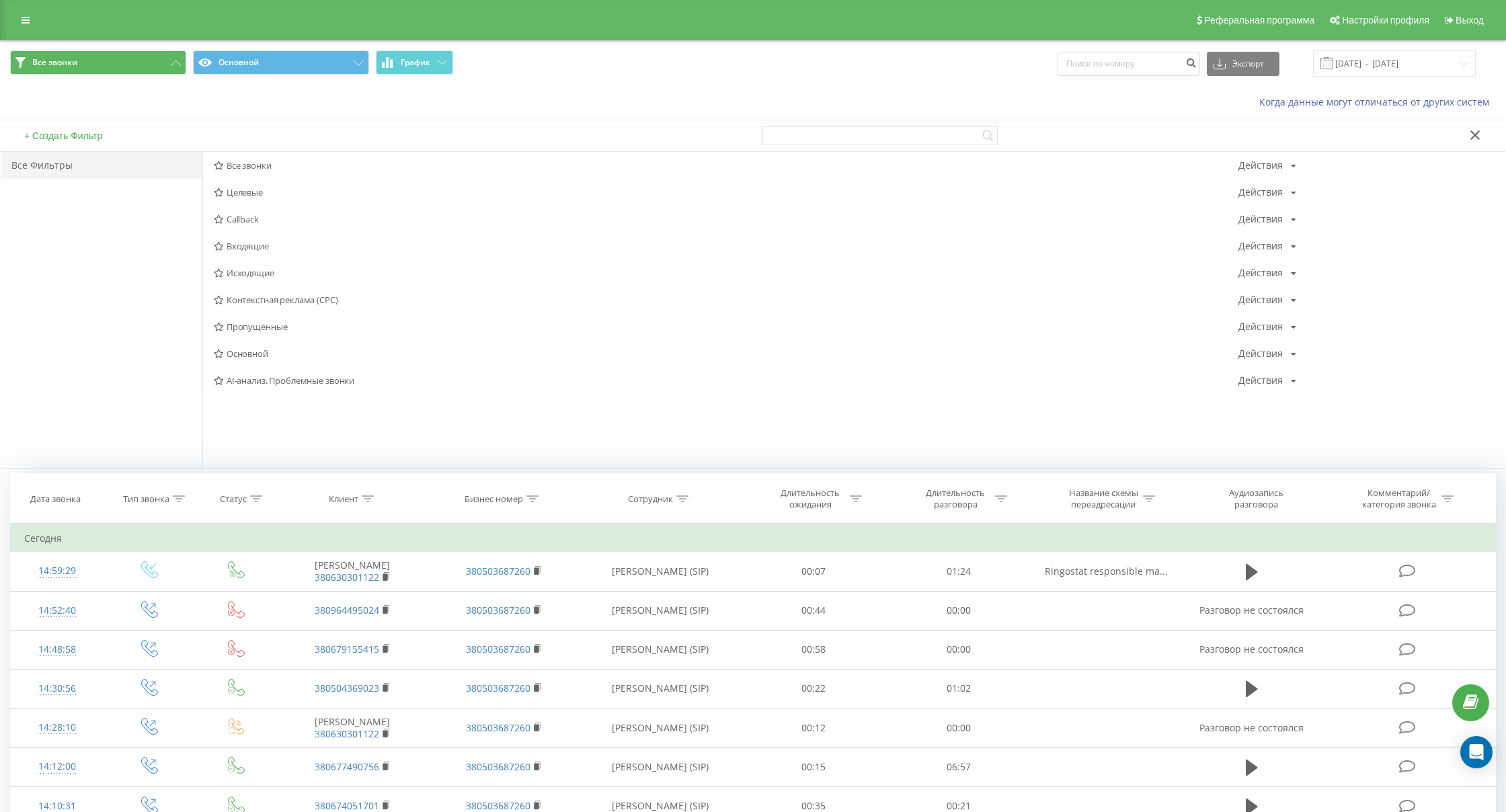 scroll, scrollTop: 4, scrollLeft: 0, axis: vertical 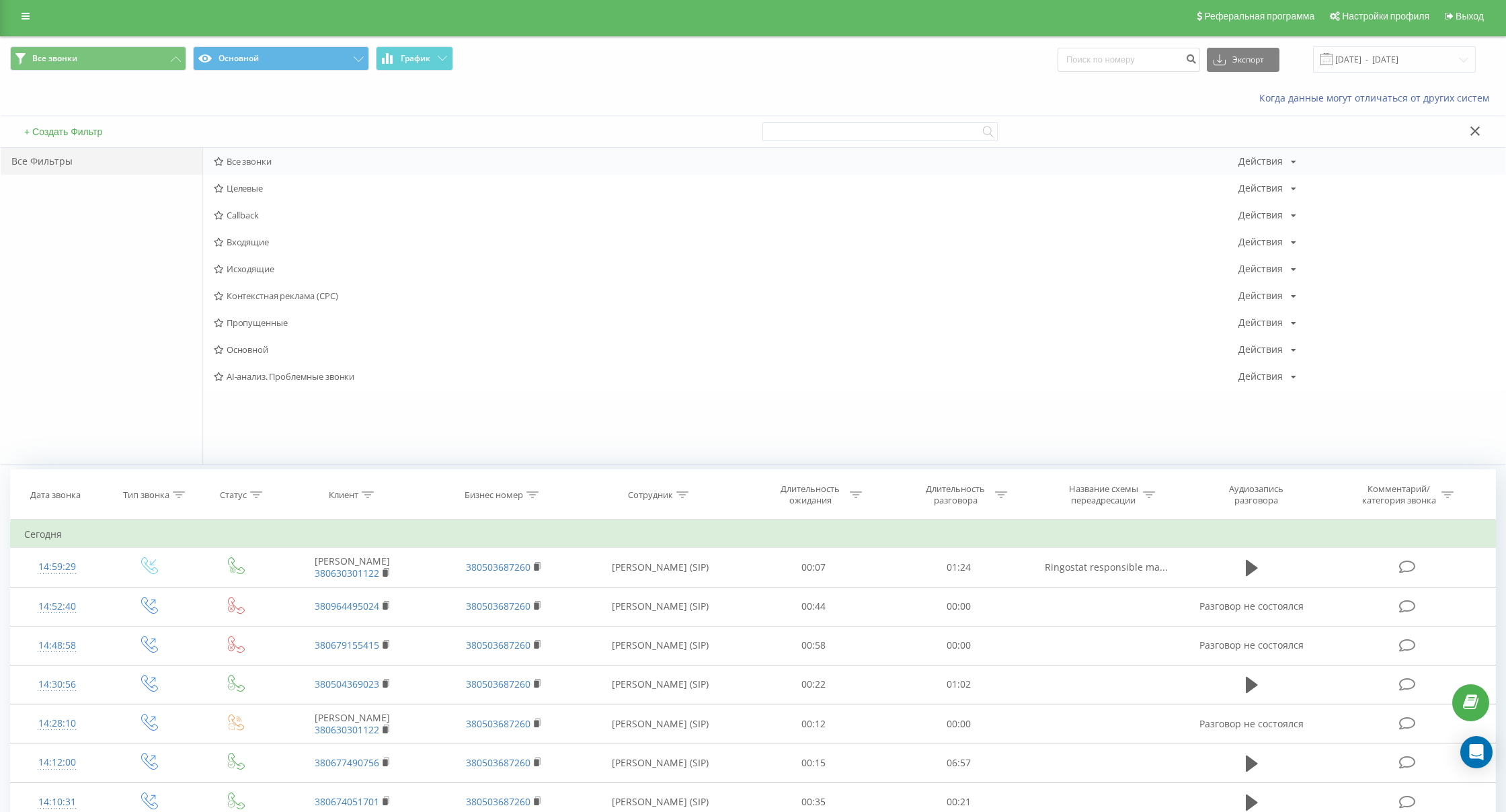click on "Все звонки" at bounding box center [726, 161] 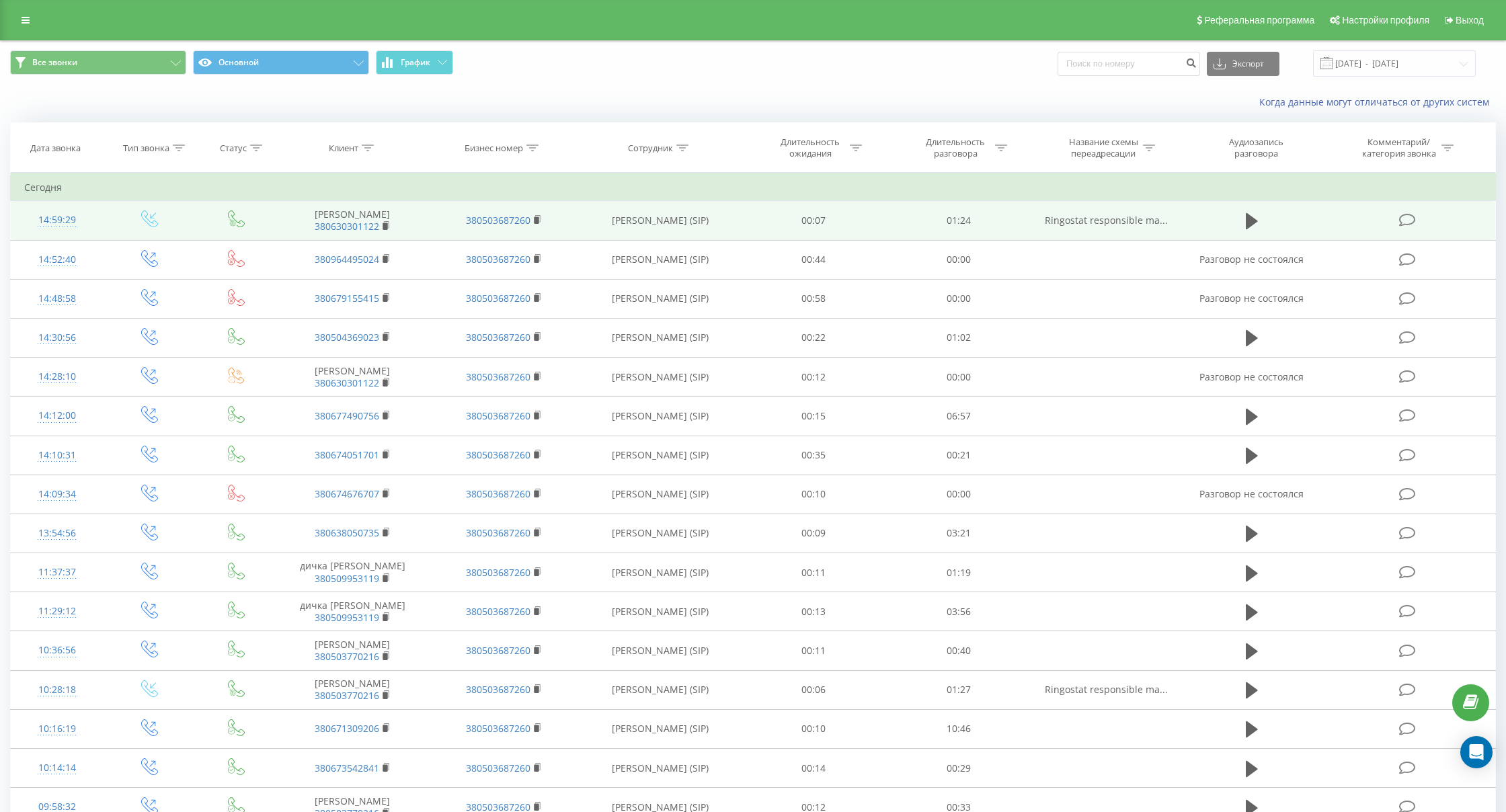 scroll, scrollTop: 0, scrollLeft: 0, axis: both 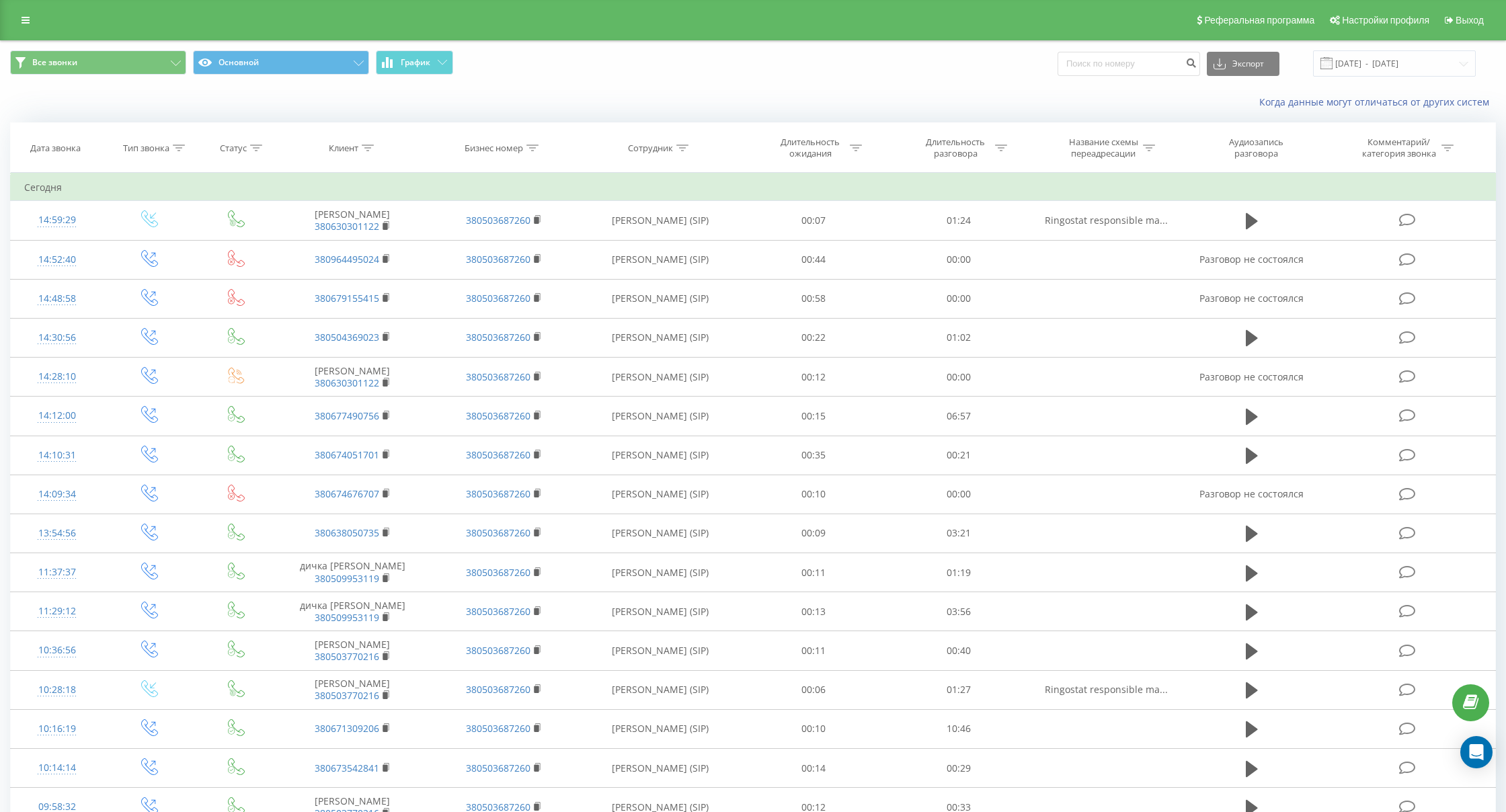 click on "Все звонки Основной График" at bounding box center [377, 63] 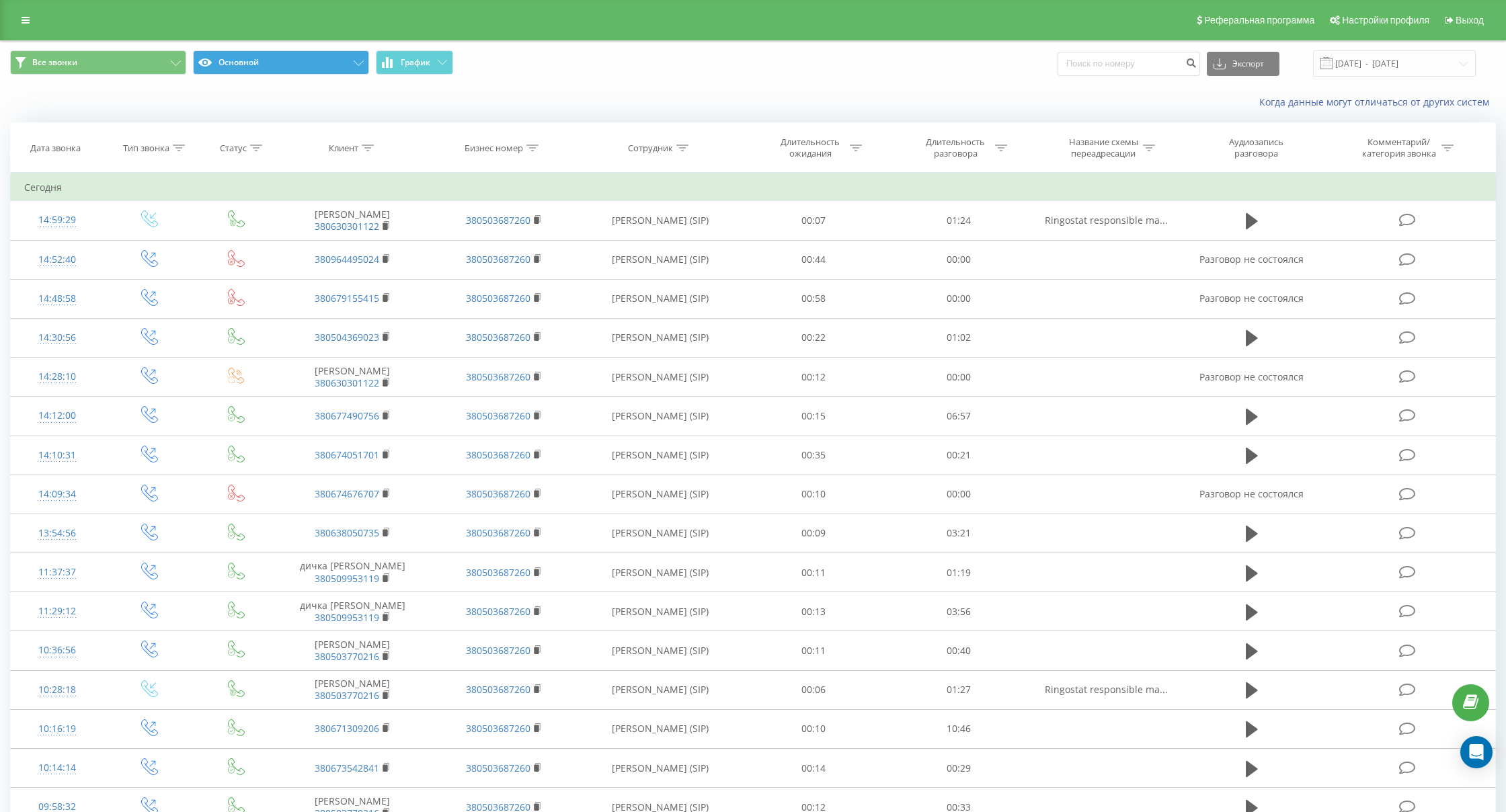 click on "Основной" at bounding box center (281, 63) 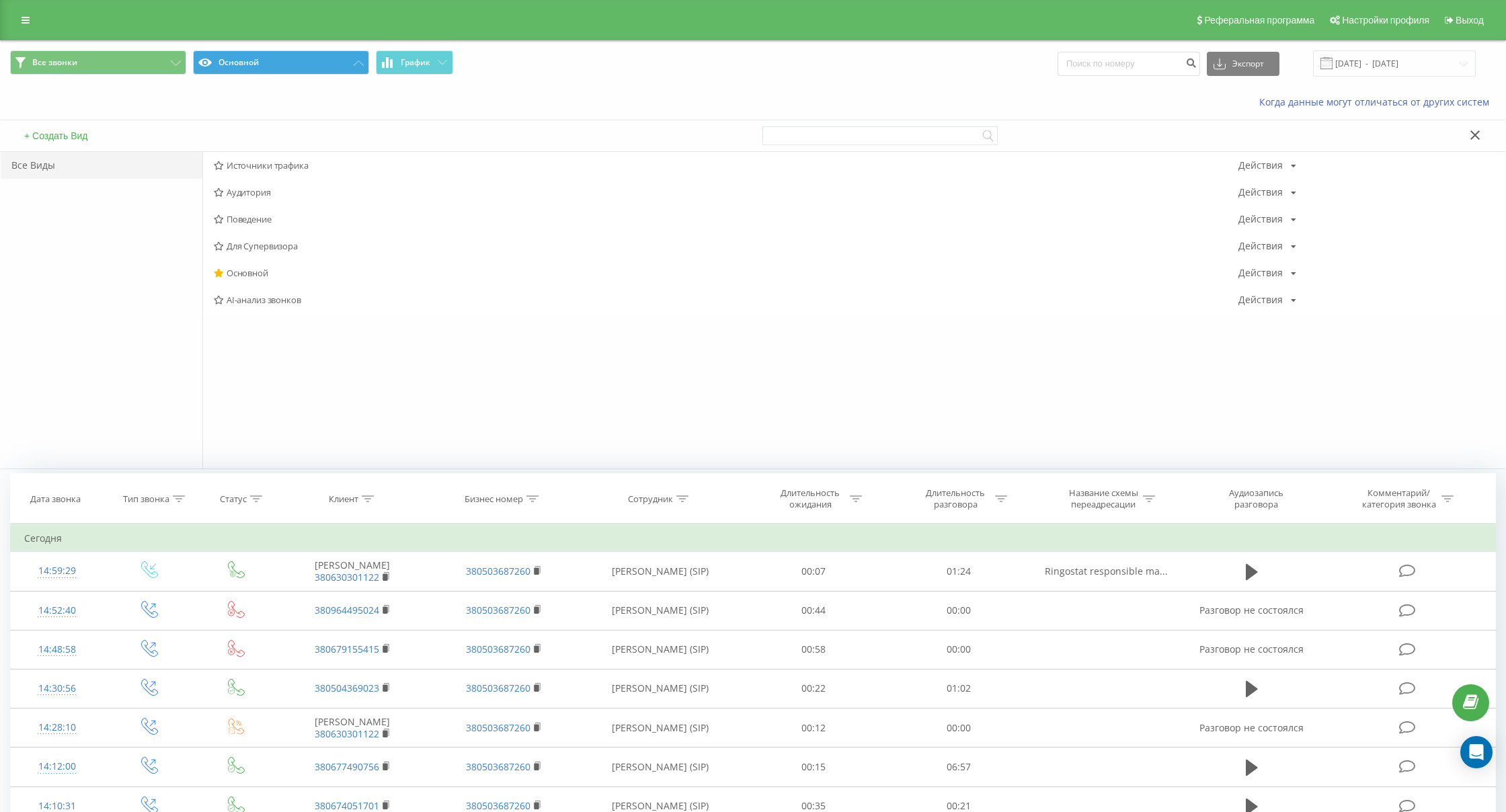click on "Основной" at bounding box center (281, 63) 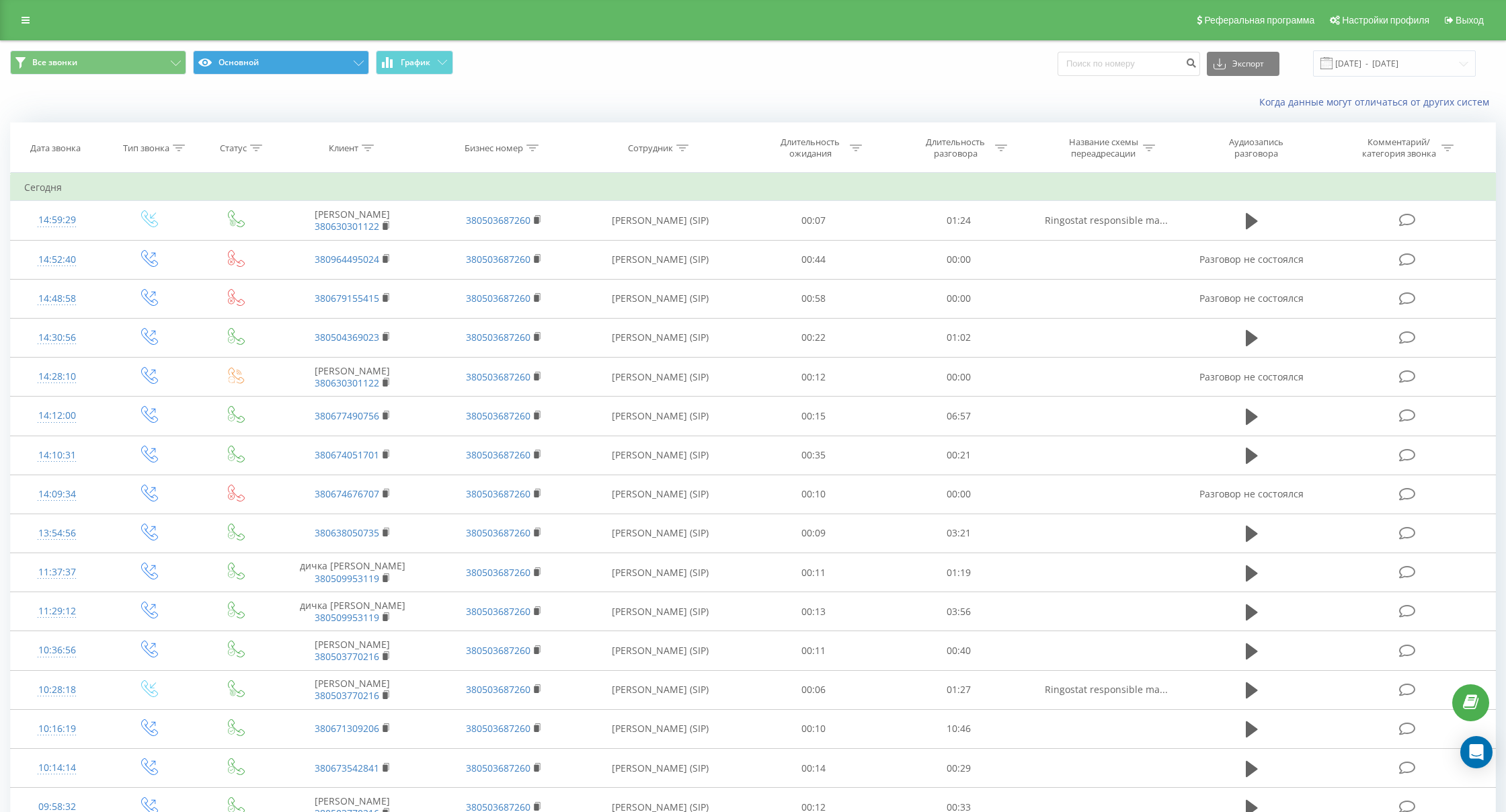 click on "Основной" at bounding box center [281, 63] 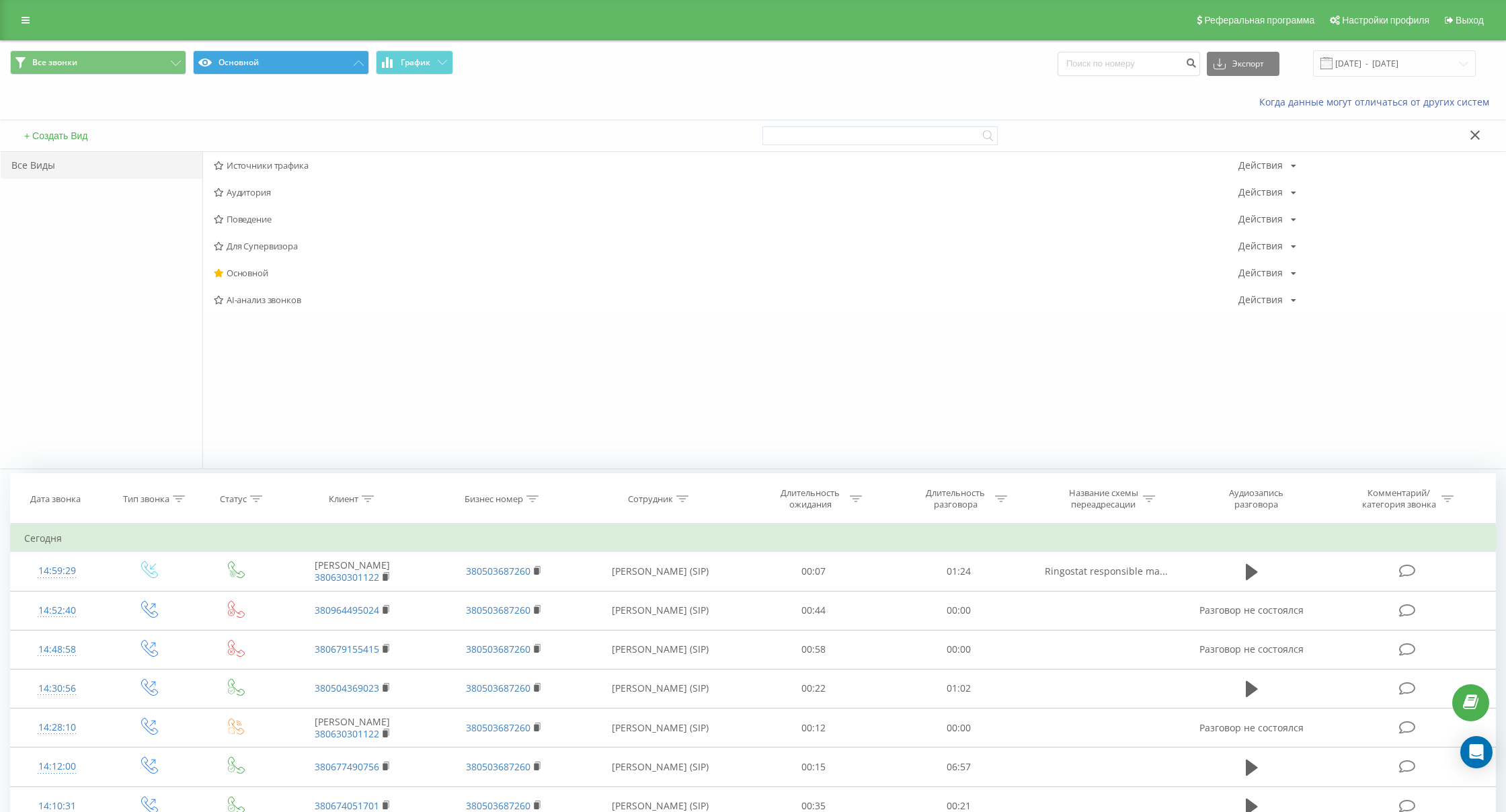 click on "Основной" at bounding box center [281, 63] 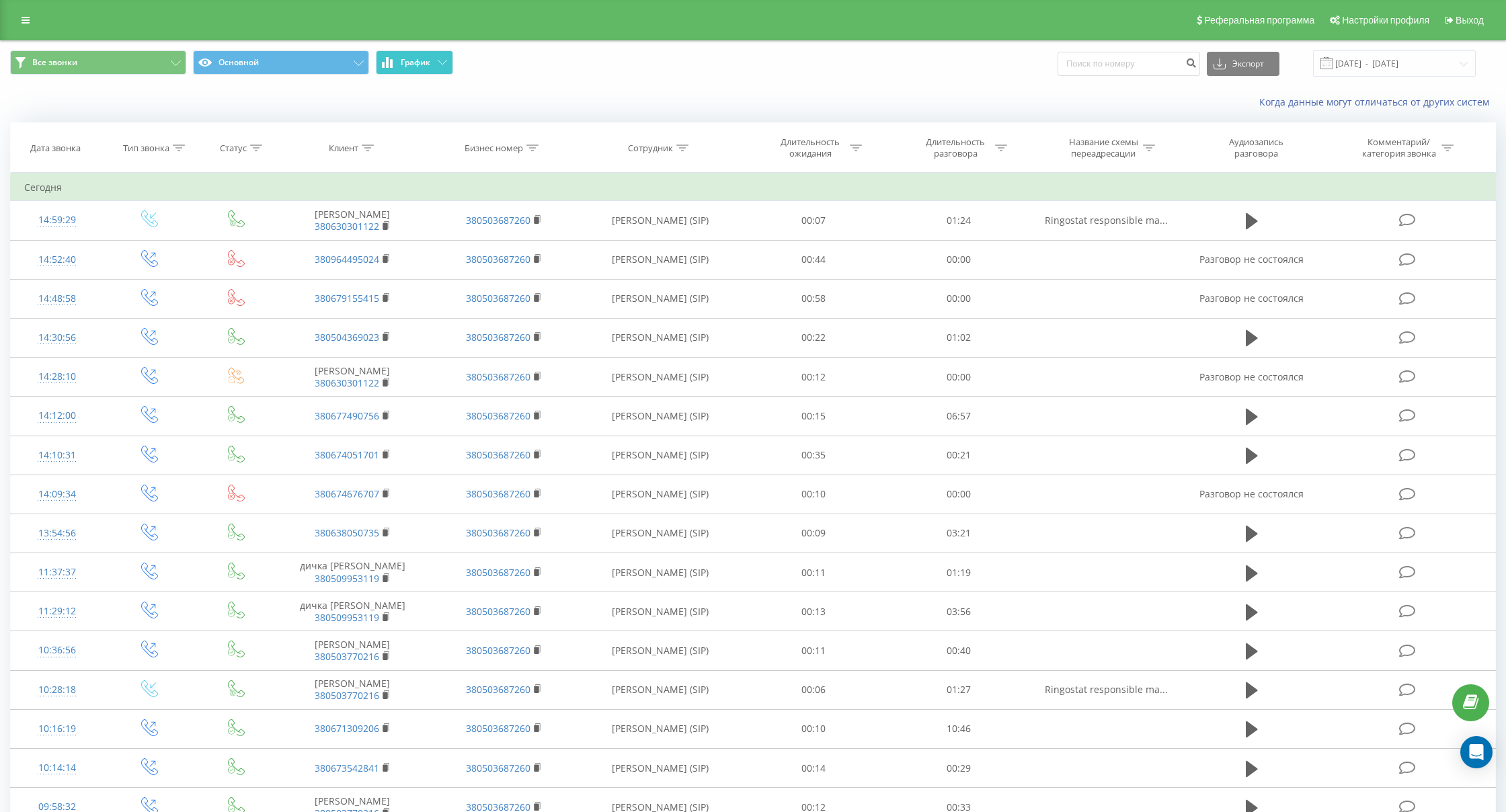 click on "График" at bounding box center (415, 63) 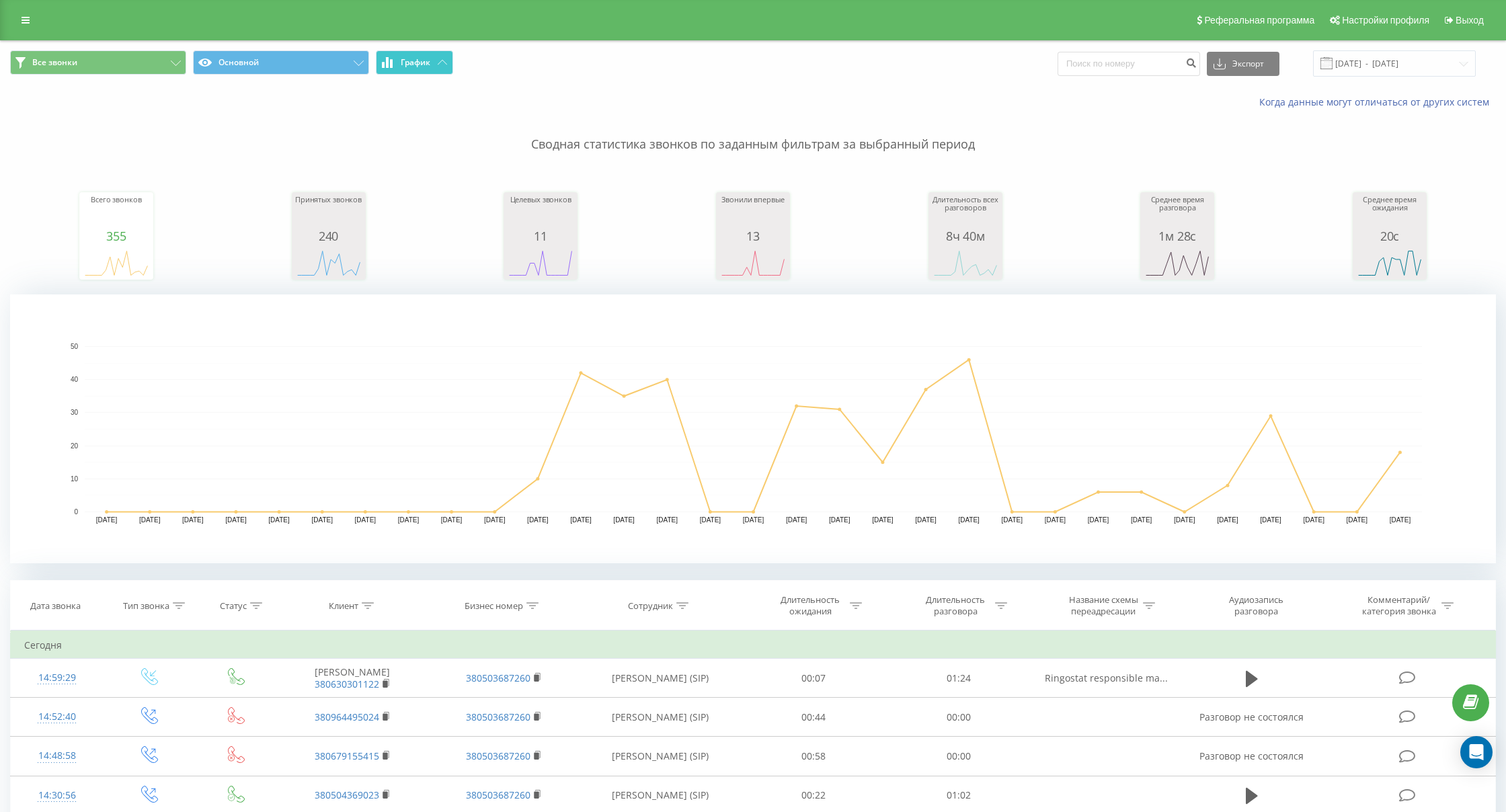 click on "График" at bounding box center [415, 63] 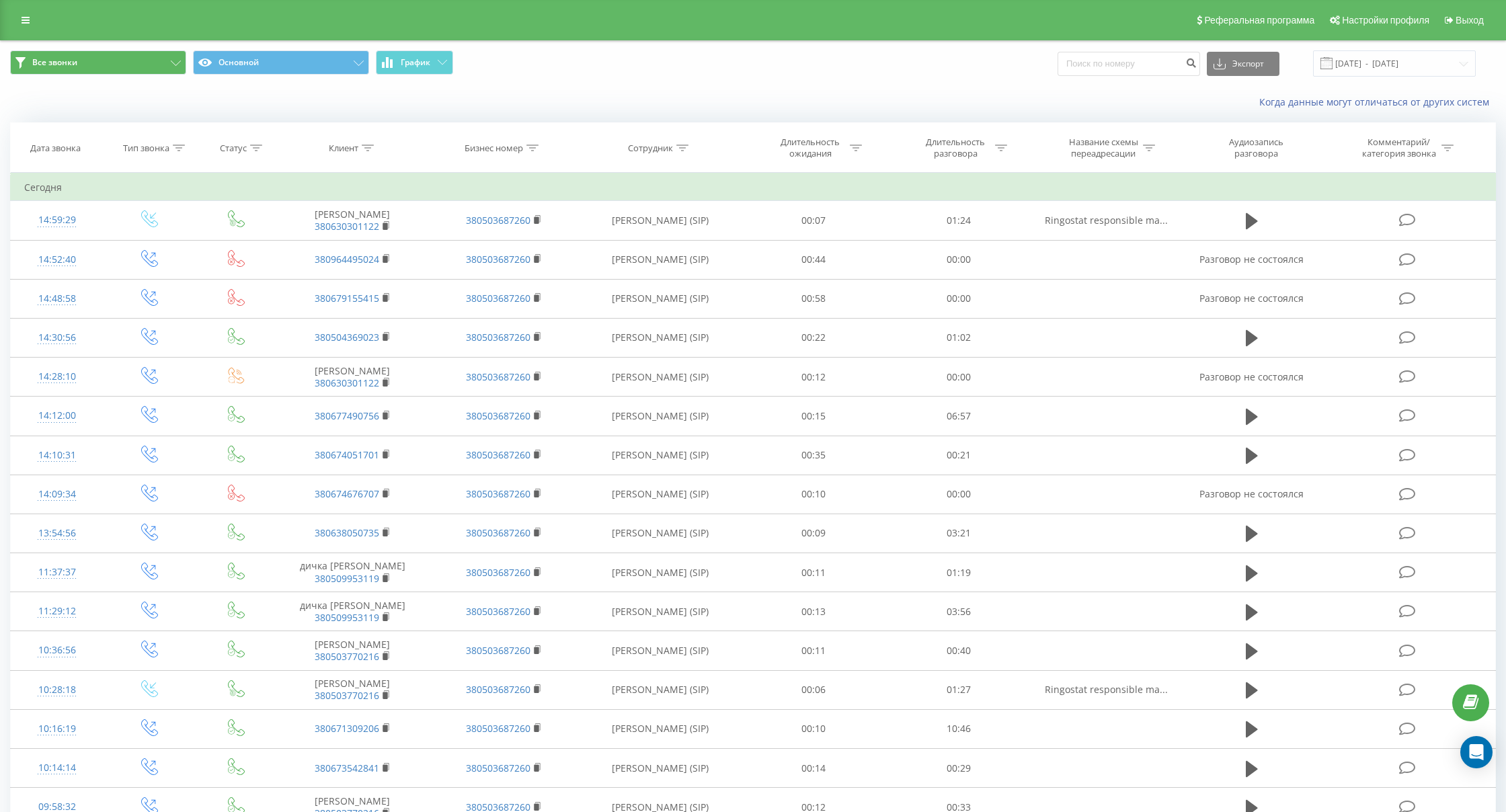 click on "Все звонки" at bounding box center [54, 63] 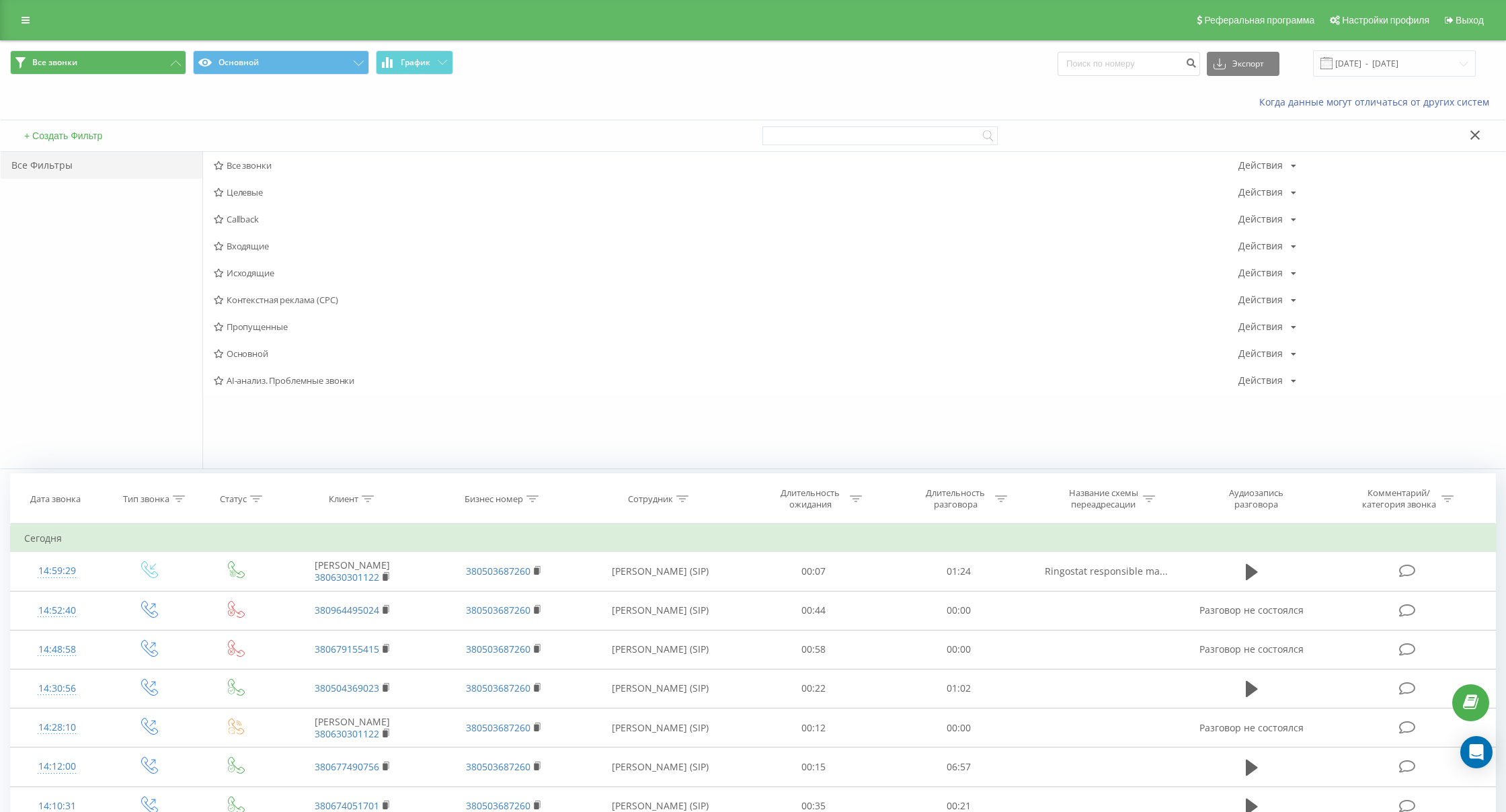 click on "Все звонки" at bounding box center [54, 63] 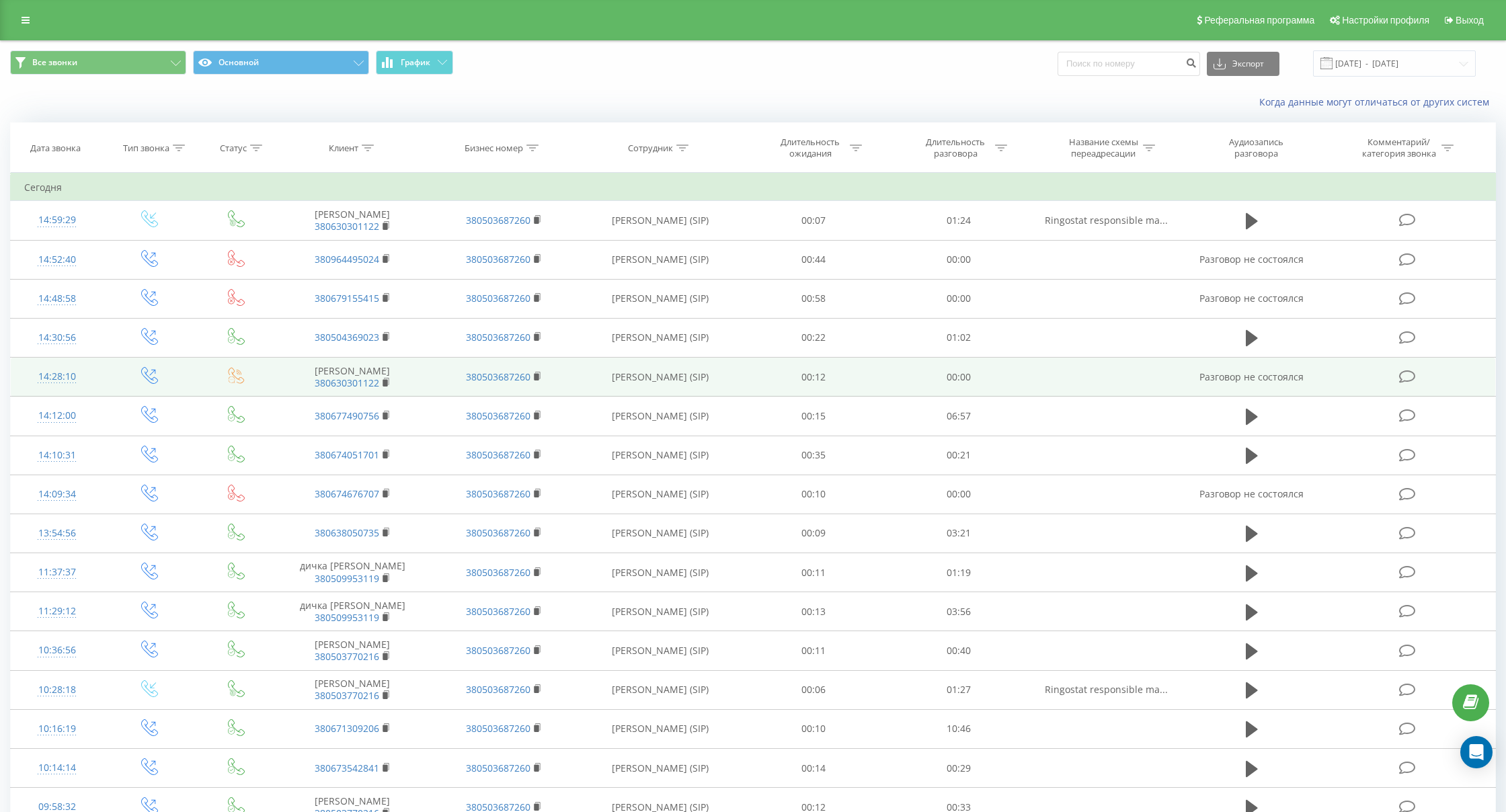 scroll, scrollTop: 5, scrollLeft: 0, axis: vertical 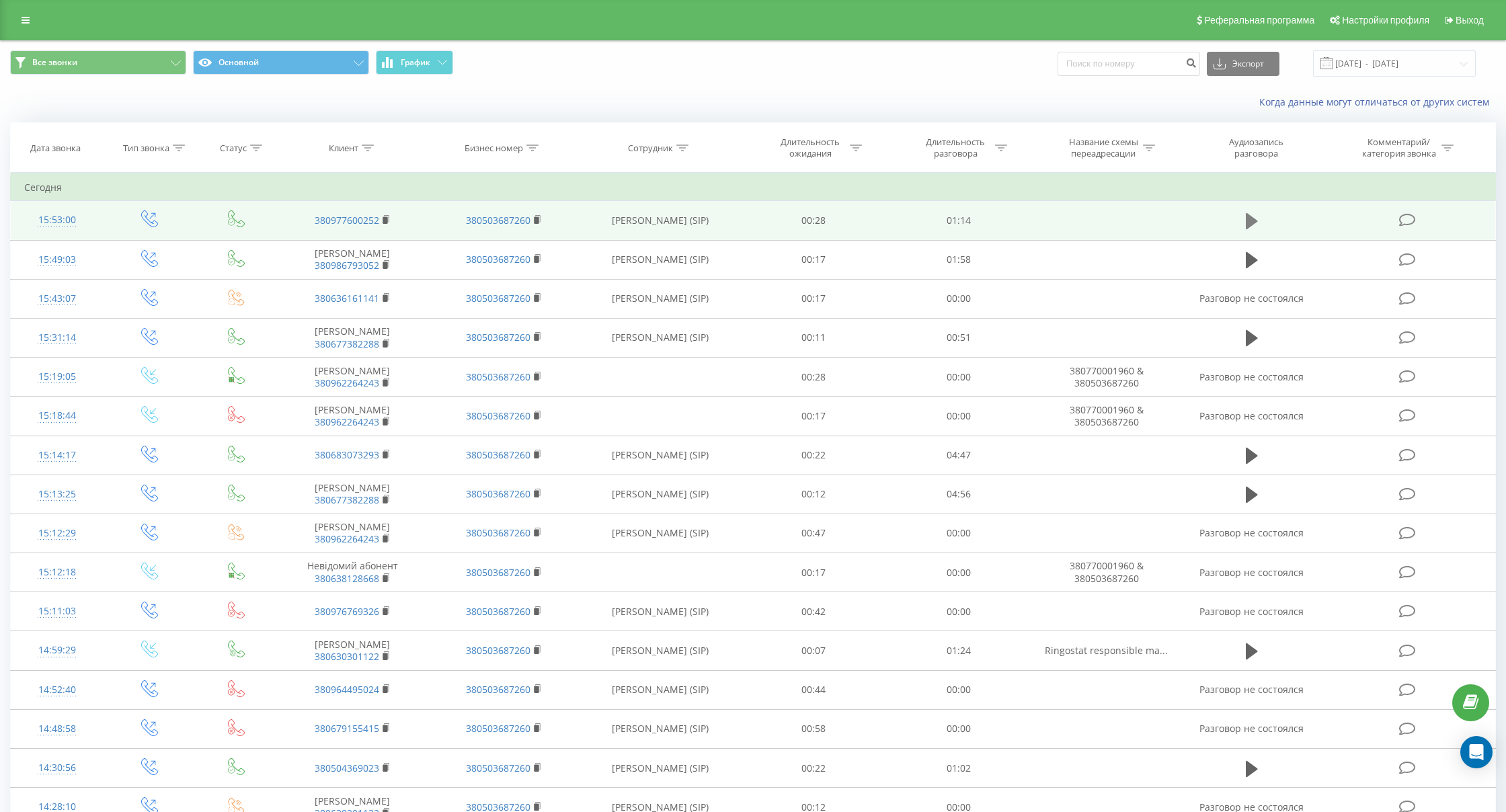 click at bounding box center (1252, 221) 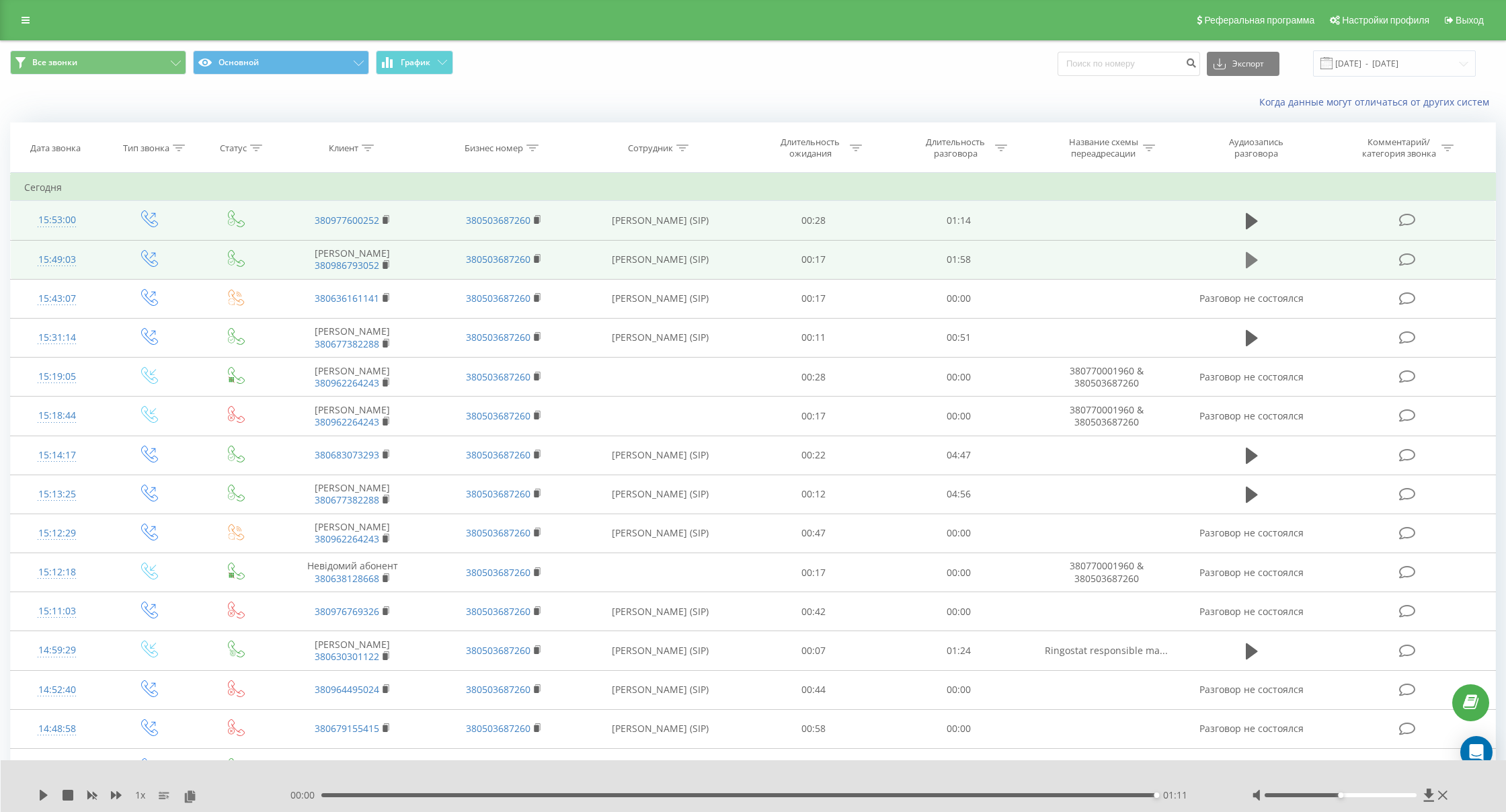 click at bounding box center [1252, 260] 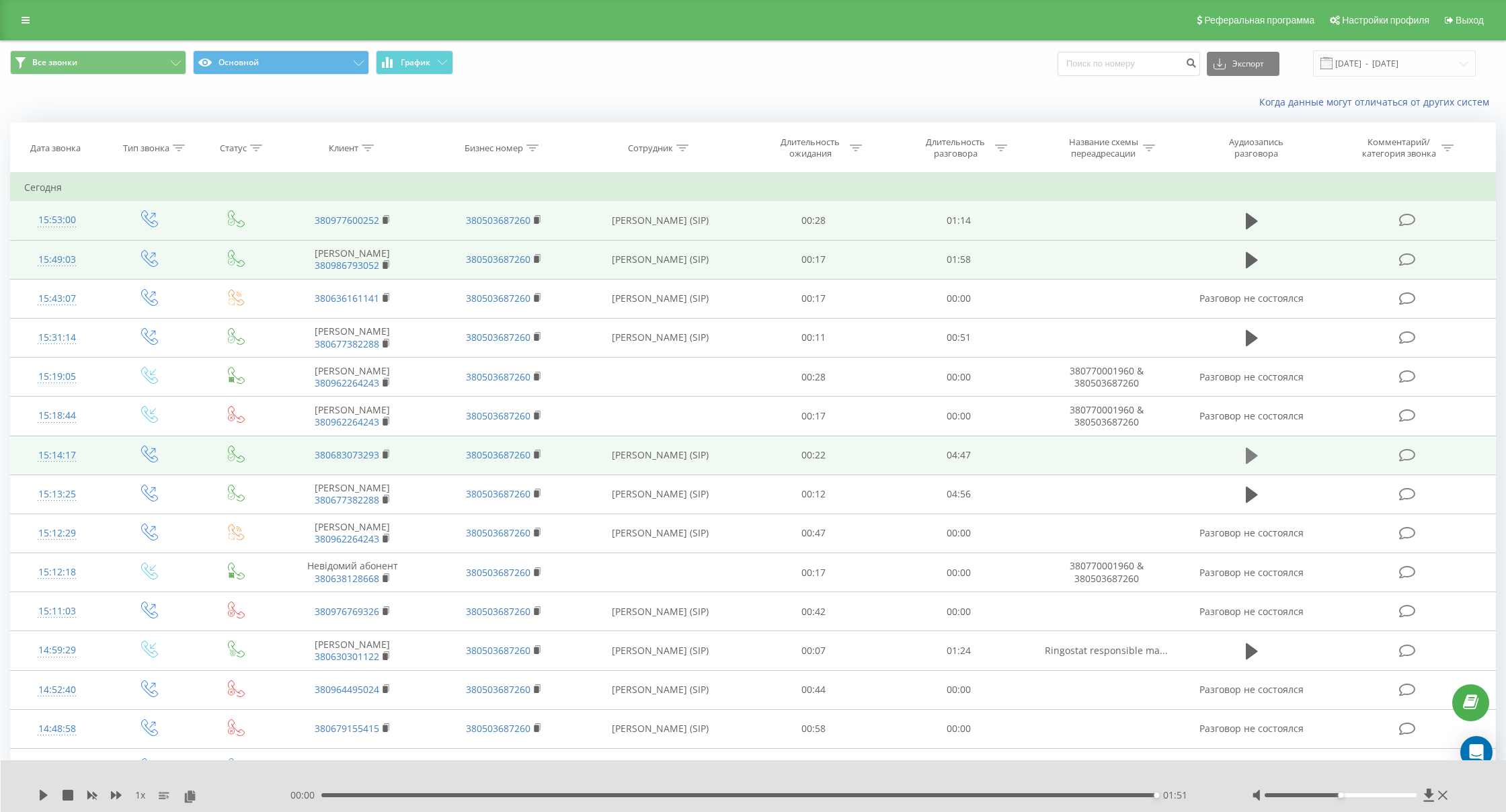 click 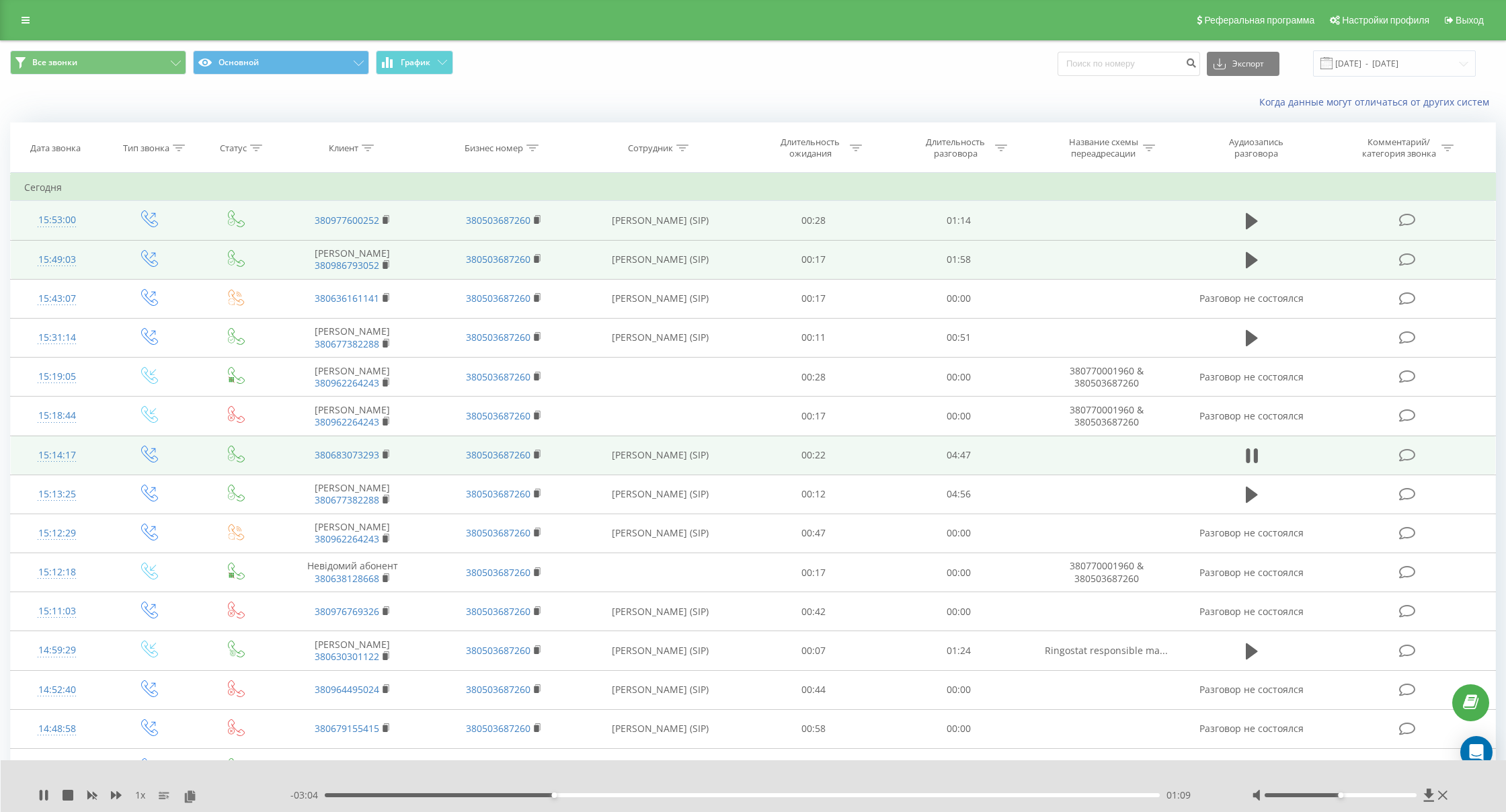 click on "01:09" at bounding box center (742, 795) 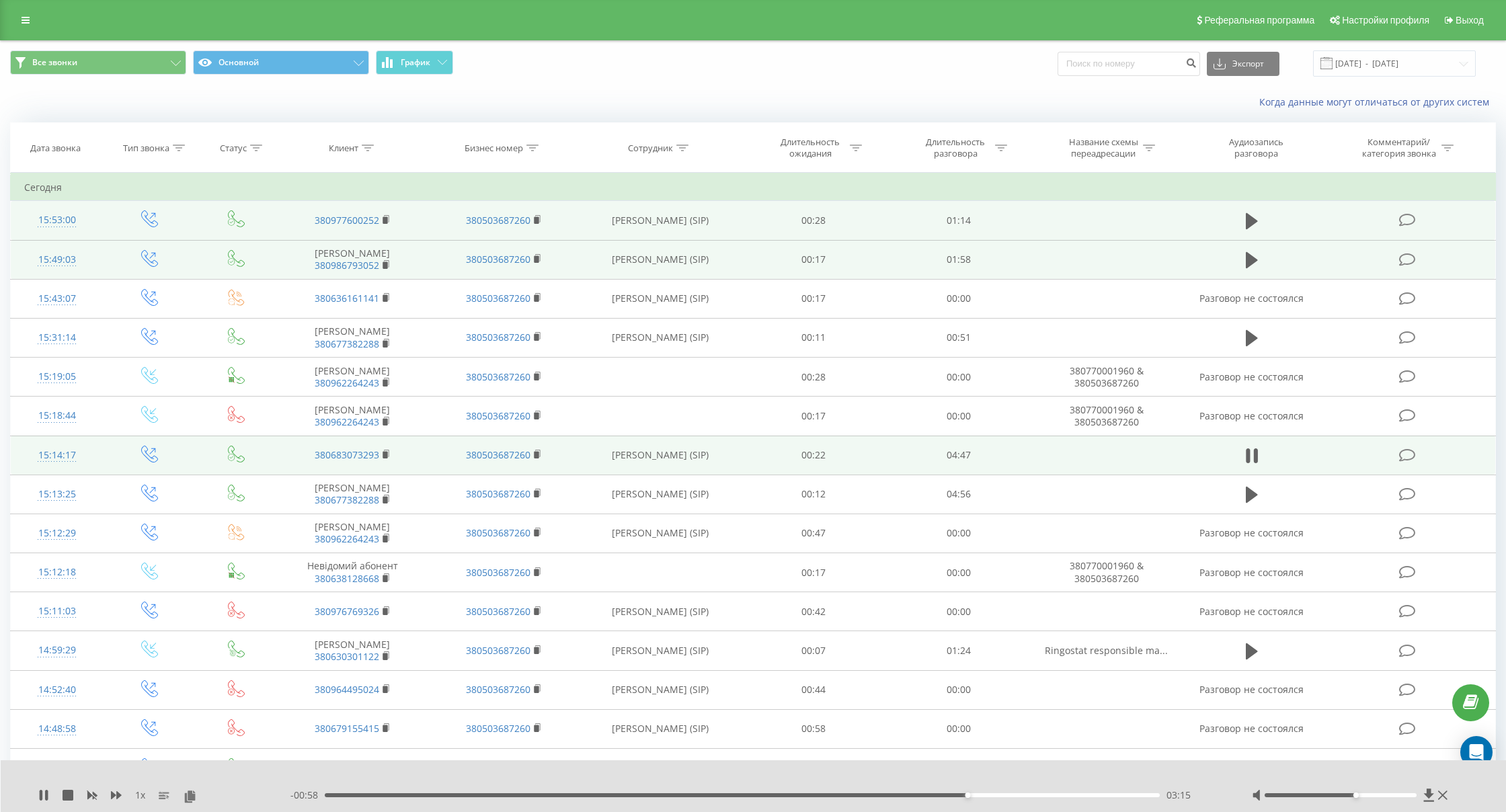 drag, startPoint x: 1350, startPoint y: 796, endPoint x: 1365, endPoint y: 797, distance: 15.033296 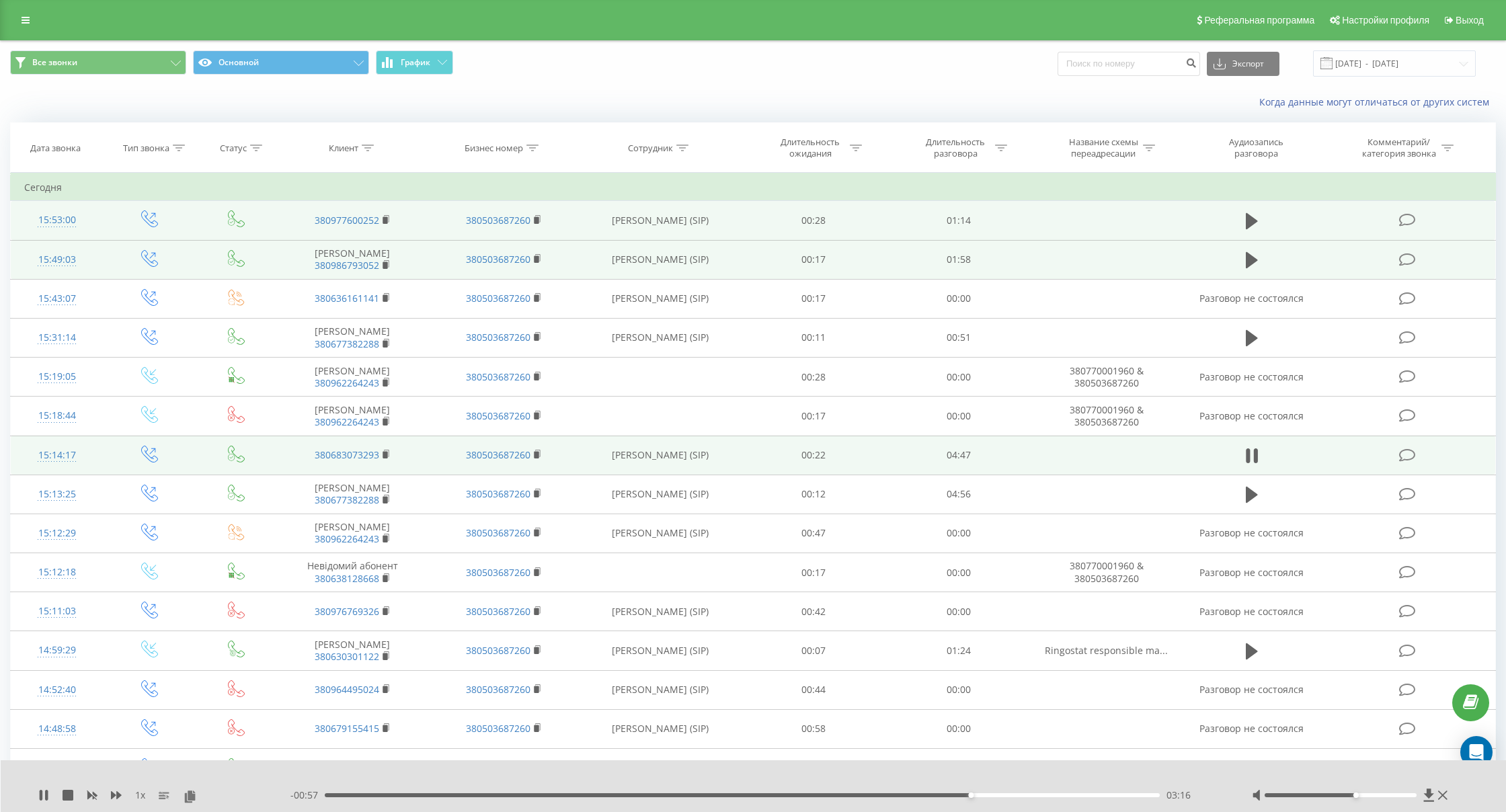 click at bounding box center (1351, 795) 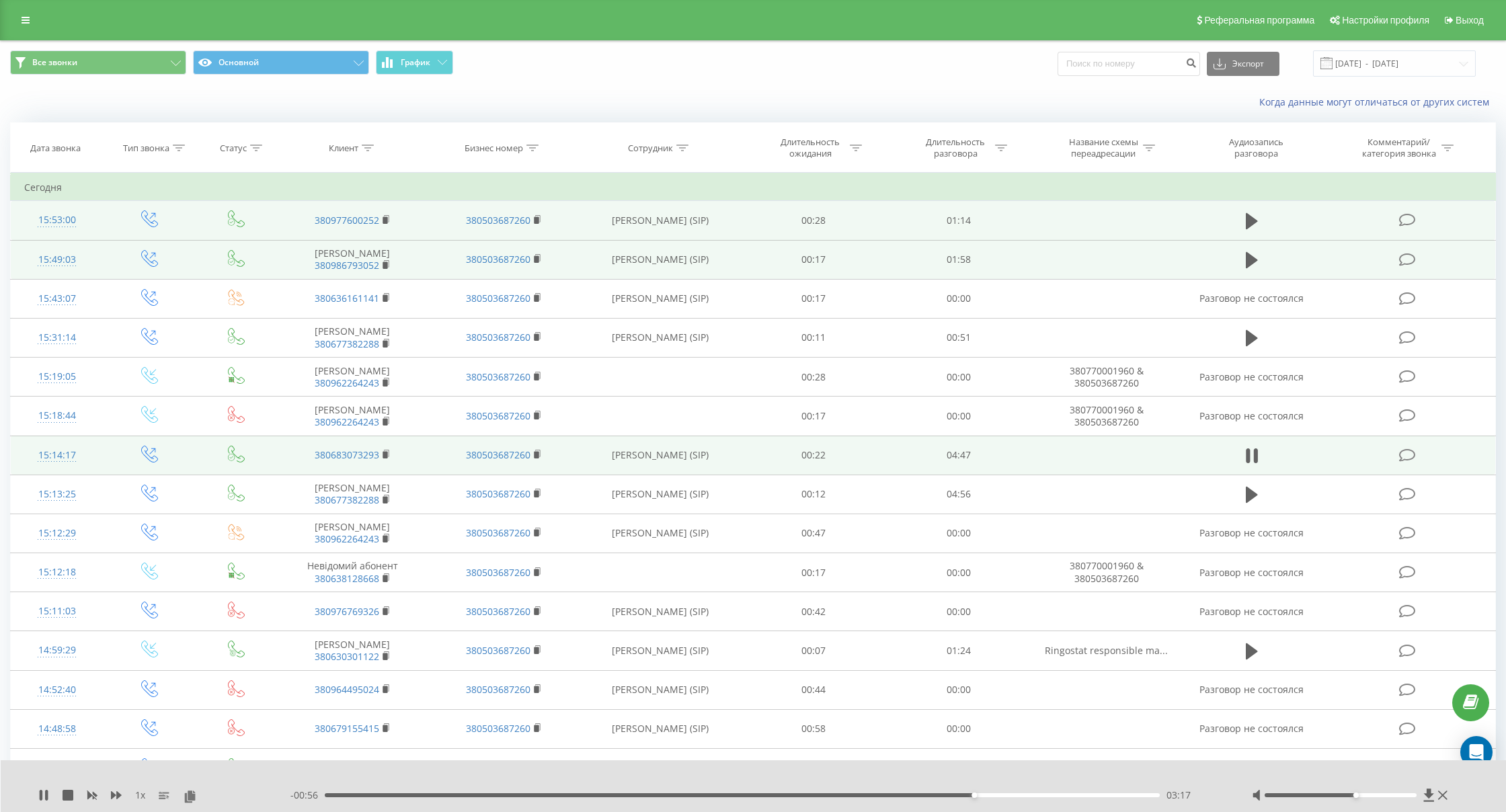 click at bounding box center [1351, 795] 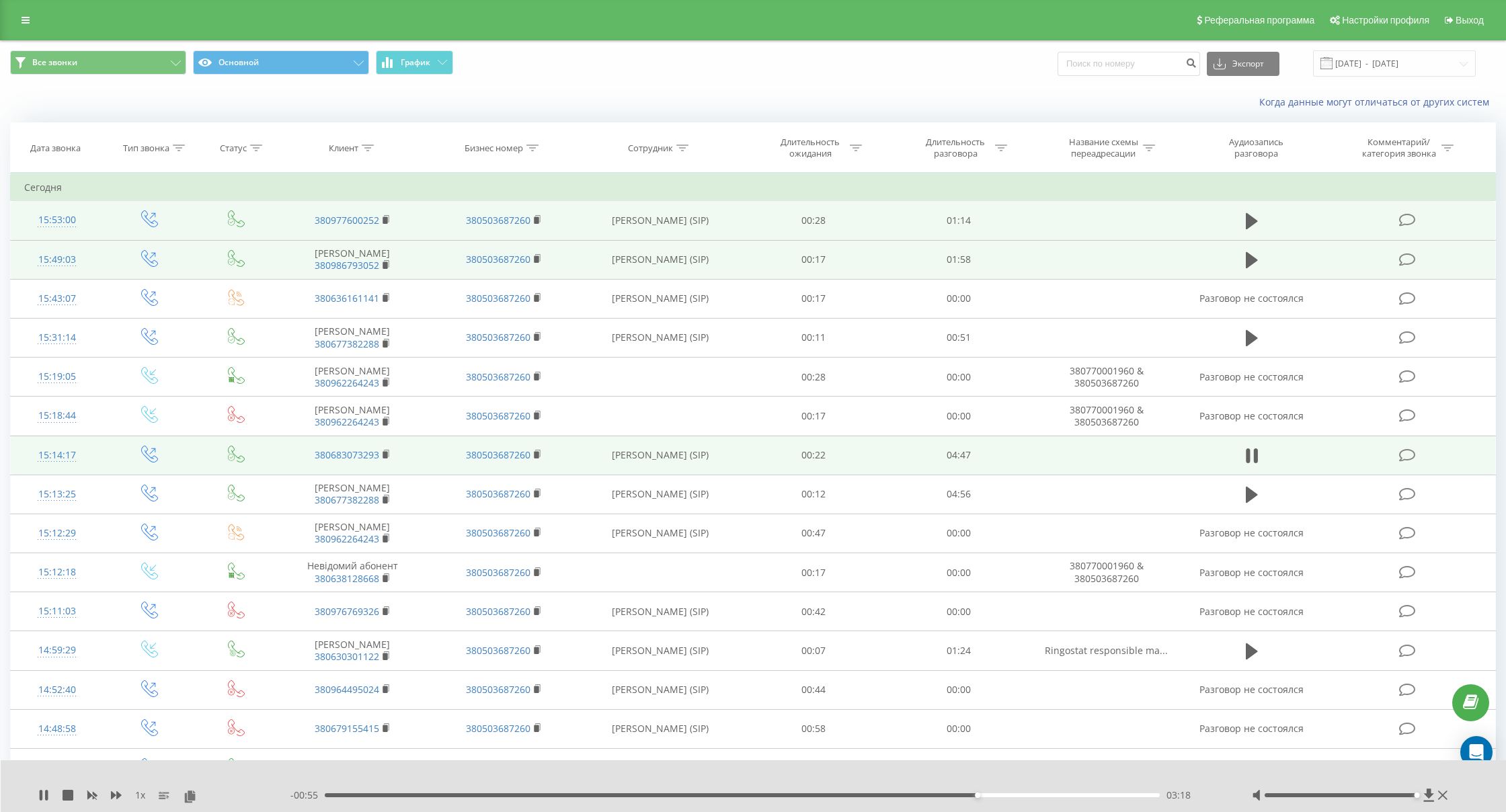 drag, startPoint x: 1384, startPoint y: 795, endPoint x: 1419, endPoint y: 795, distance: 35 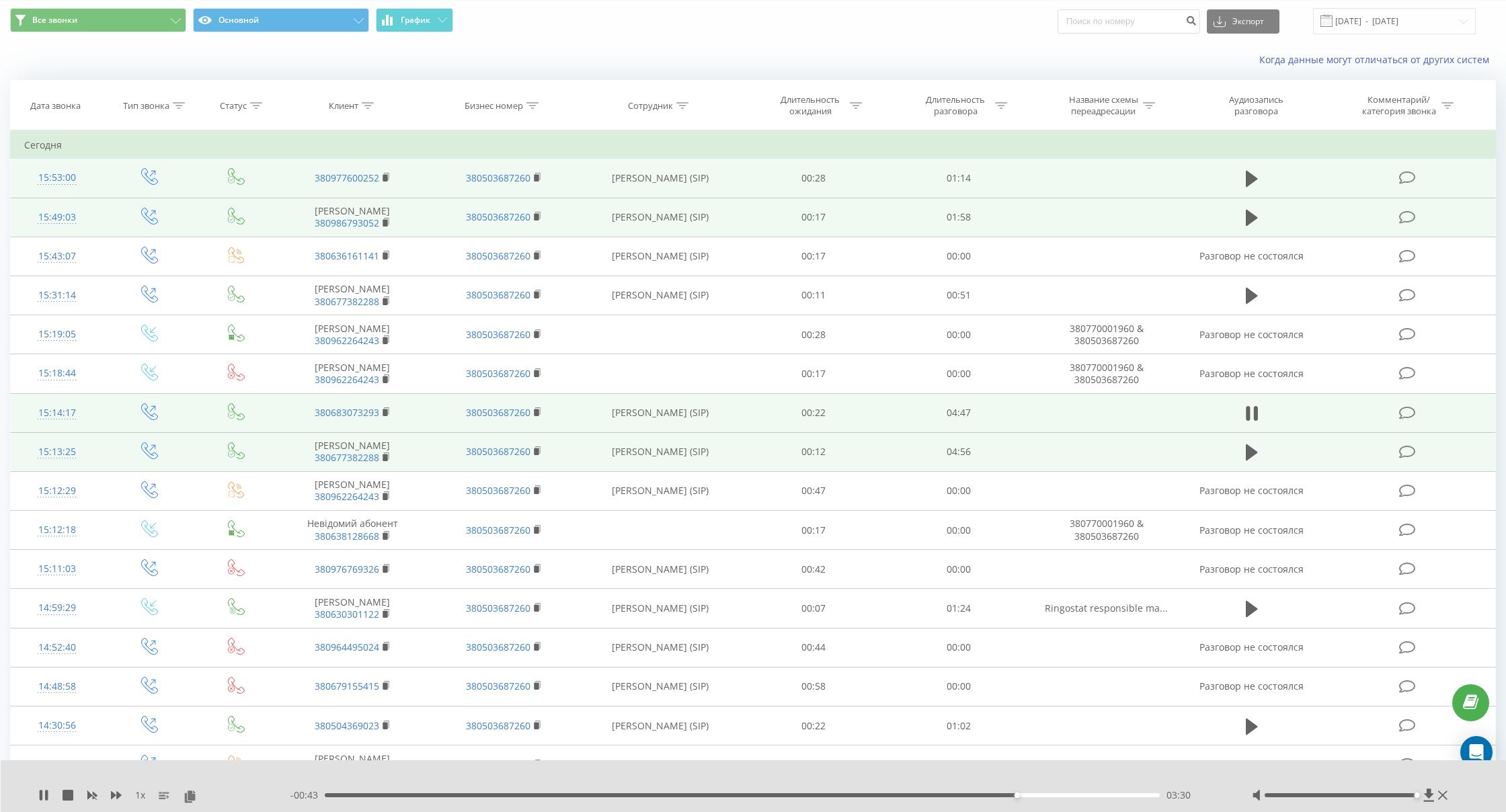 scroll, scrollTop: 42, scrollLeft: 1, axis: both 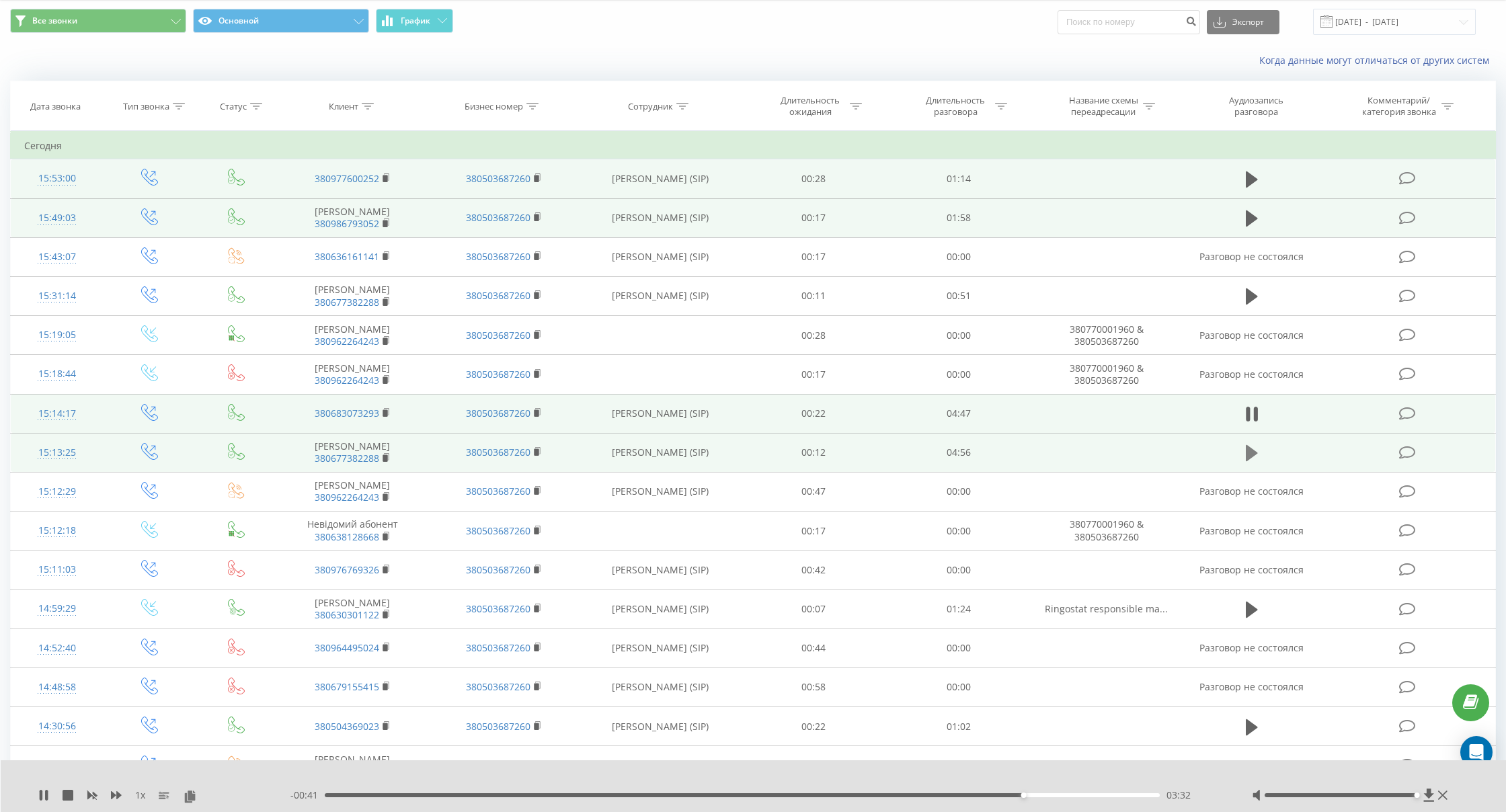 click 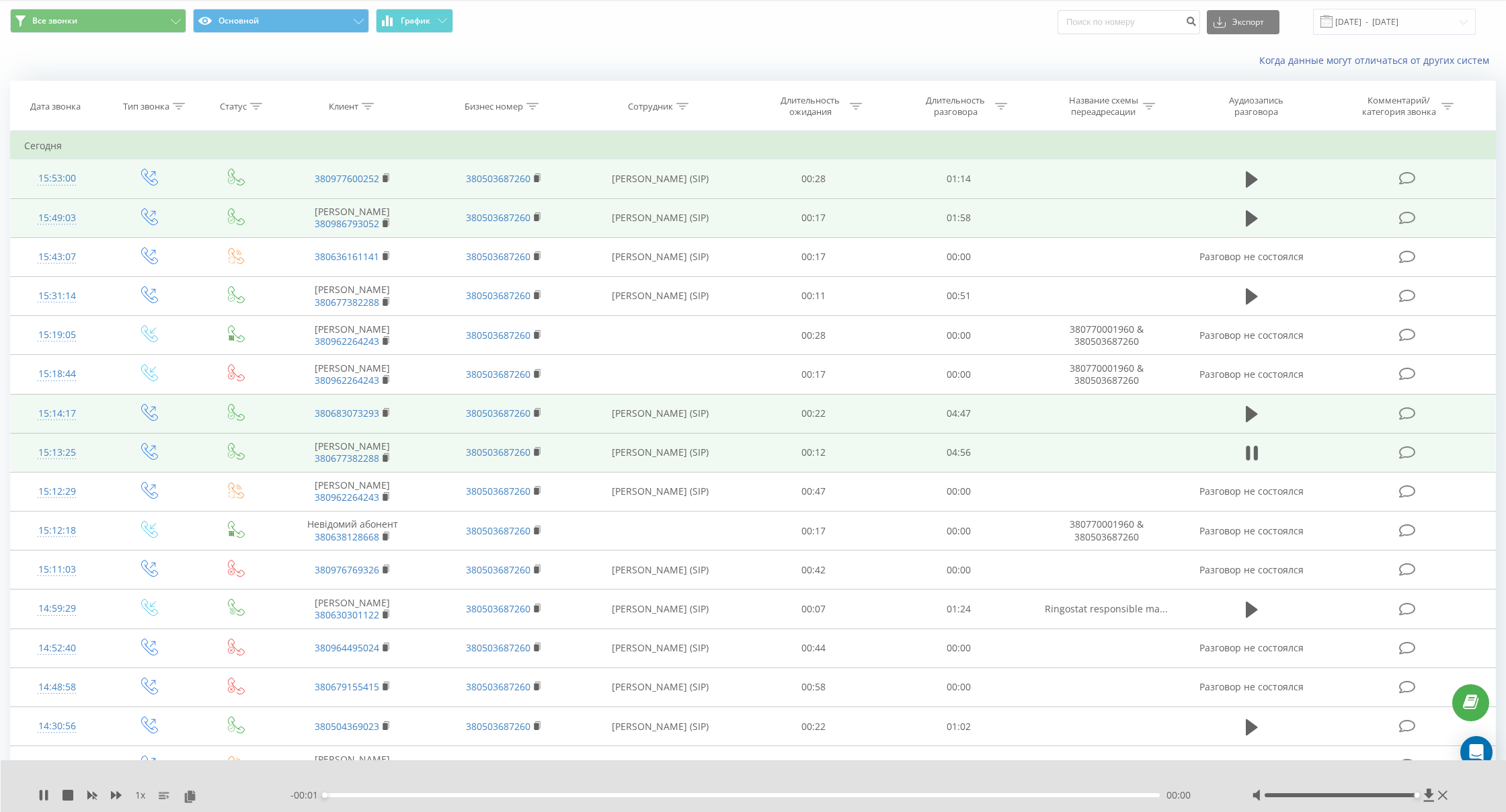 scroll, scrollTop: 42, scrollLeft: 0, axis: vertical 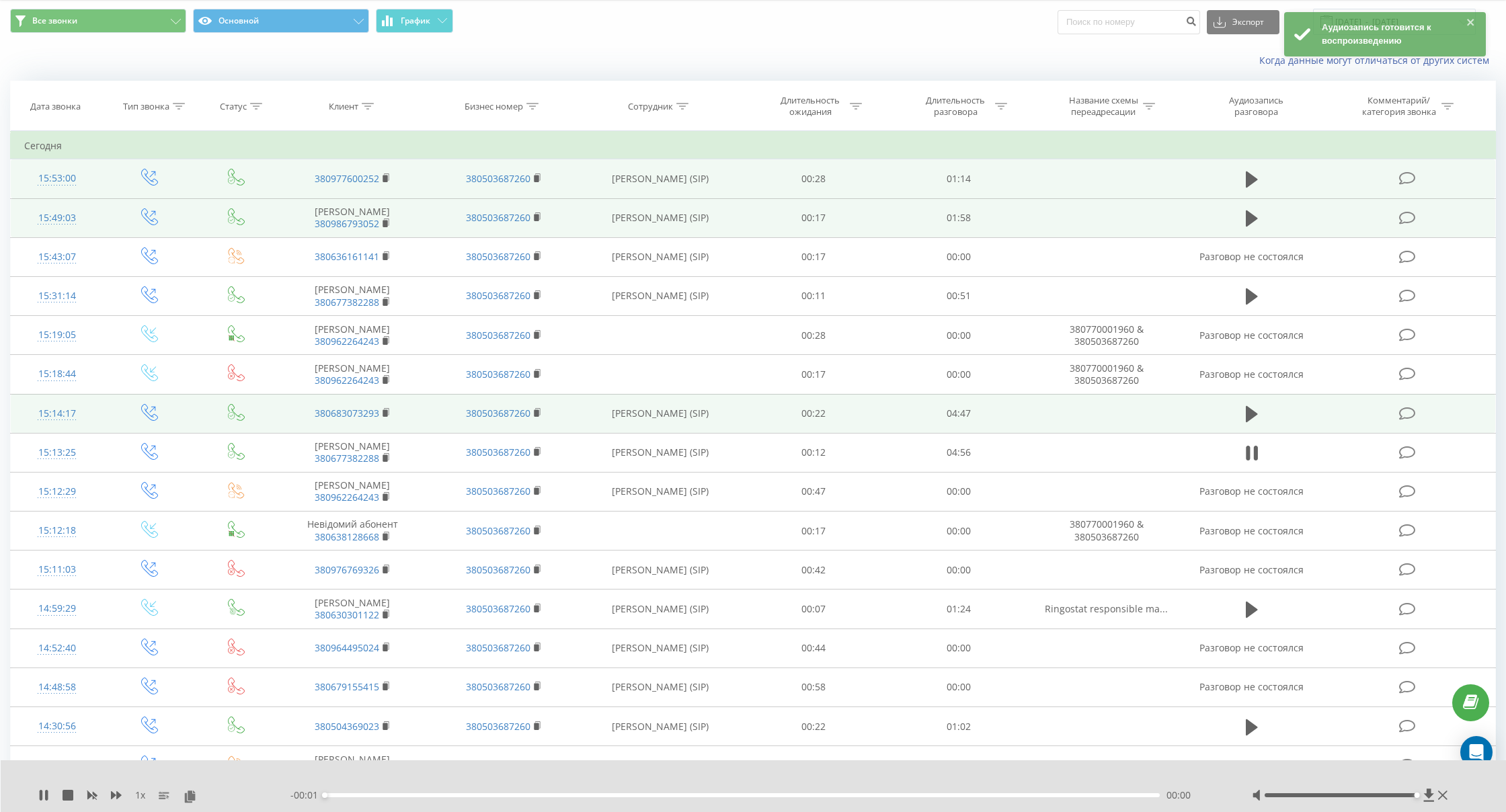 click on "1 x" at bounding box center [140, 795] 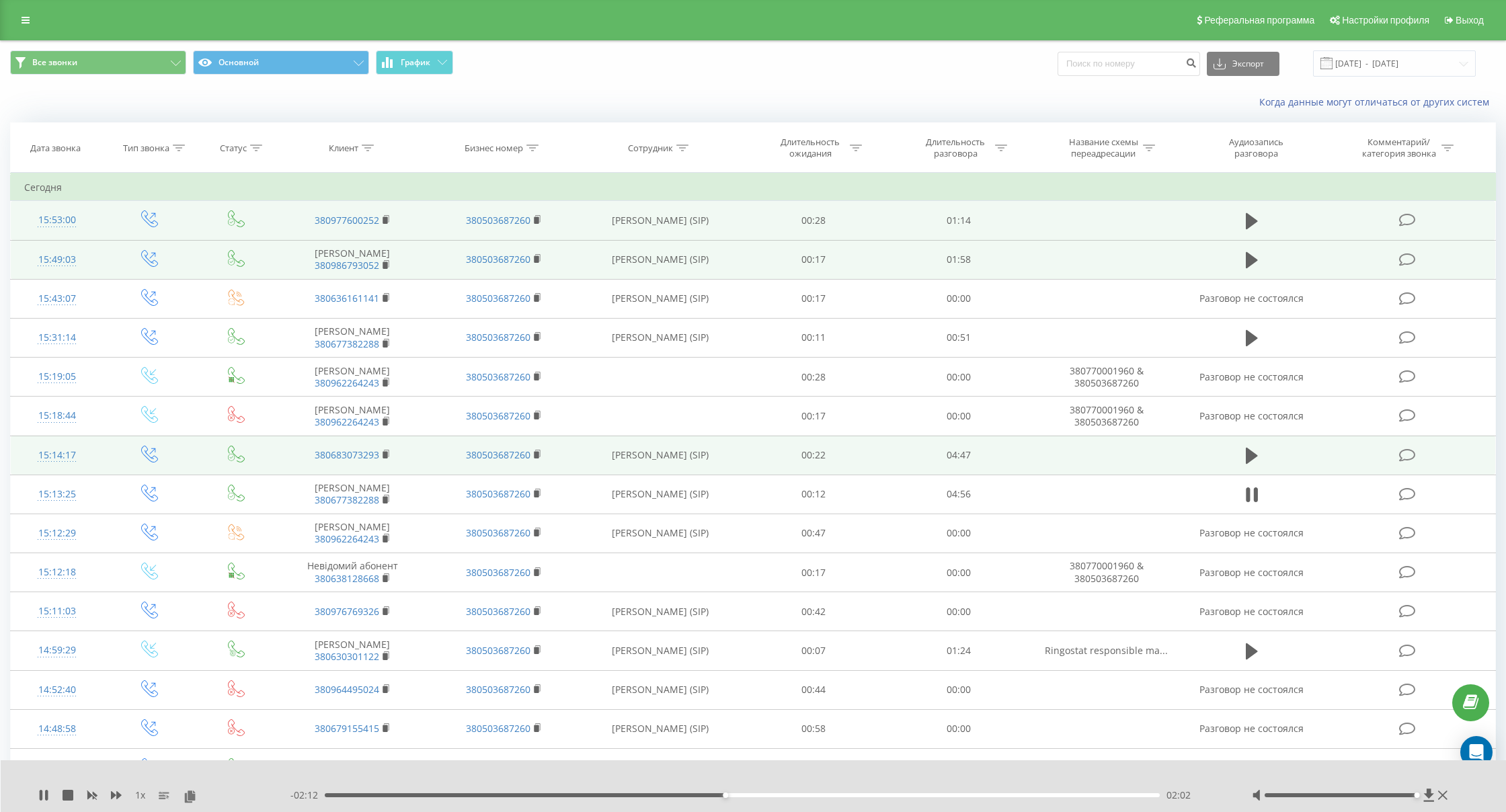 scroll, scrollTop: 0, scrollLeft: 0, axis: both 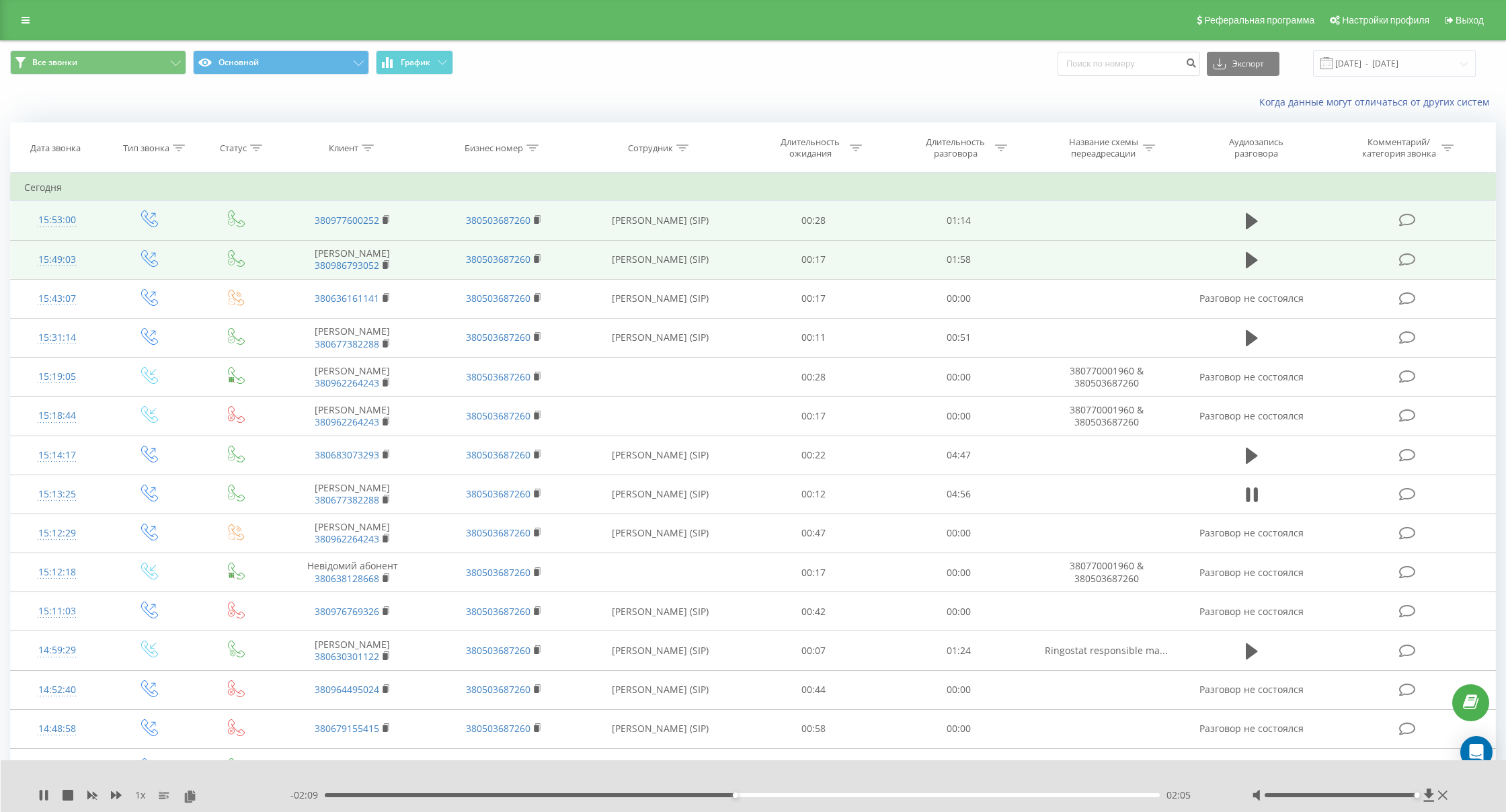 click on "Дата звонка" at bounding box center (57, 148) 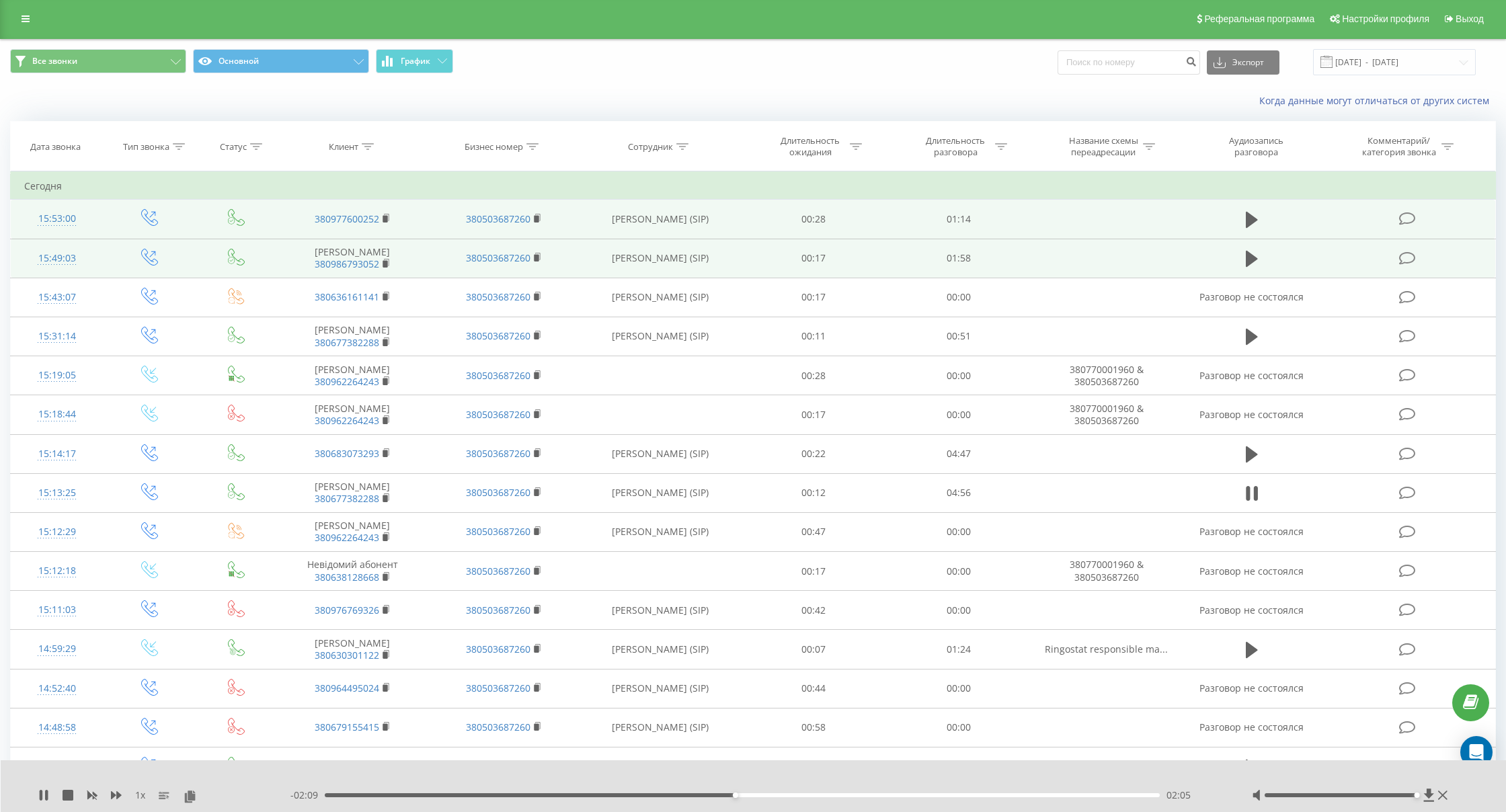 click on "Дата звонка" at bounding box center (57, 147) 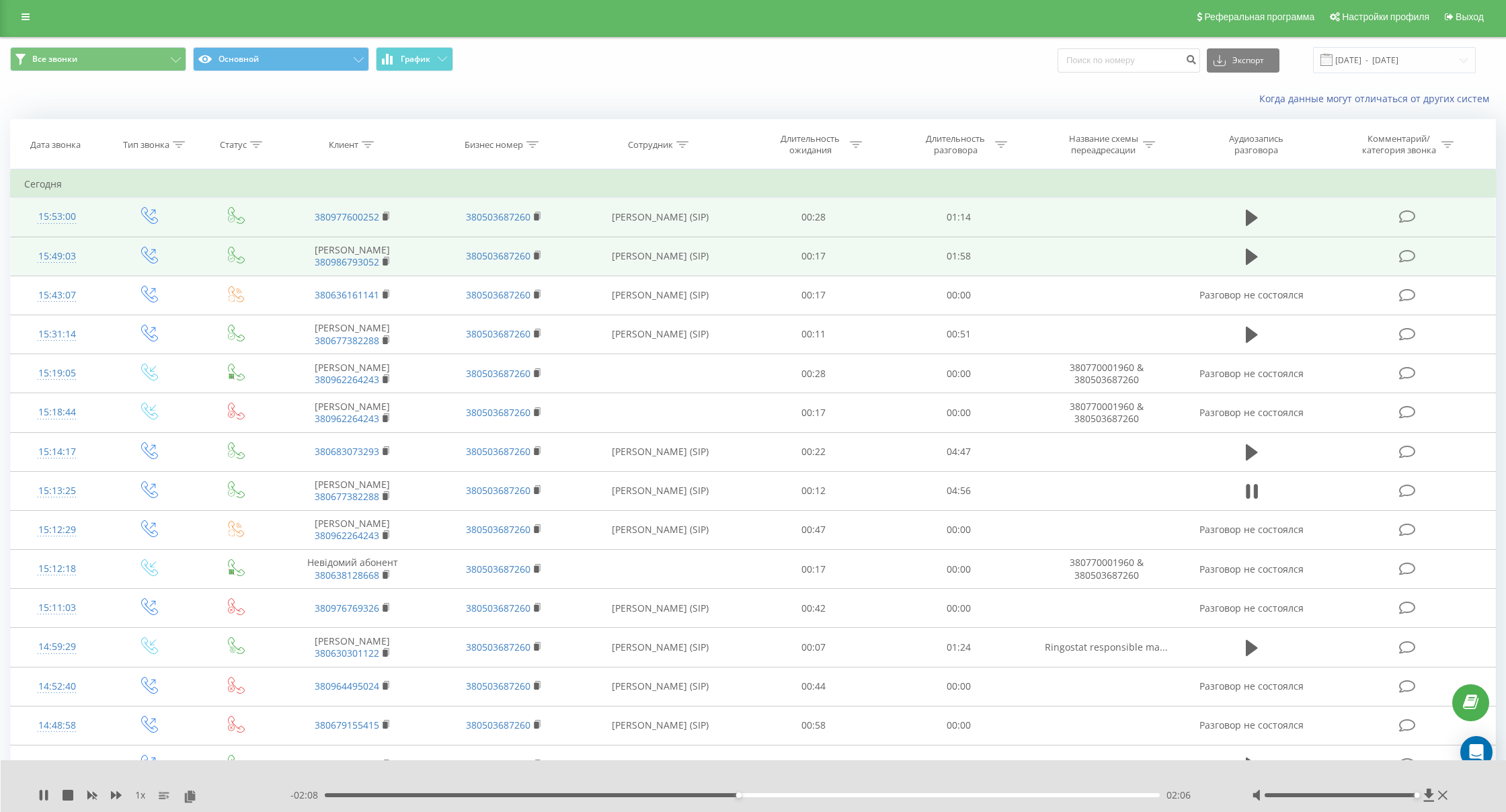 scroll, scrollTop: 5, scrollLeft: 0, axis: vertical 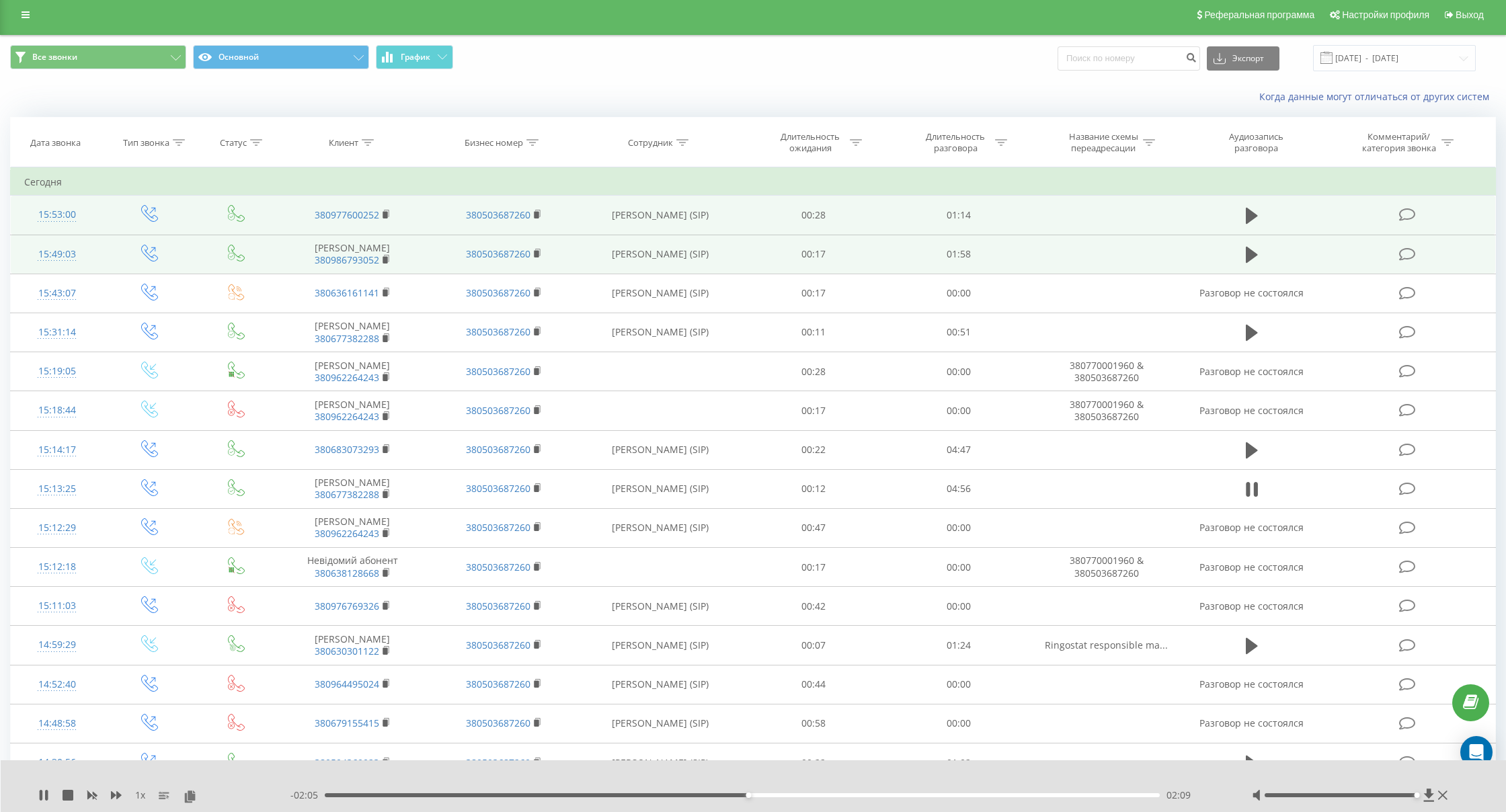 click on "Дата звонка" at bounding box center (55, 143) 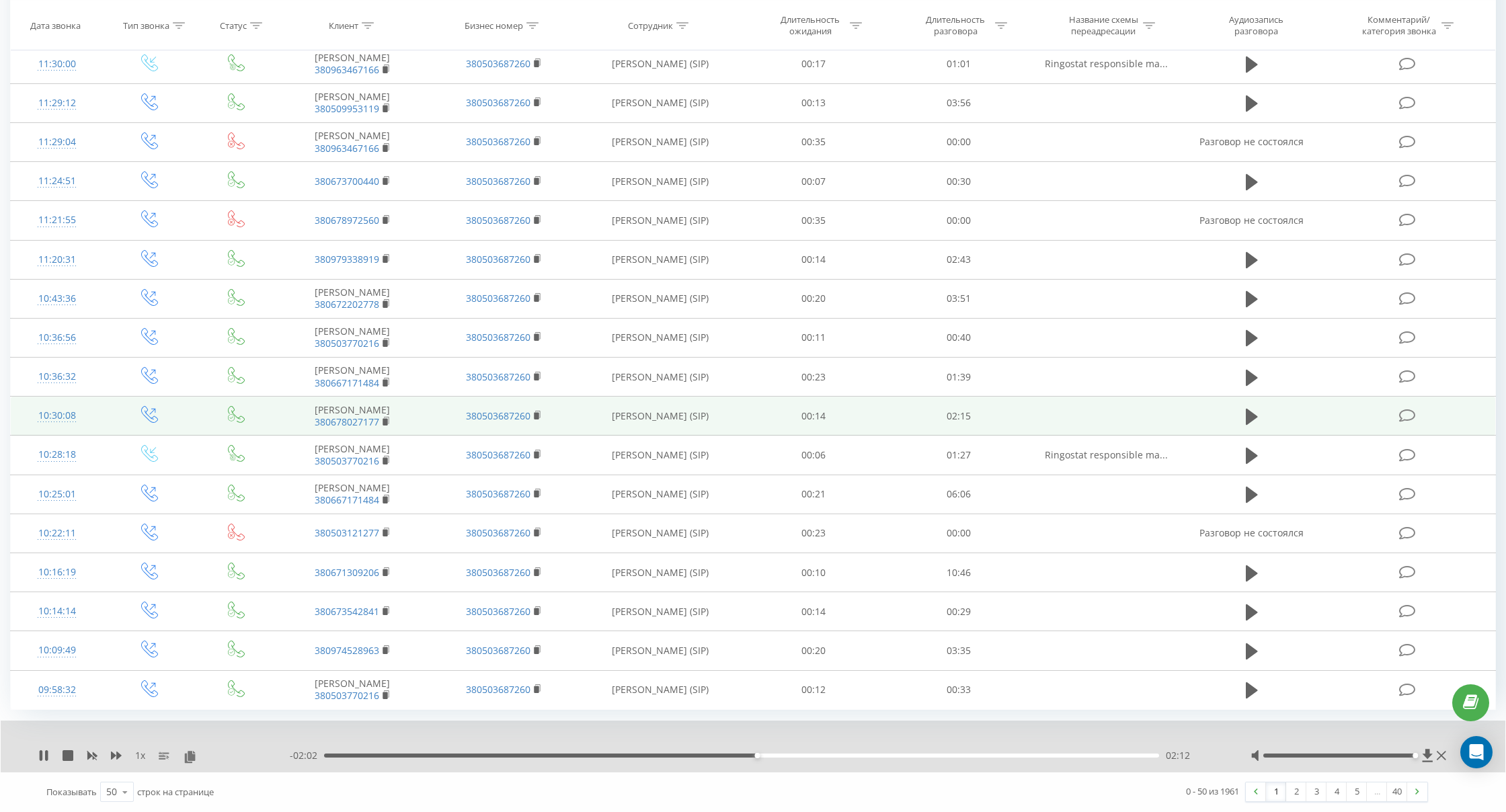 scroll, scrollTop: 1462, scrollLeft: 0, axis: vertical 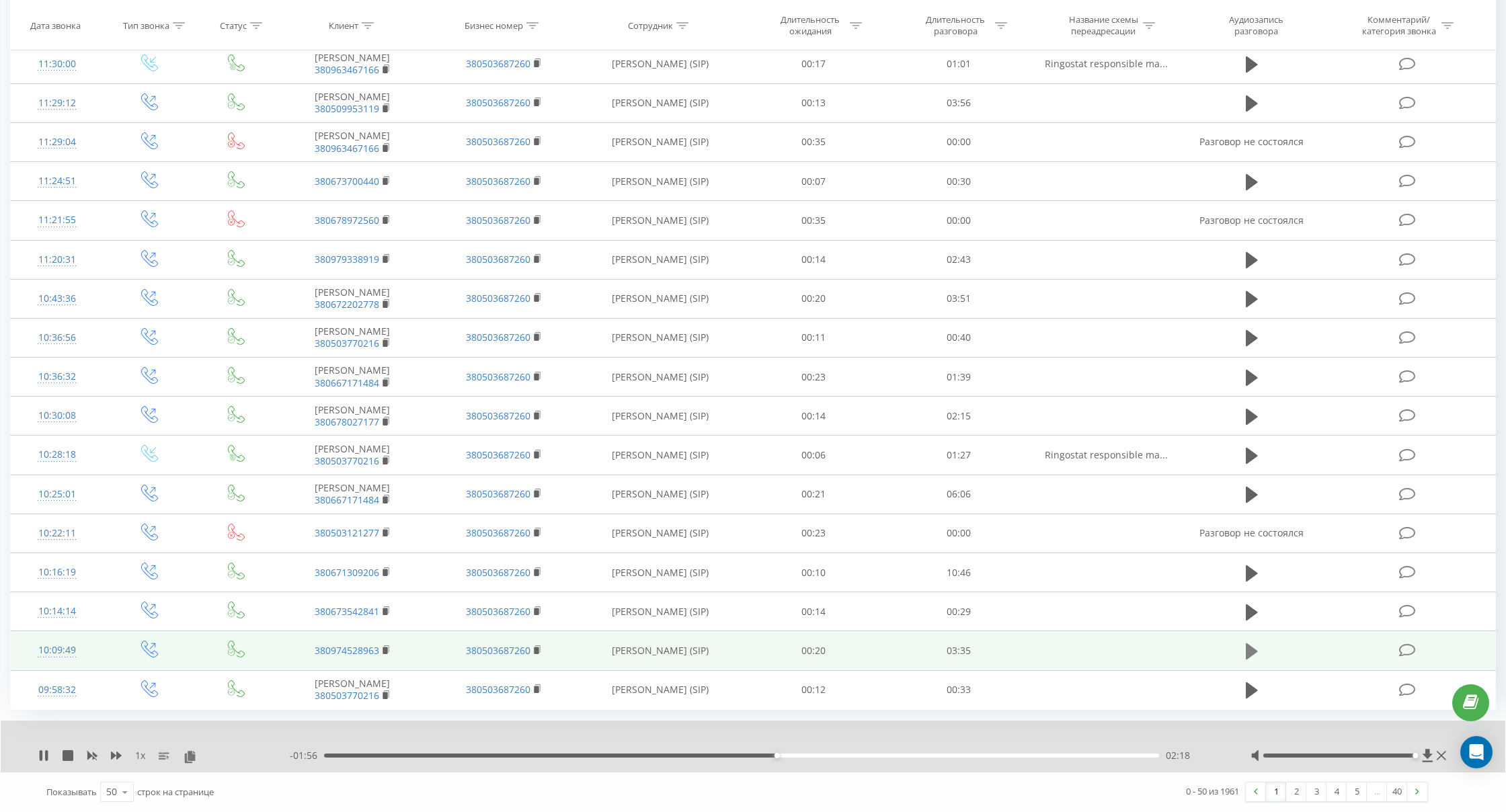 click 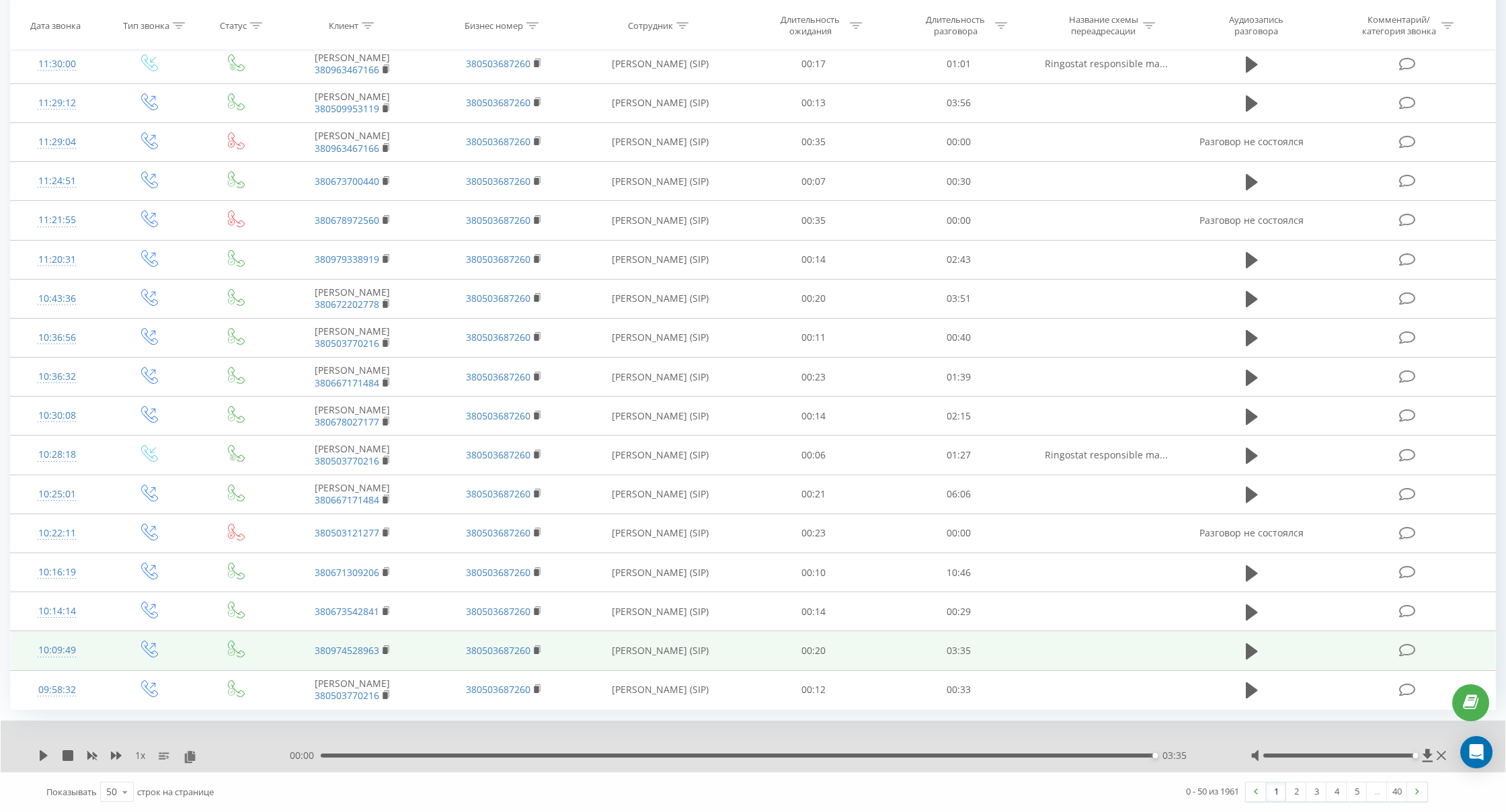 scroll, scrollTop: 1463, scrollLeft: 0, axis: vertical 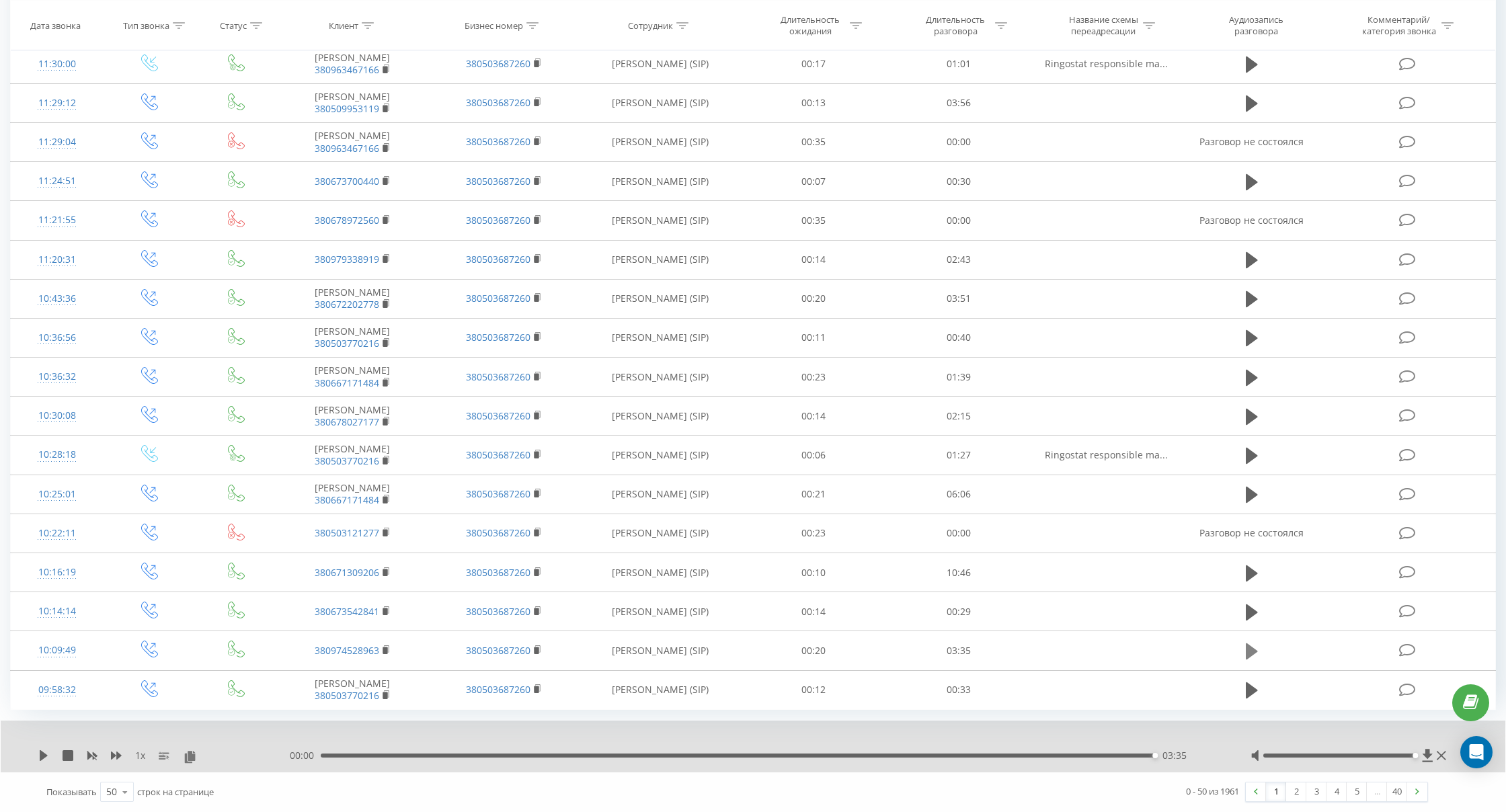 click at bounding box center [1252, 651] 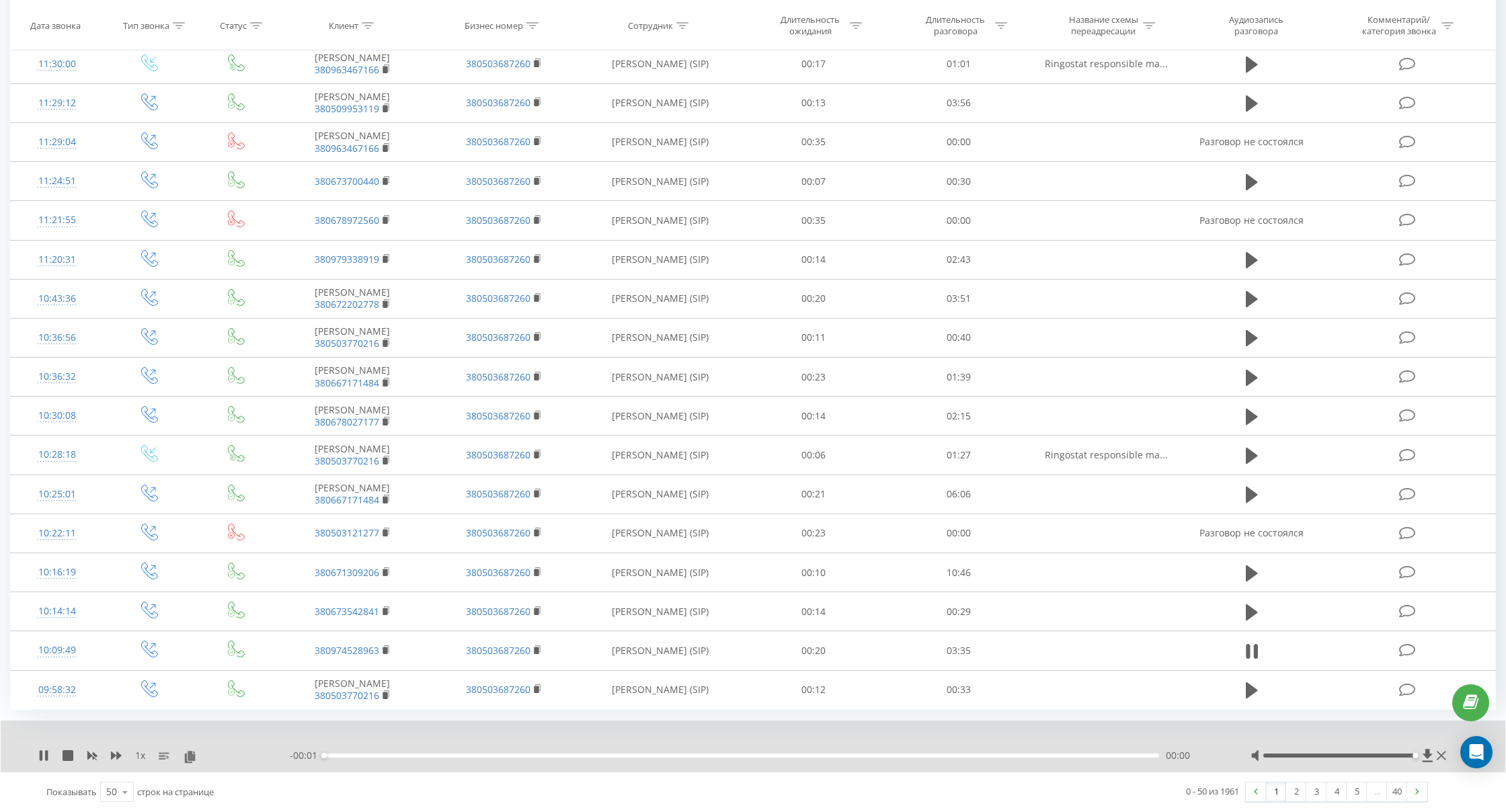 scroll, scrollTop: 1462, scrollLeft: 0, axis: vertical 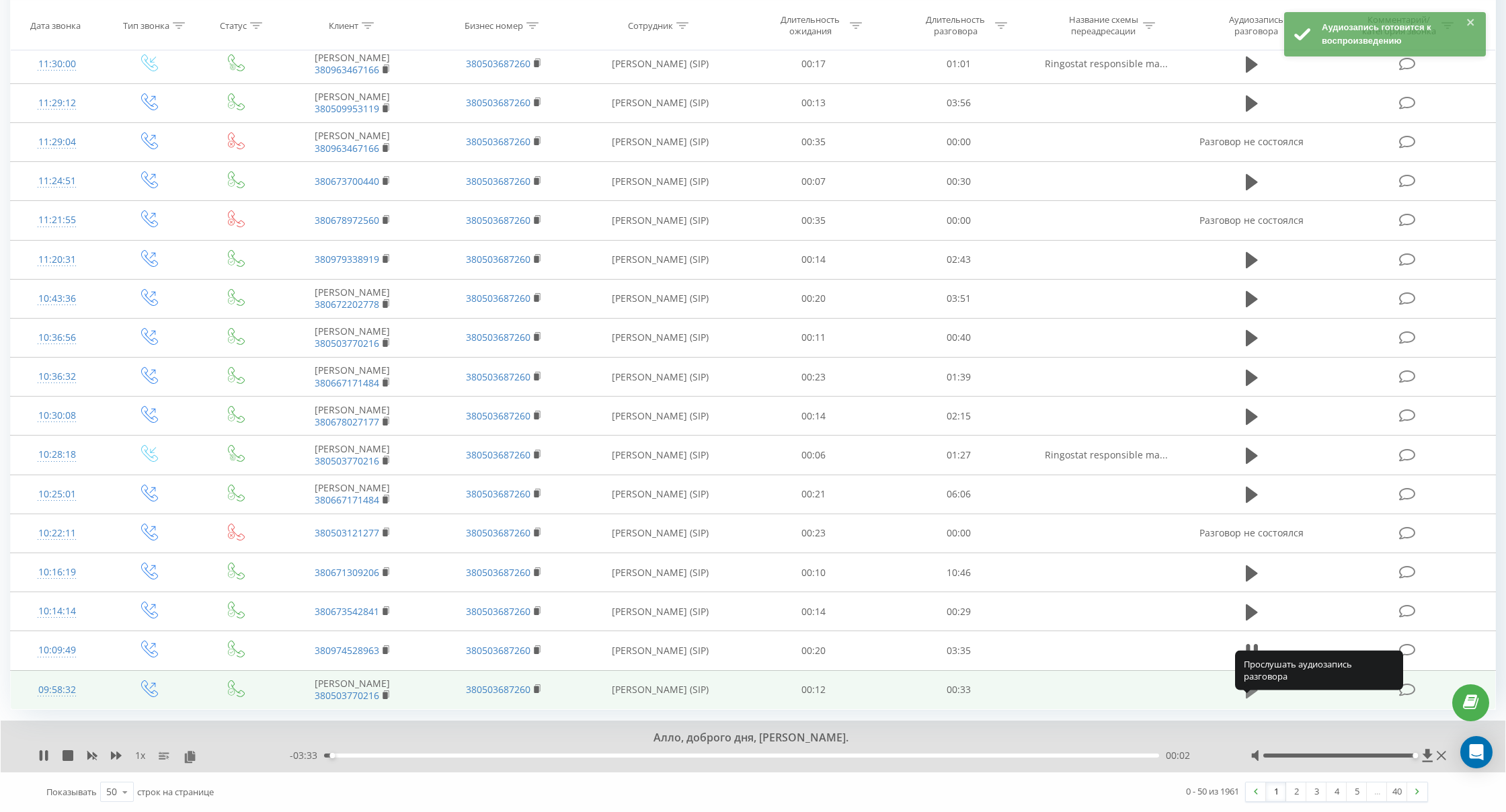 click at bounding box center [1252, 690] 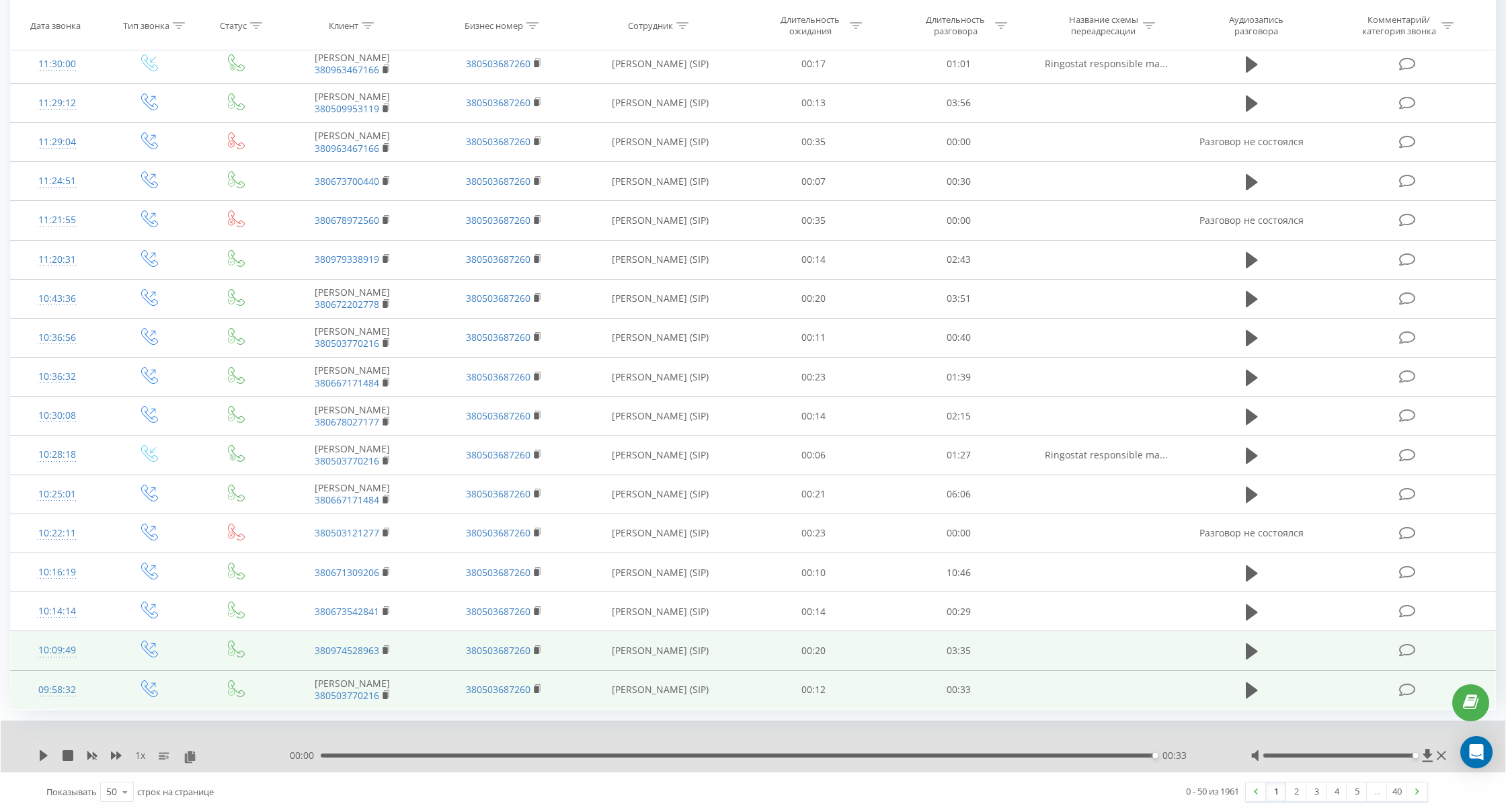 scroll, scrollTop: 1457, scrollLeft: 0, axis: vertical 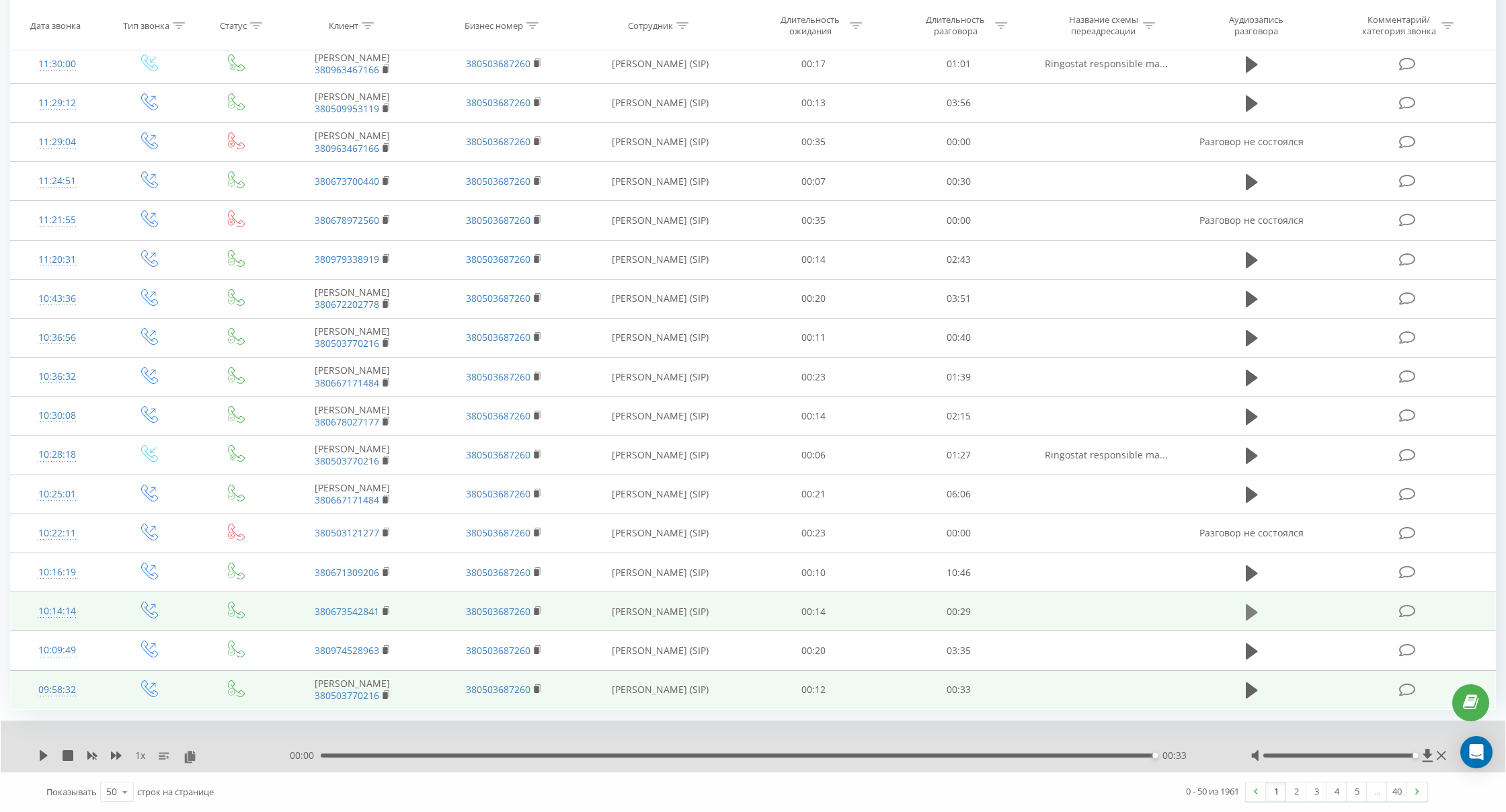 click 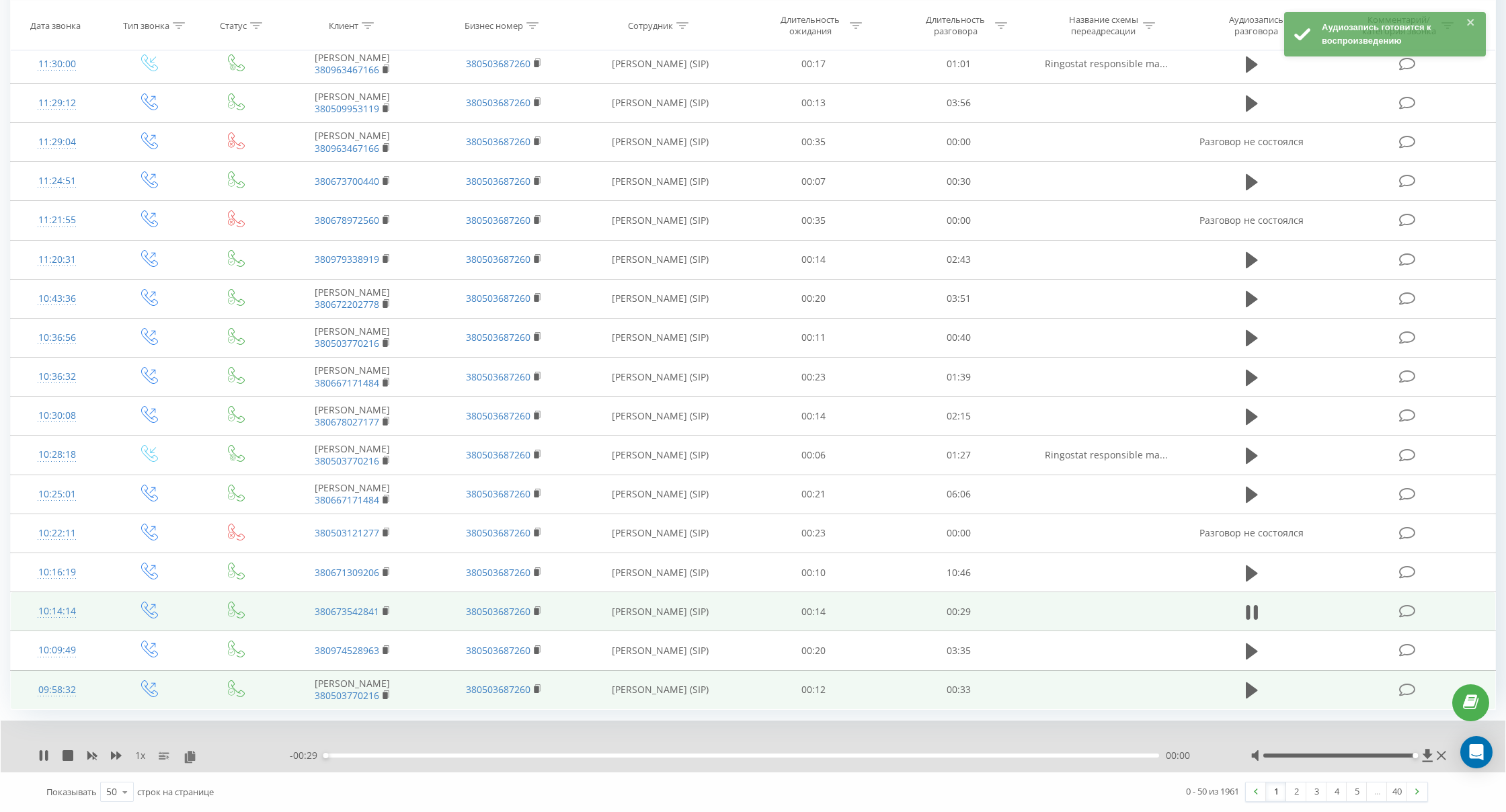 scroll, scrollTop: 1457, scrollLeft: 0, axis: vertical 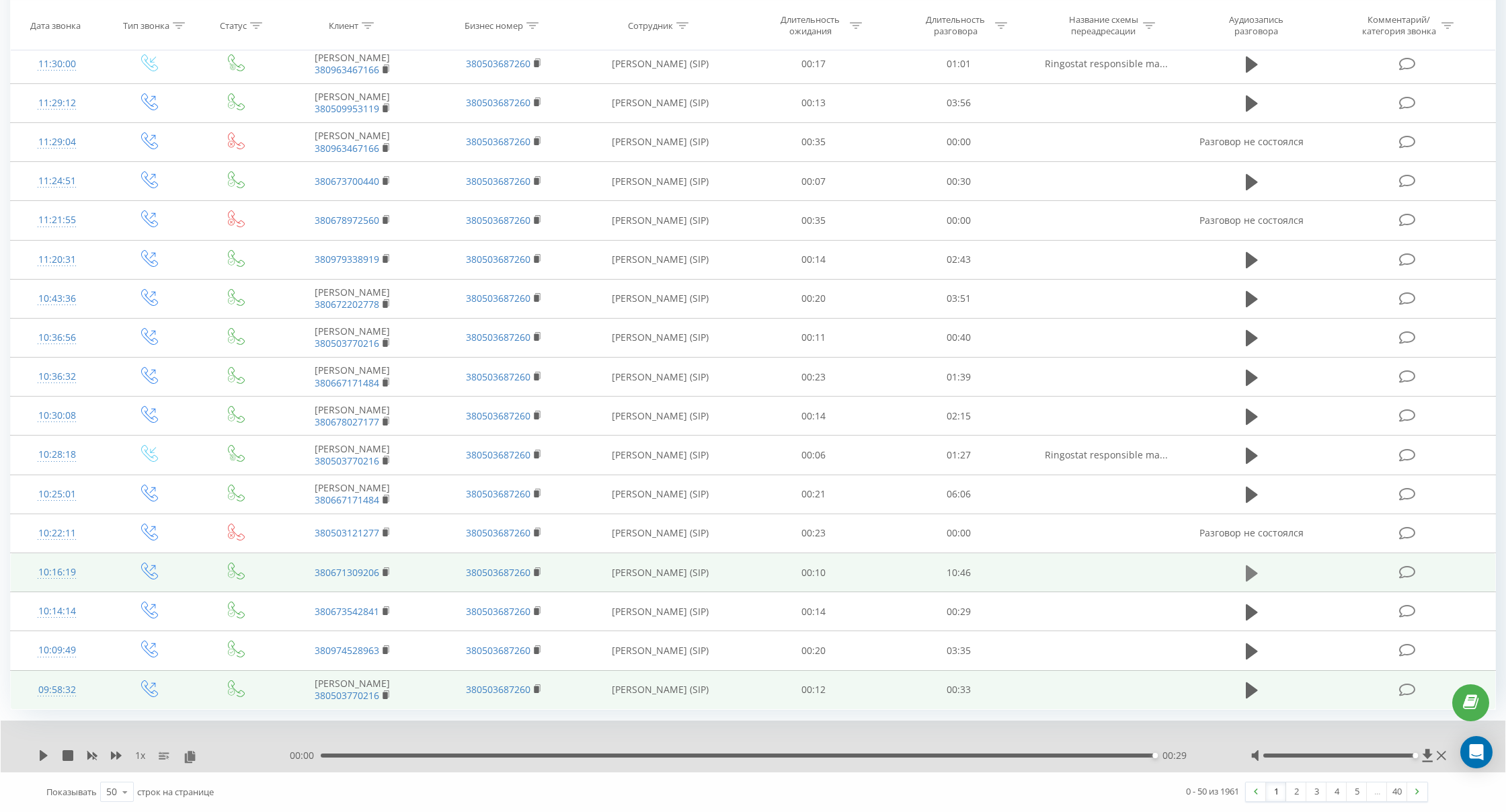 click 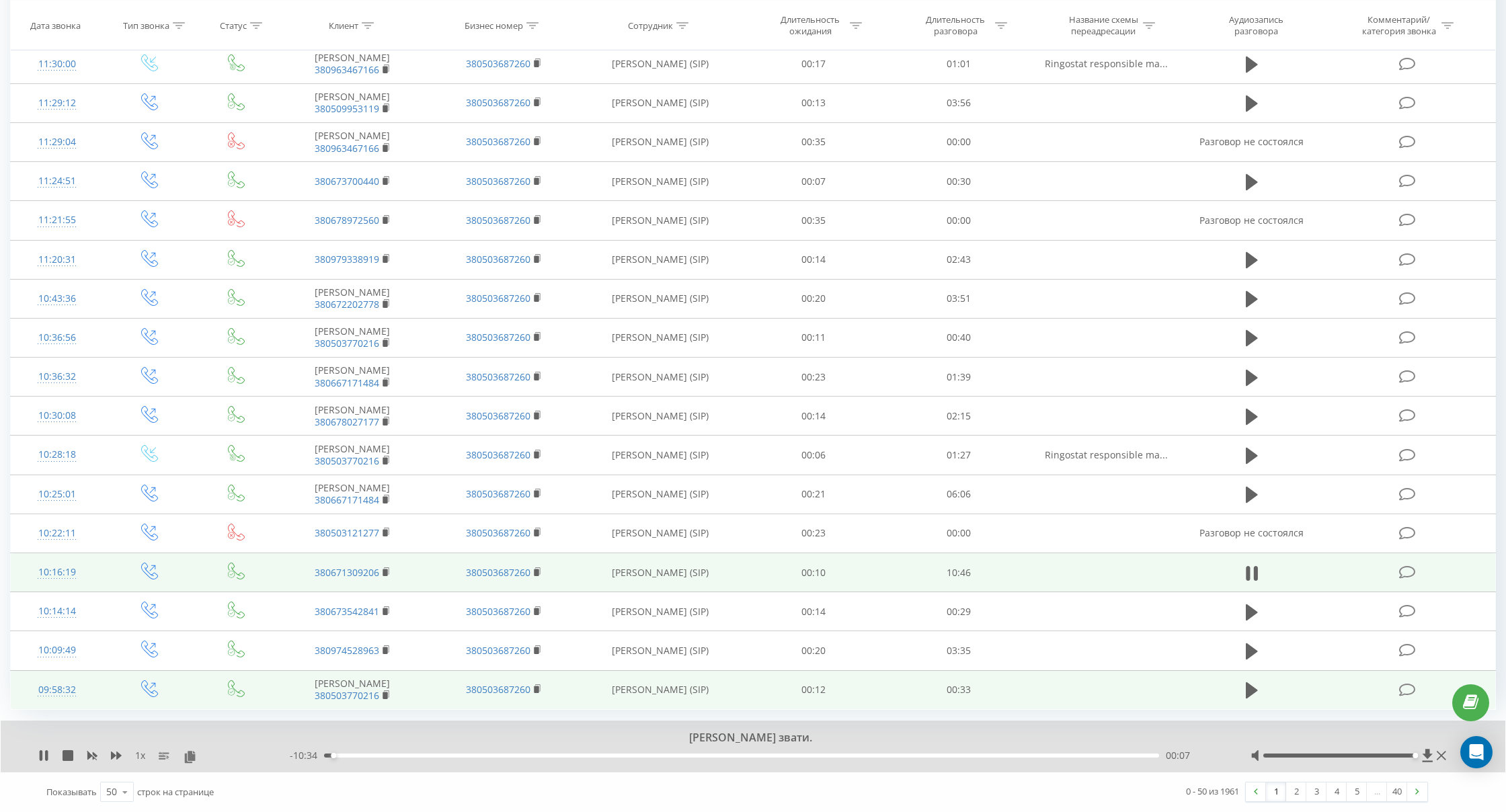 click on "1 x" at bounding box center (140, 756) 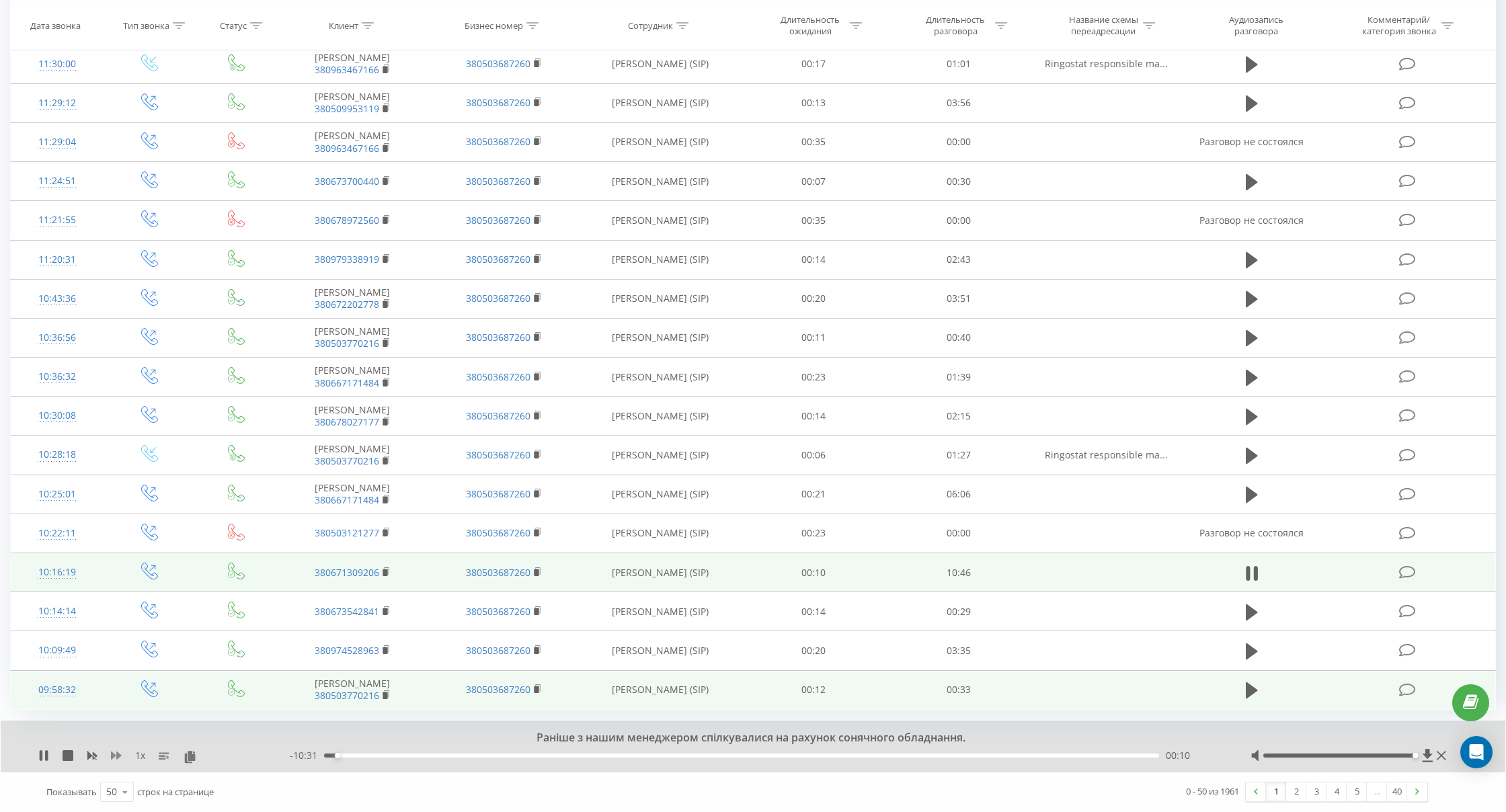 click 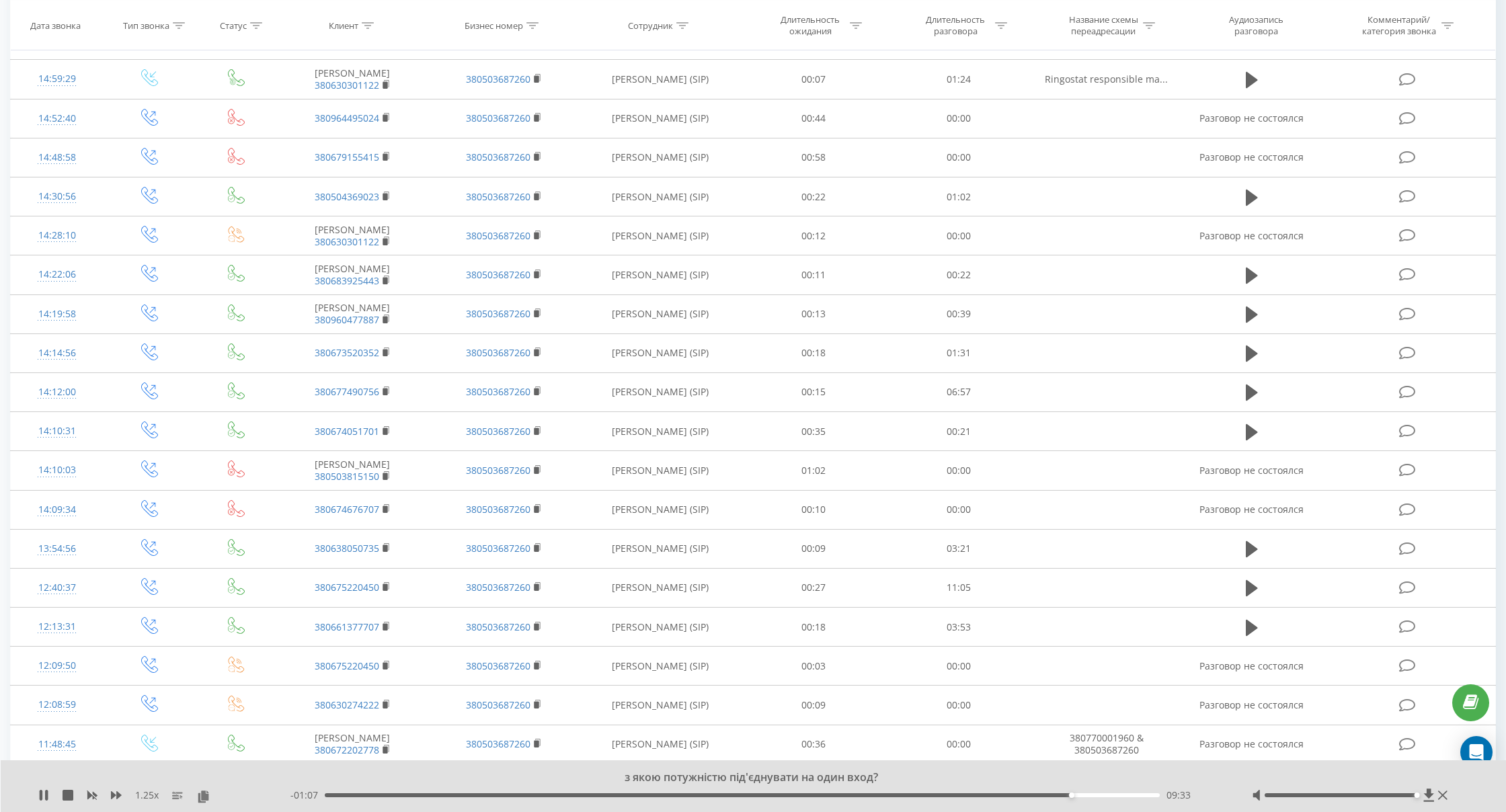 scroll, scrollTop: 565, scrollLeft: 0, axis: vertical 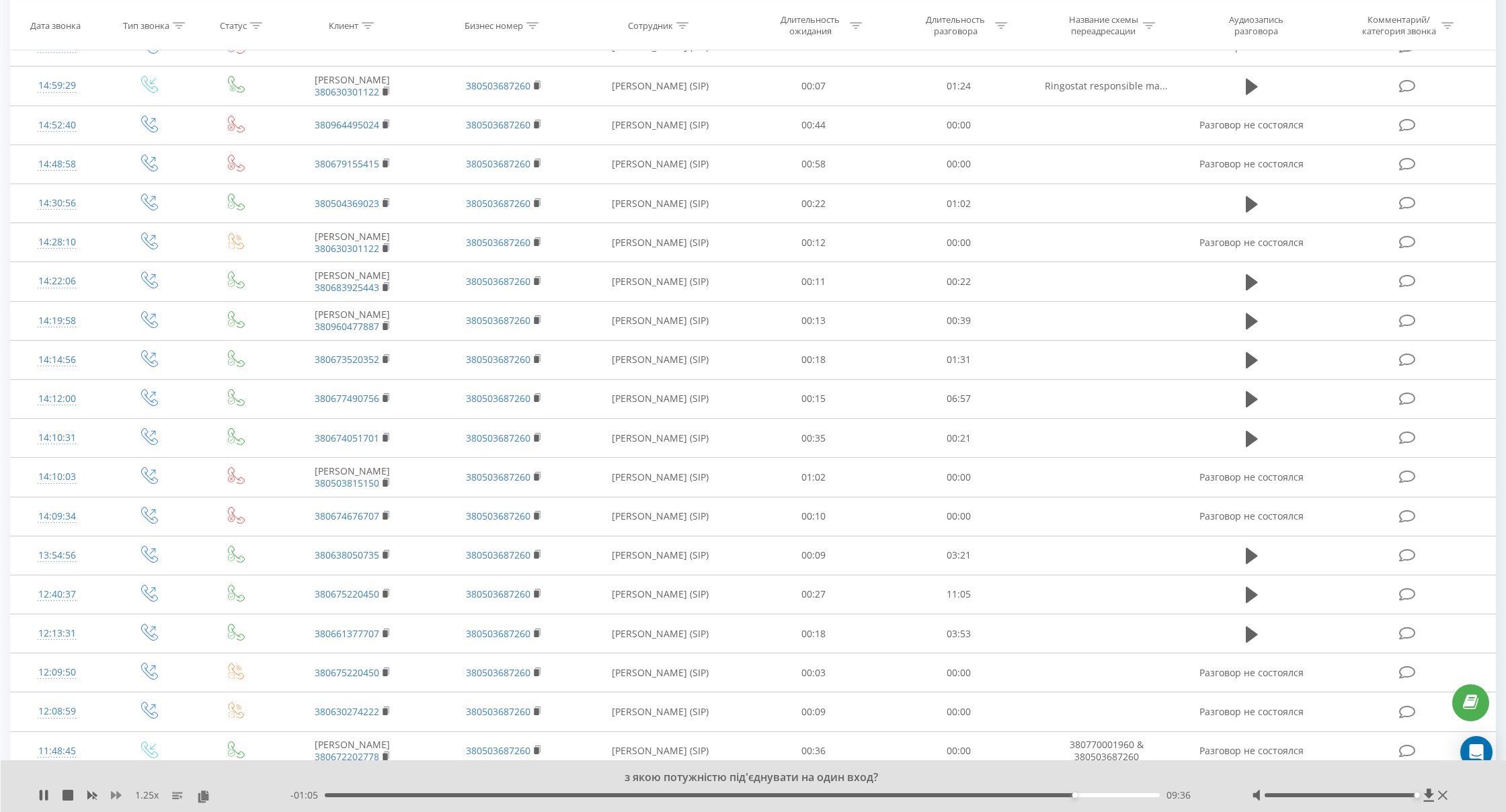 click 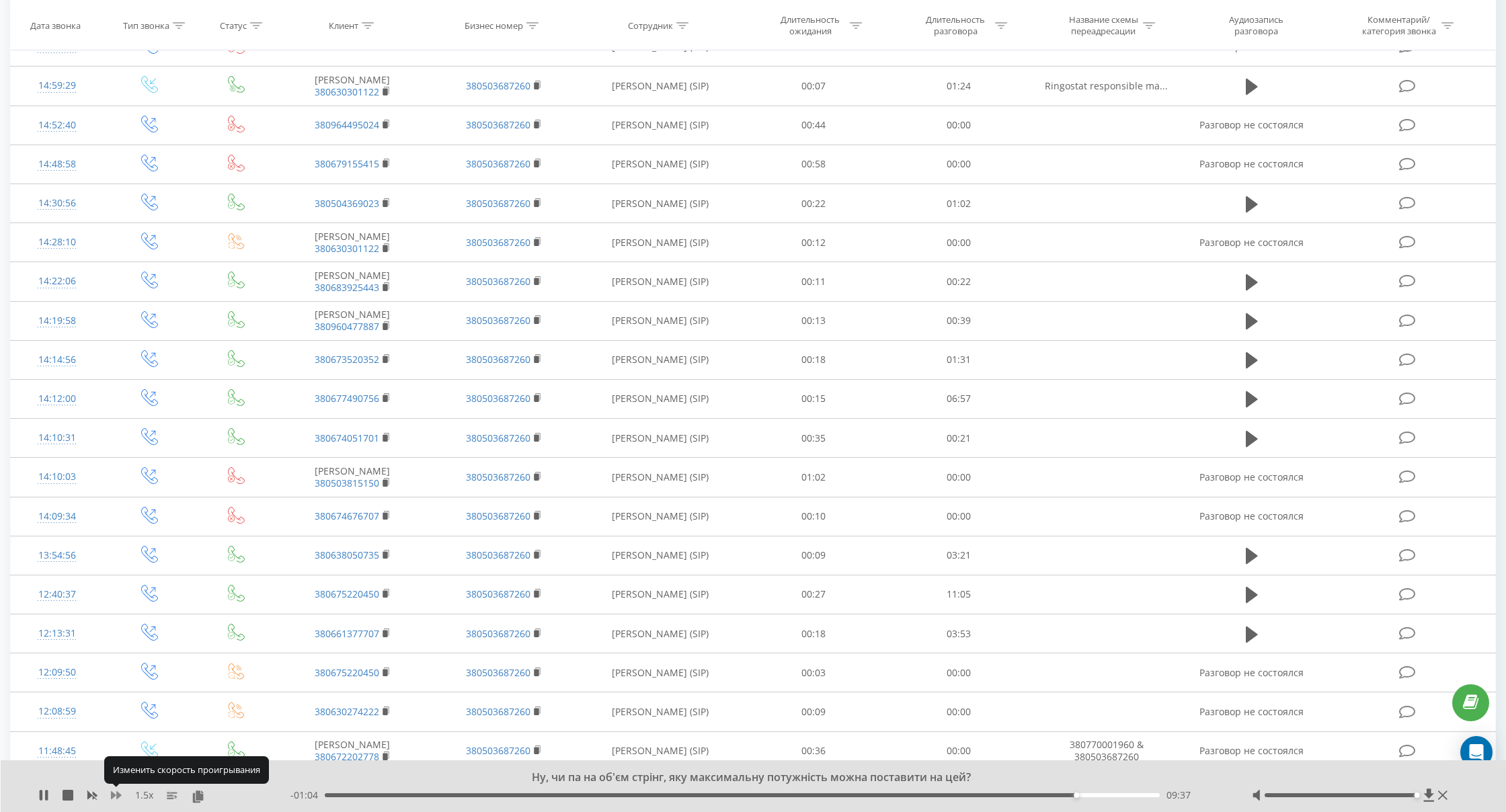 click 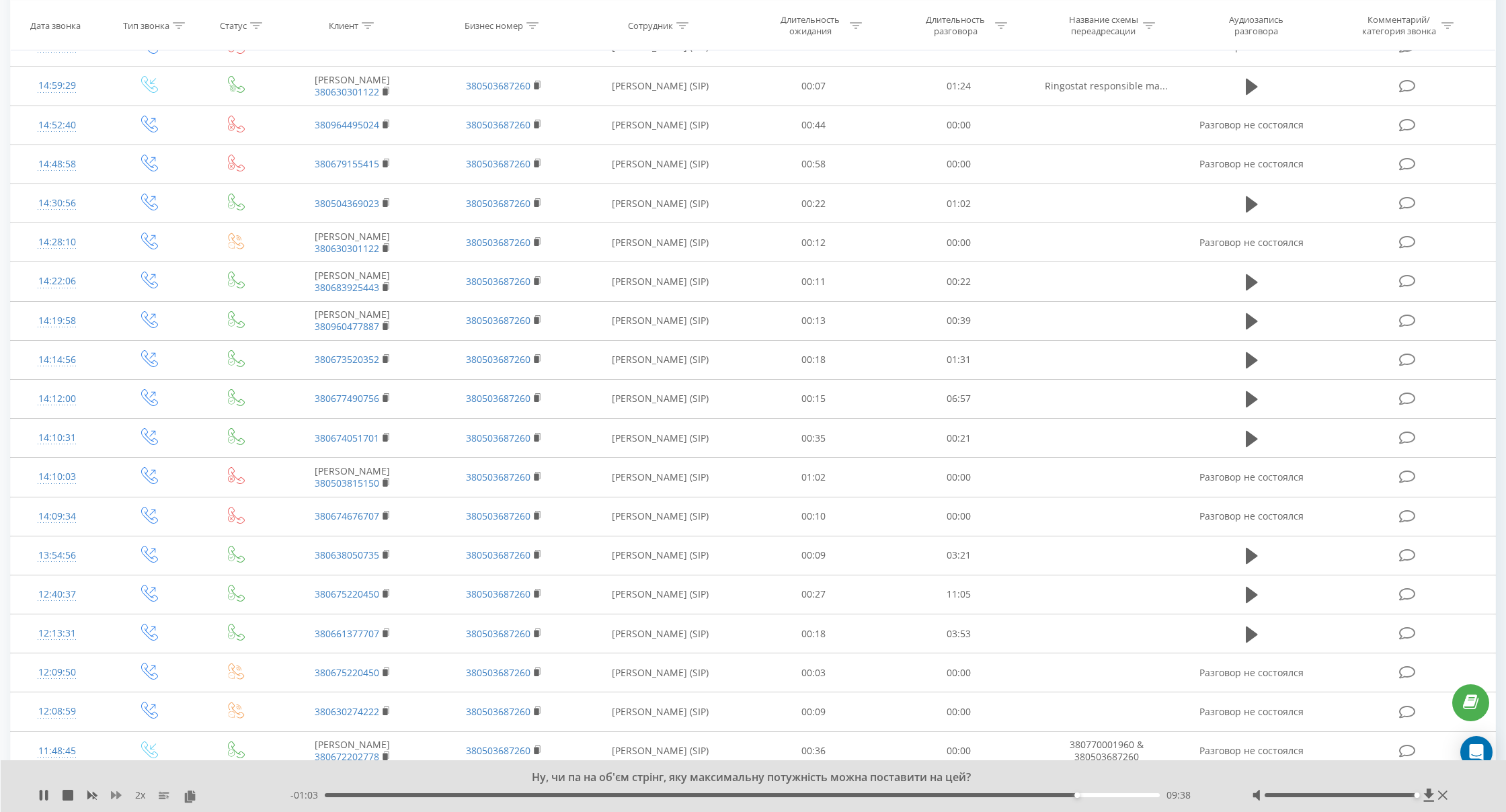 click 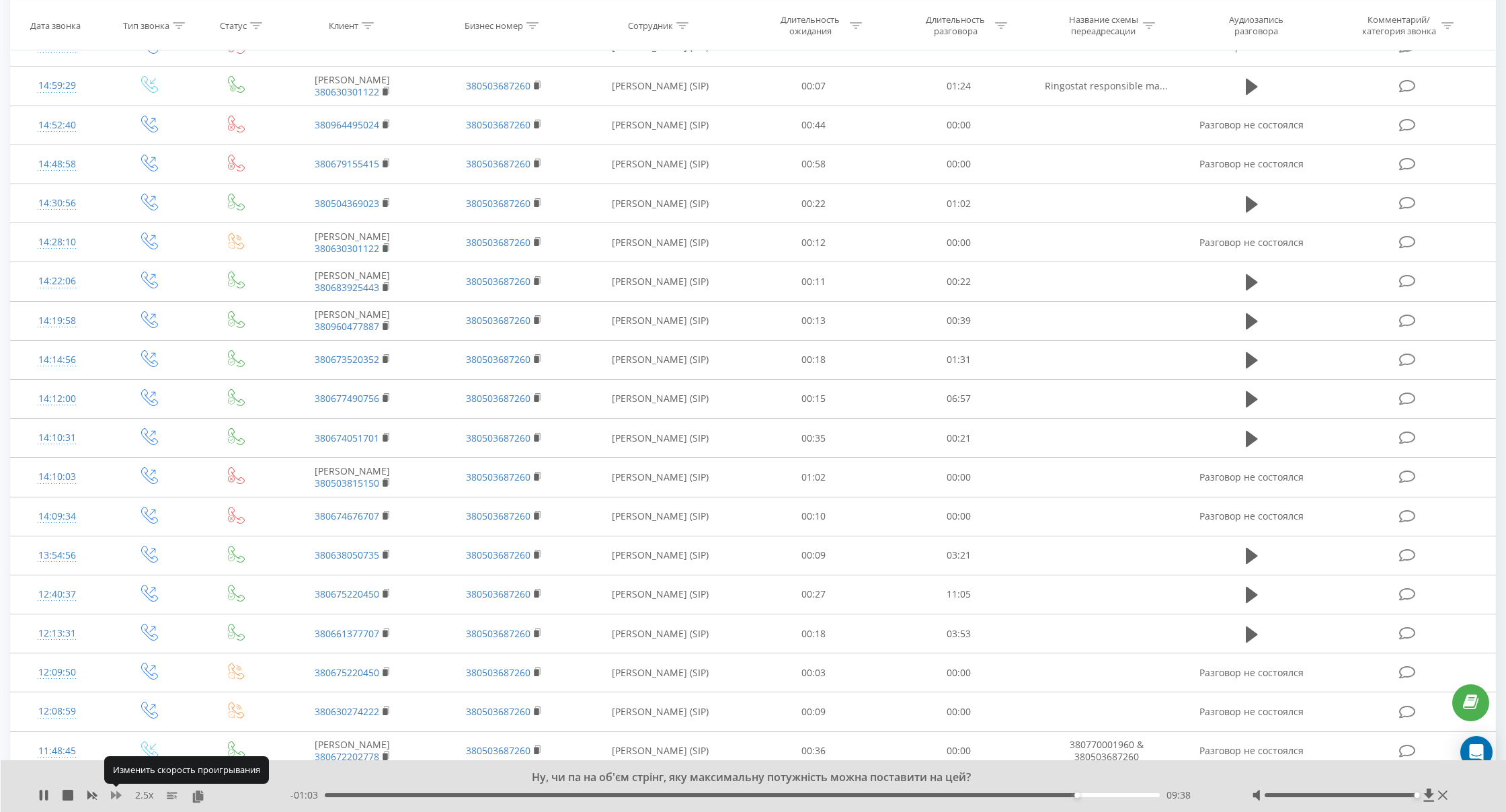 click 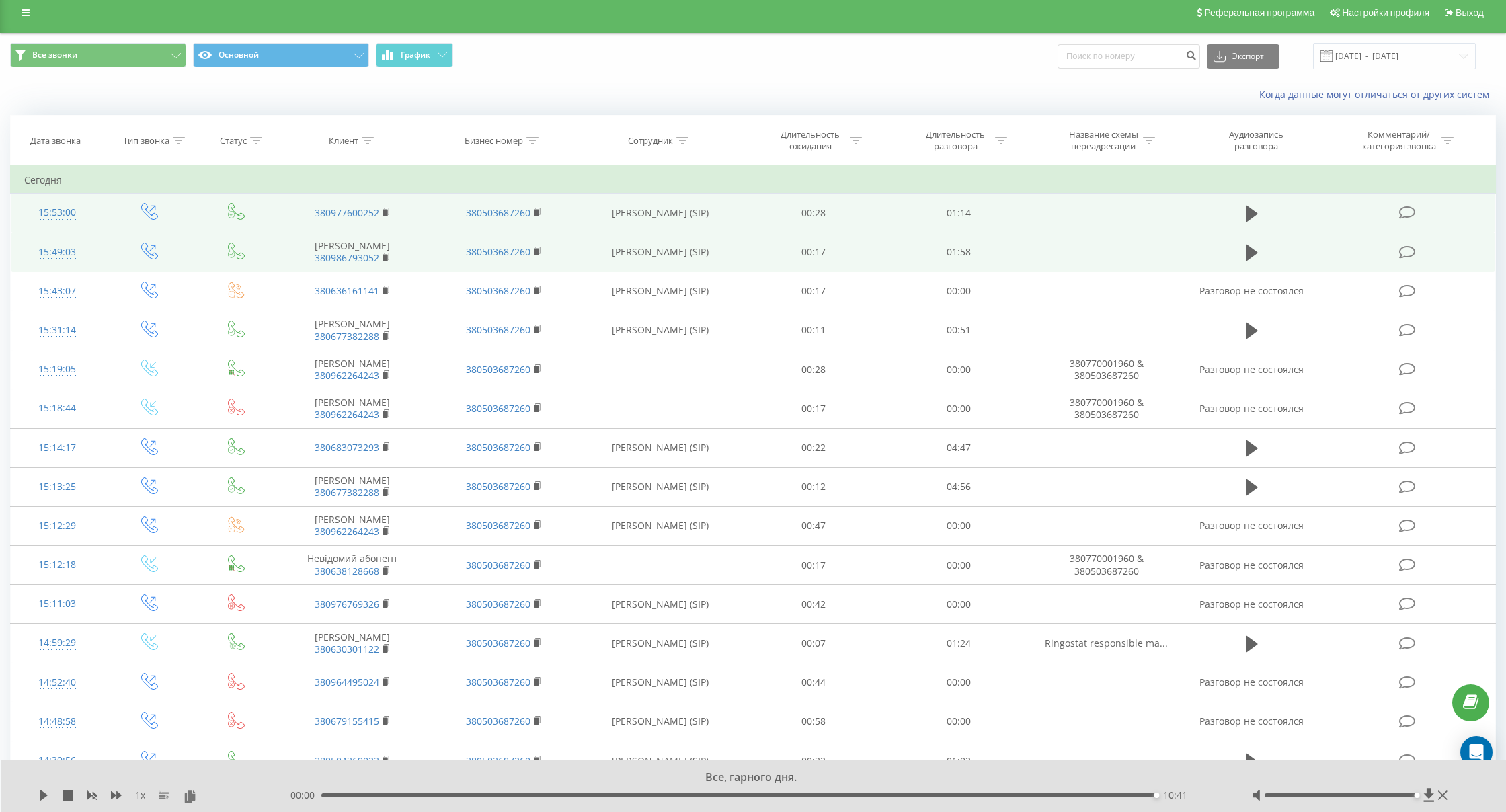 scroll, scrollTop: 7, scrollLeft: 0, axis: vertical 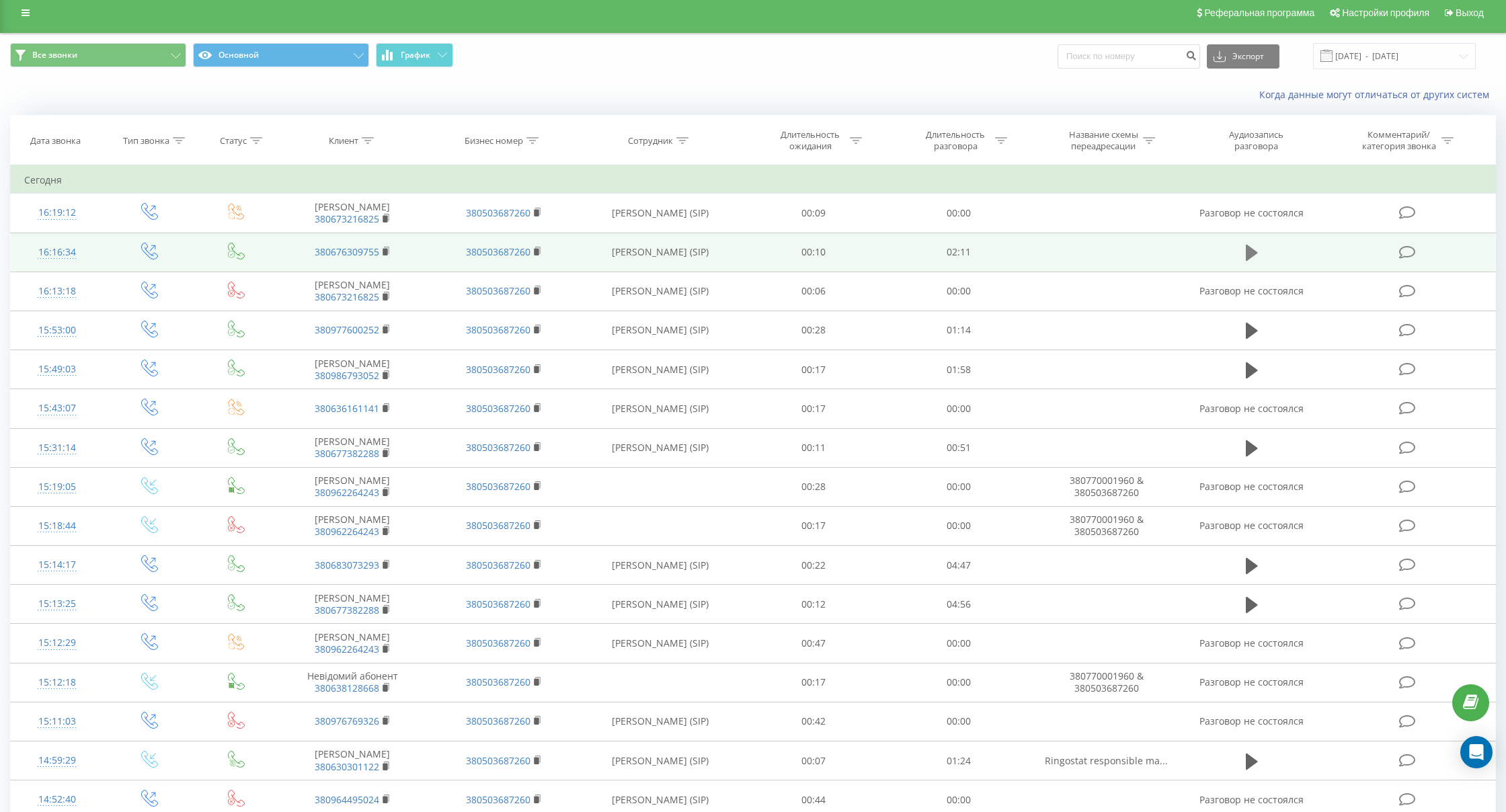 click 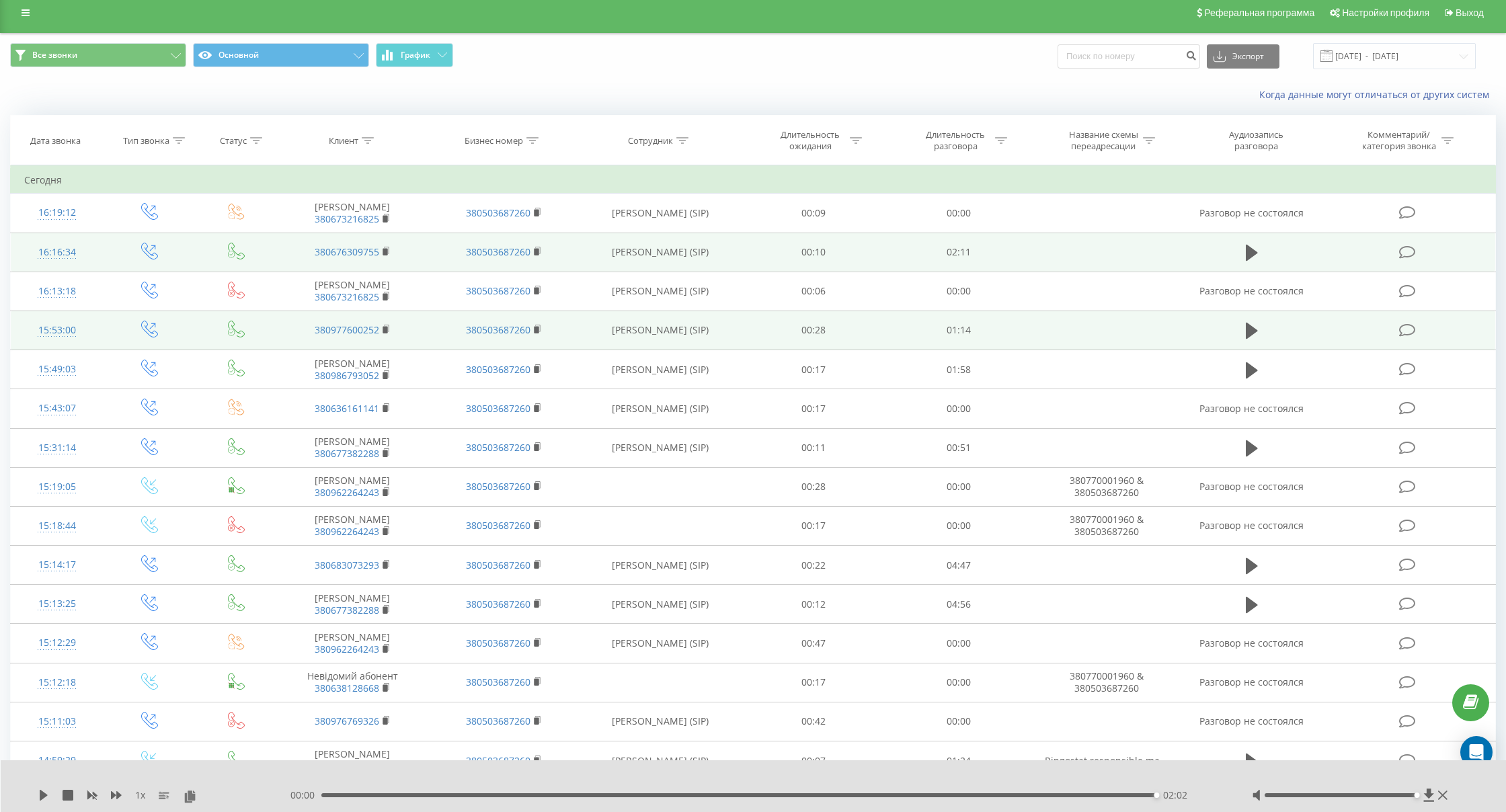 scroll, scrollTop: 7, scrollLeft: 1, axis: both 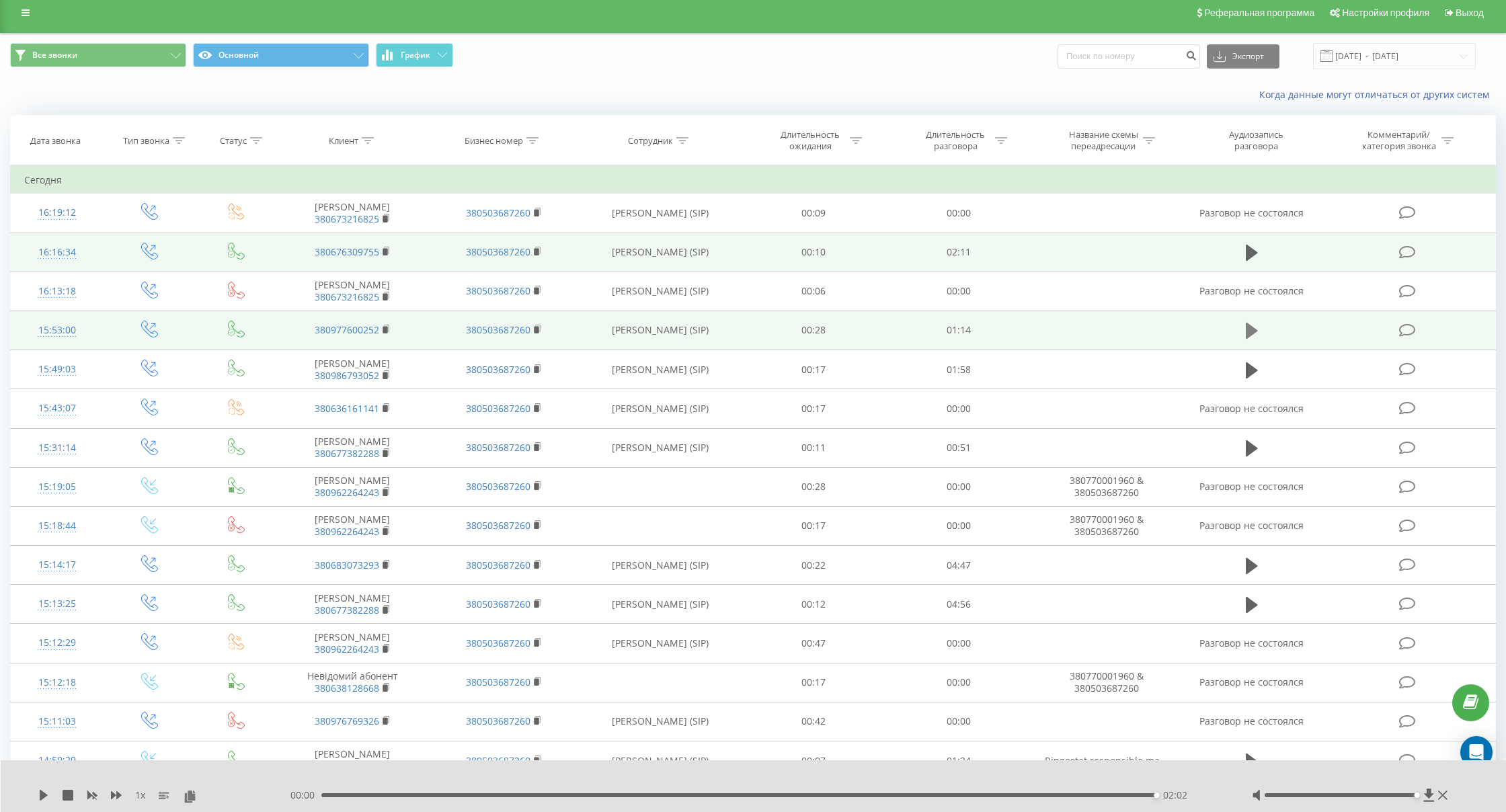 click 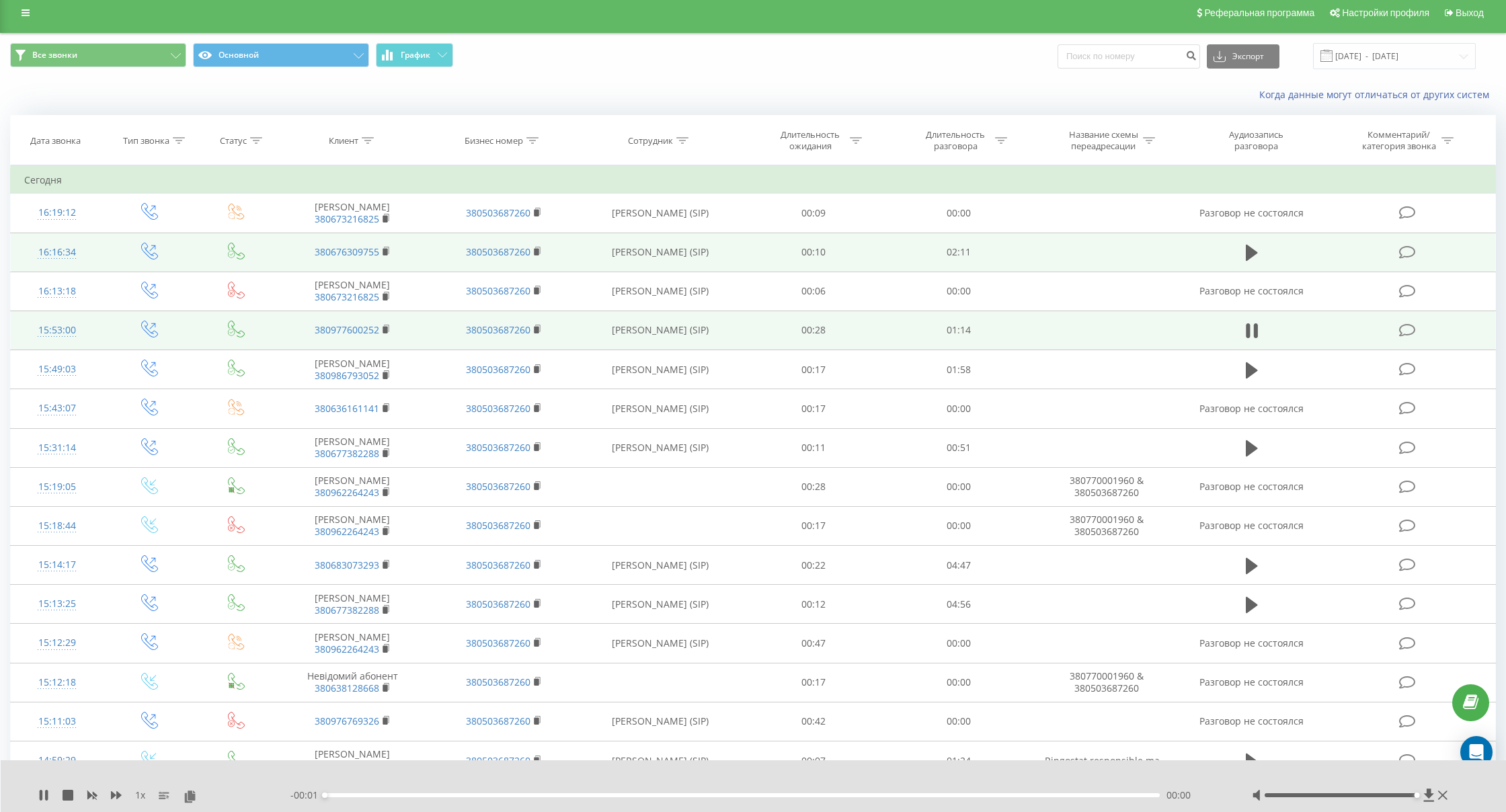 scroll, scrollTop: 7, scrollLeft: 0, axis: vertical 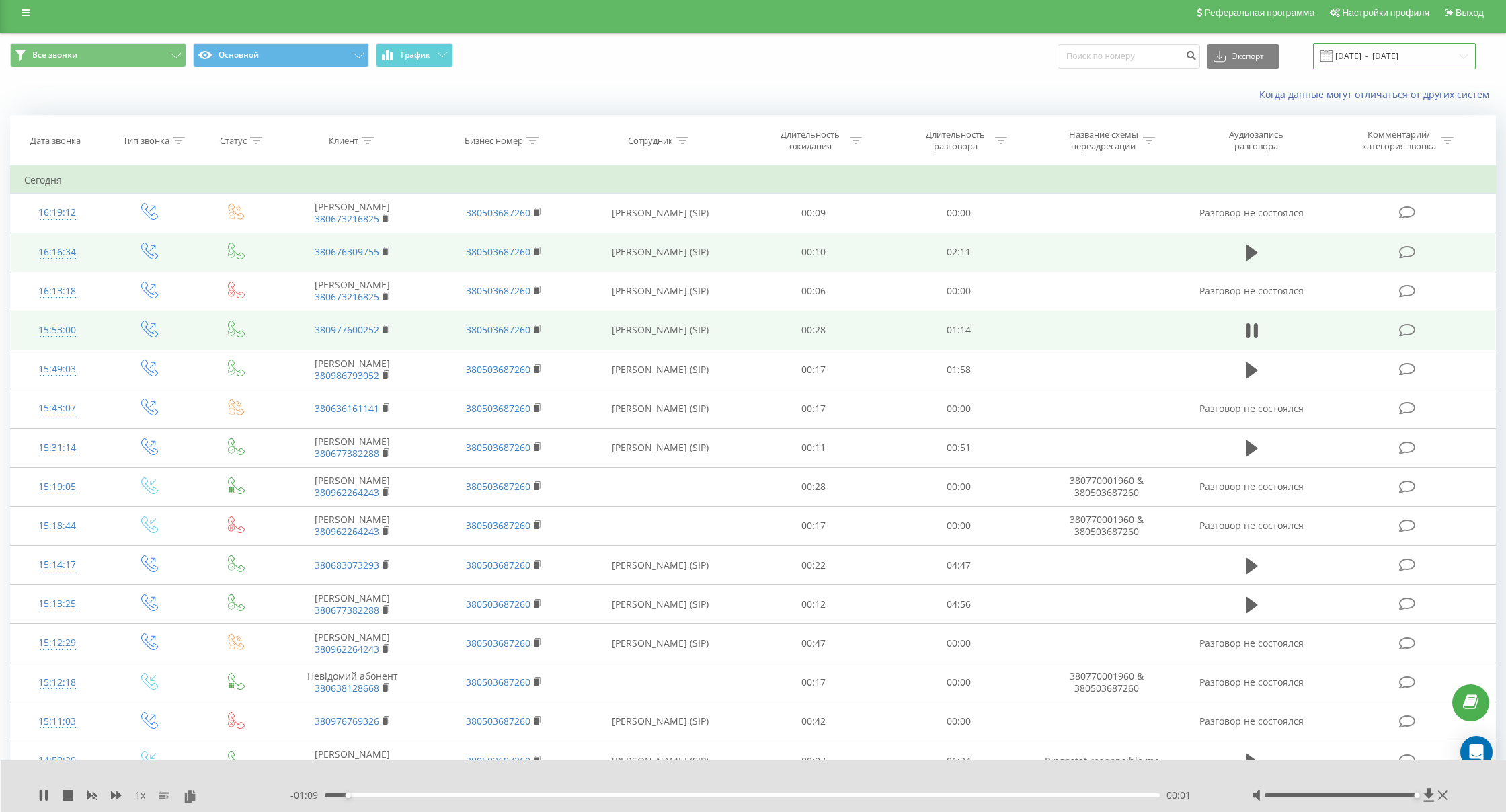 click on "[DATE]  -  [DATE]" at bounding box center (1394, 56) 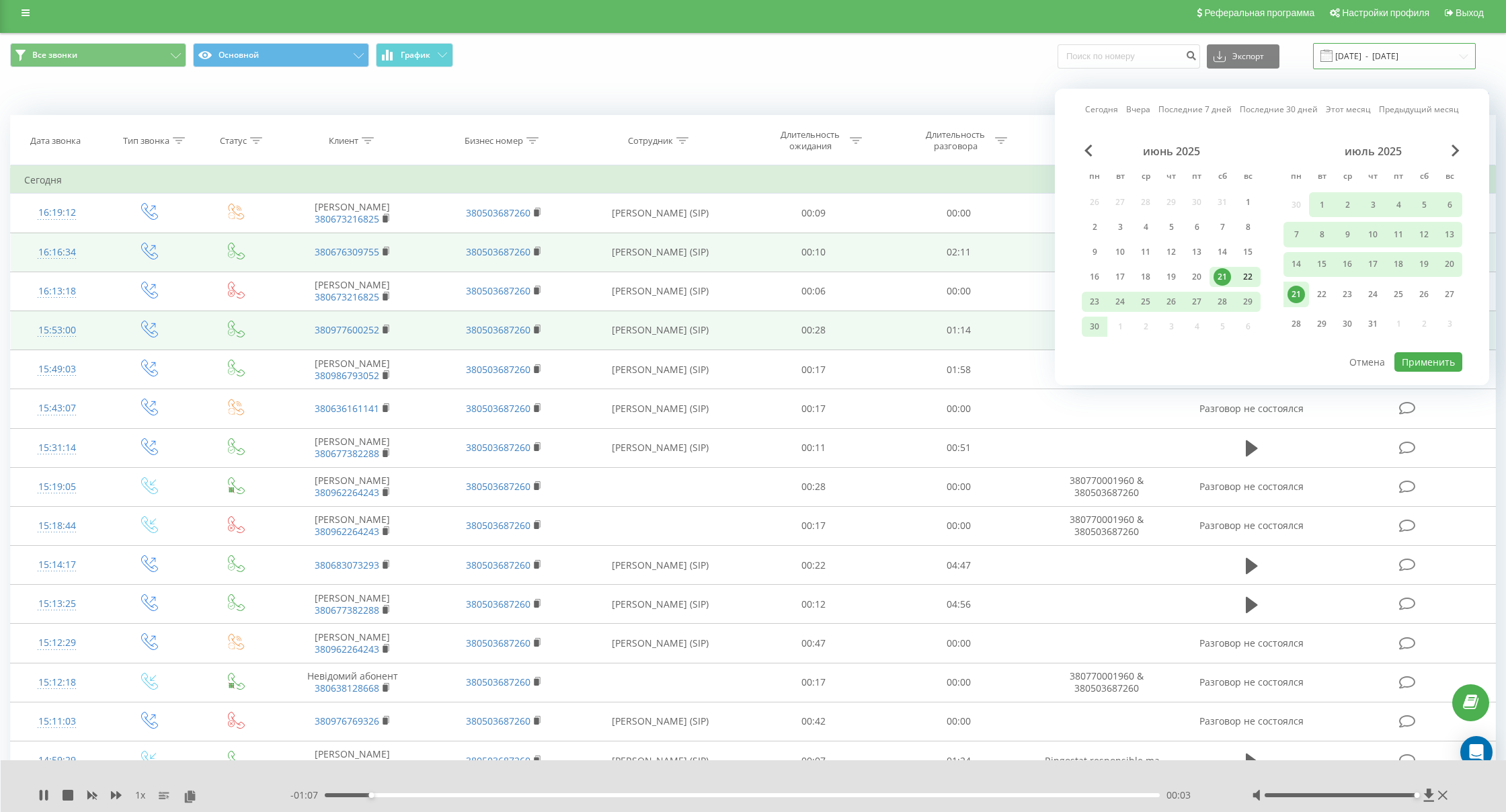 scroll, scrollTop: 8, scrollLeft: 0, axis: vertical 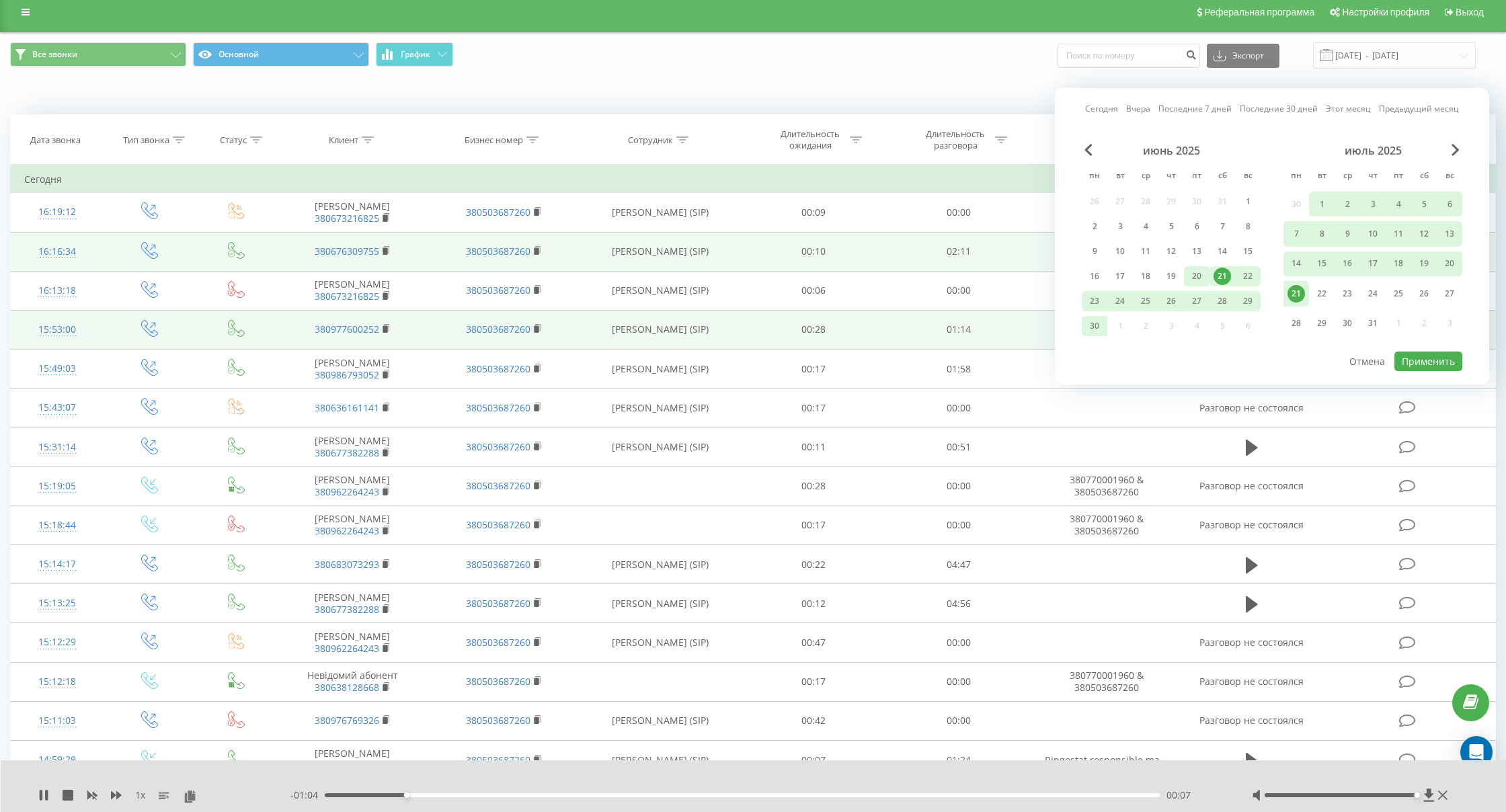 click on "20" at bounding box center (1197, 276) 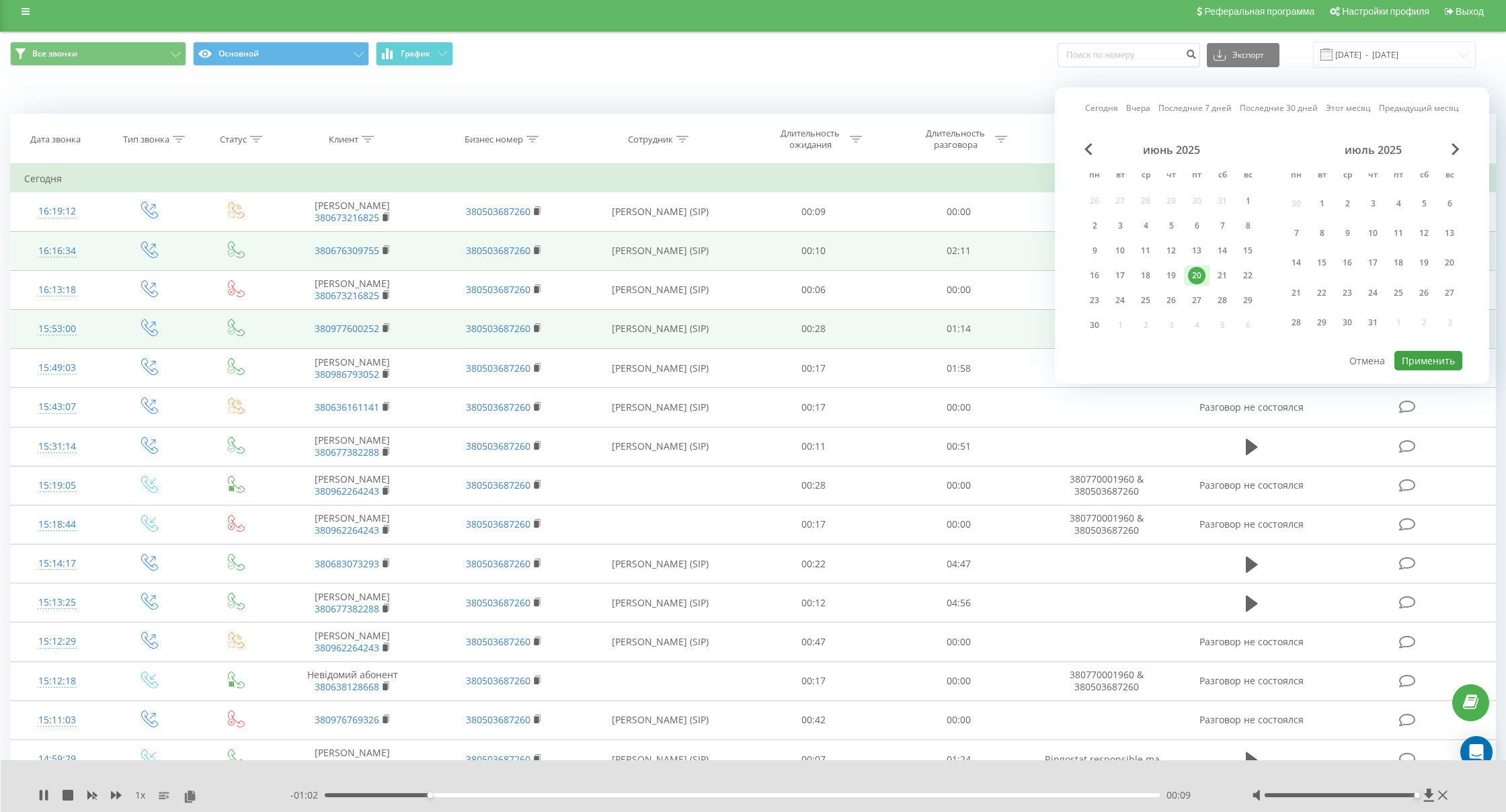 scroll, scrollTop: 9, scrollLeft: 1, axis: both 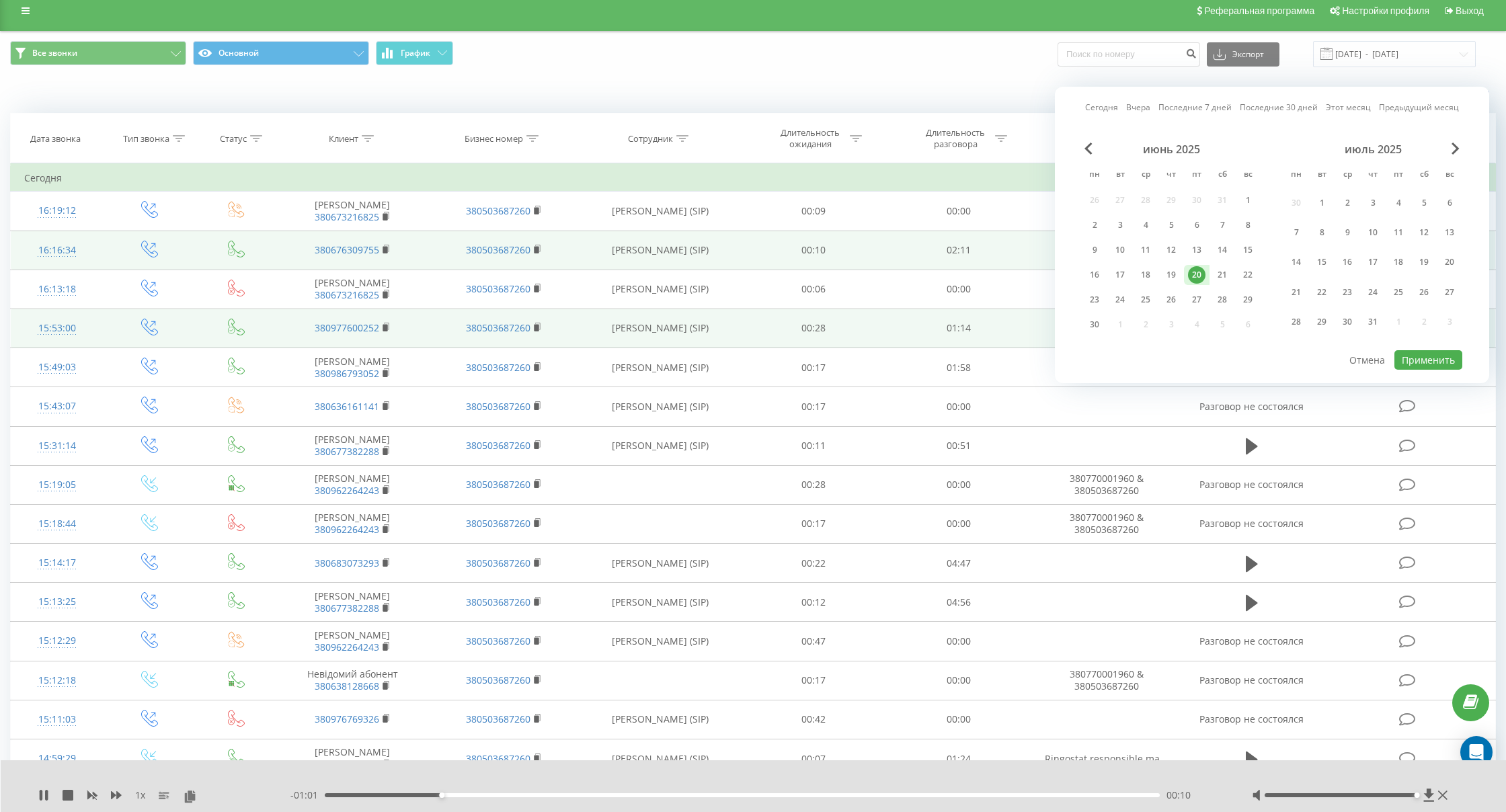 click on "Применить" at bounding box center [1428, 360] 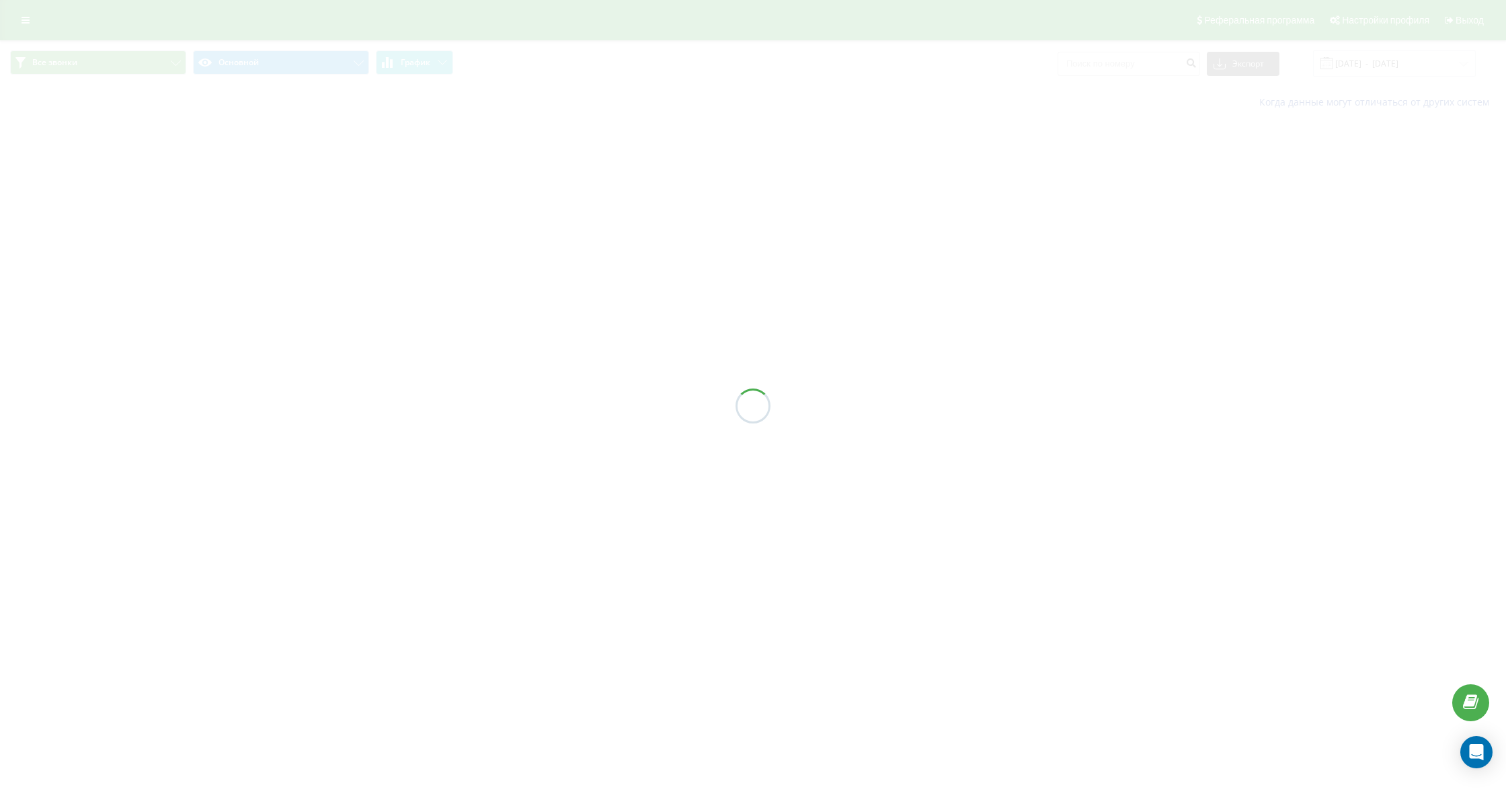 scroll, scrollTop: 9, scrollLeft: 0, axis: vertical 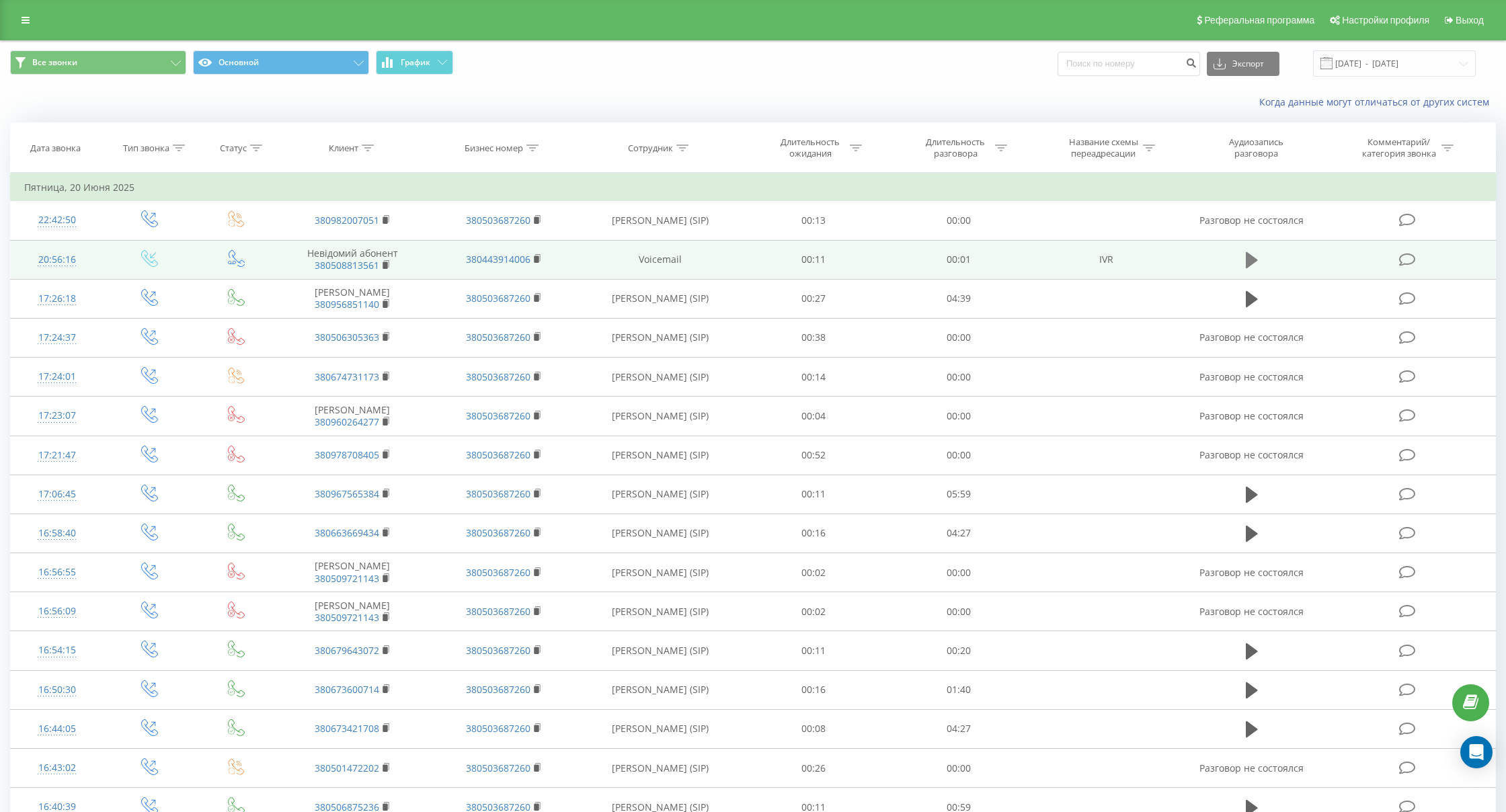 click 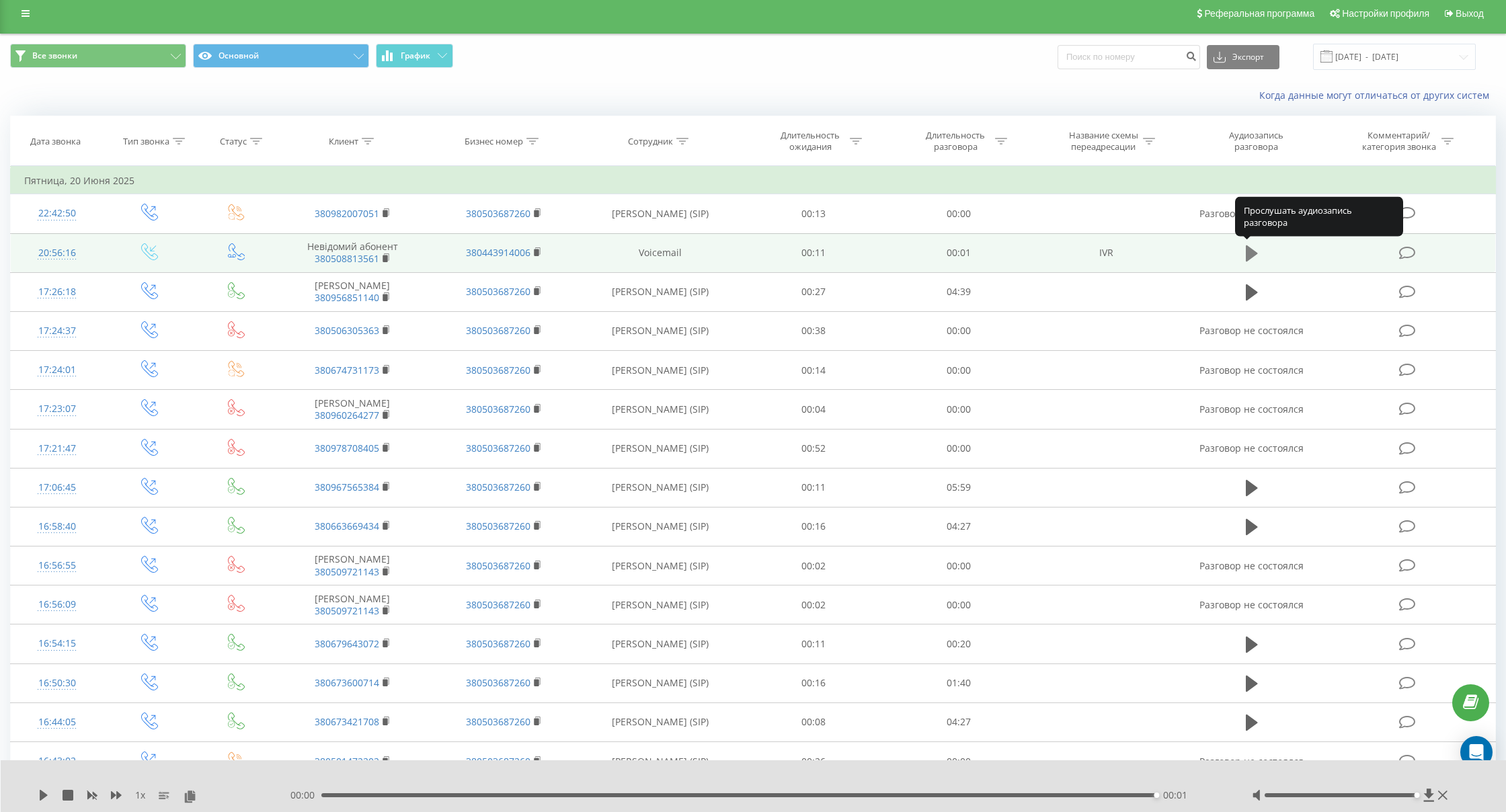 scroll, scrollTop: 7, scrollLeft: 0, axis: vertical 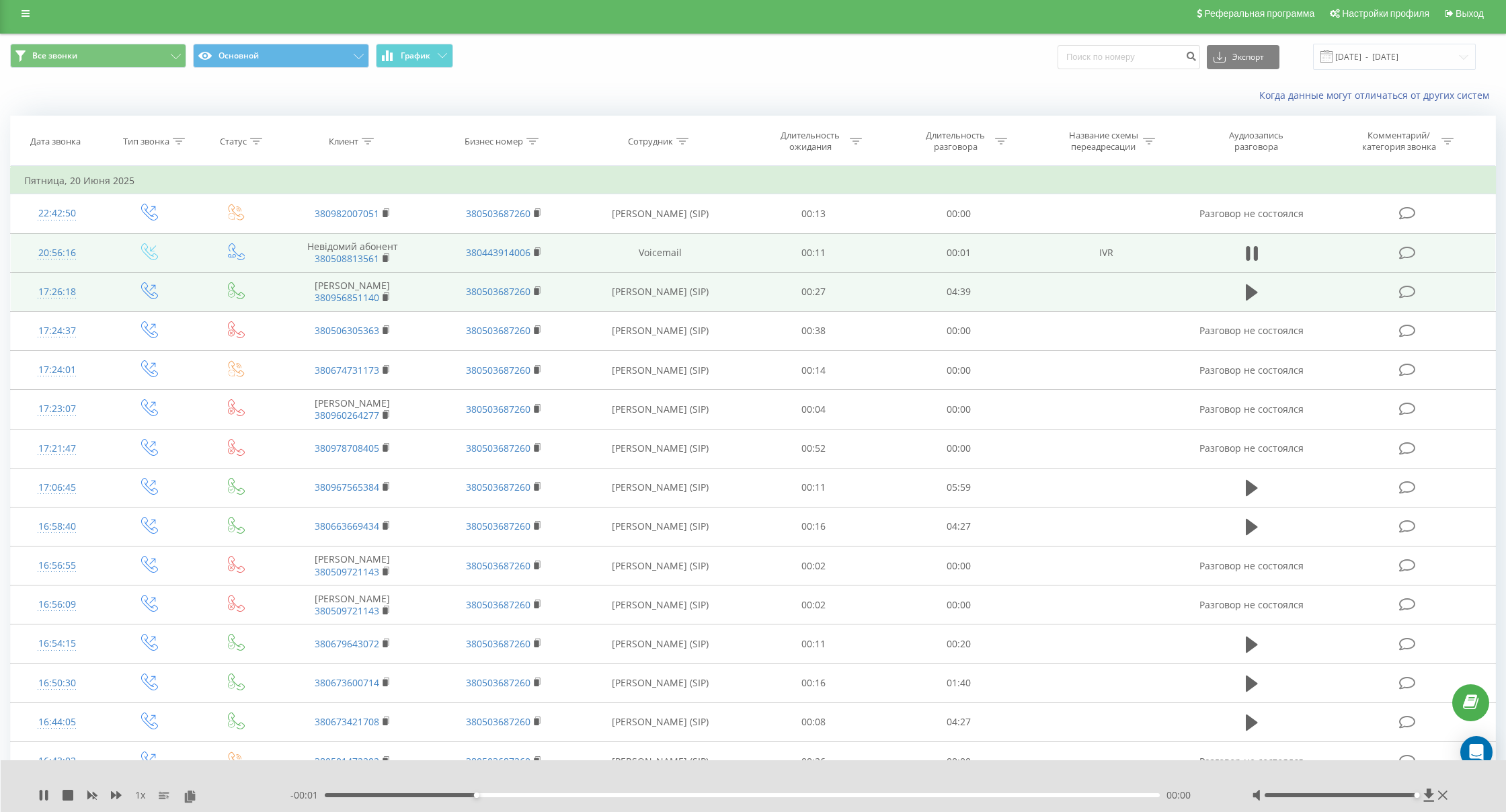 click at bounding box center (1251, 292) 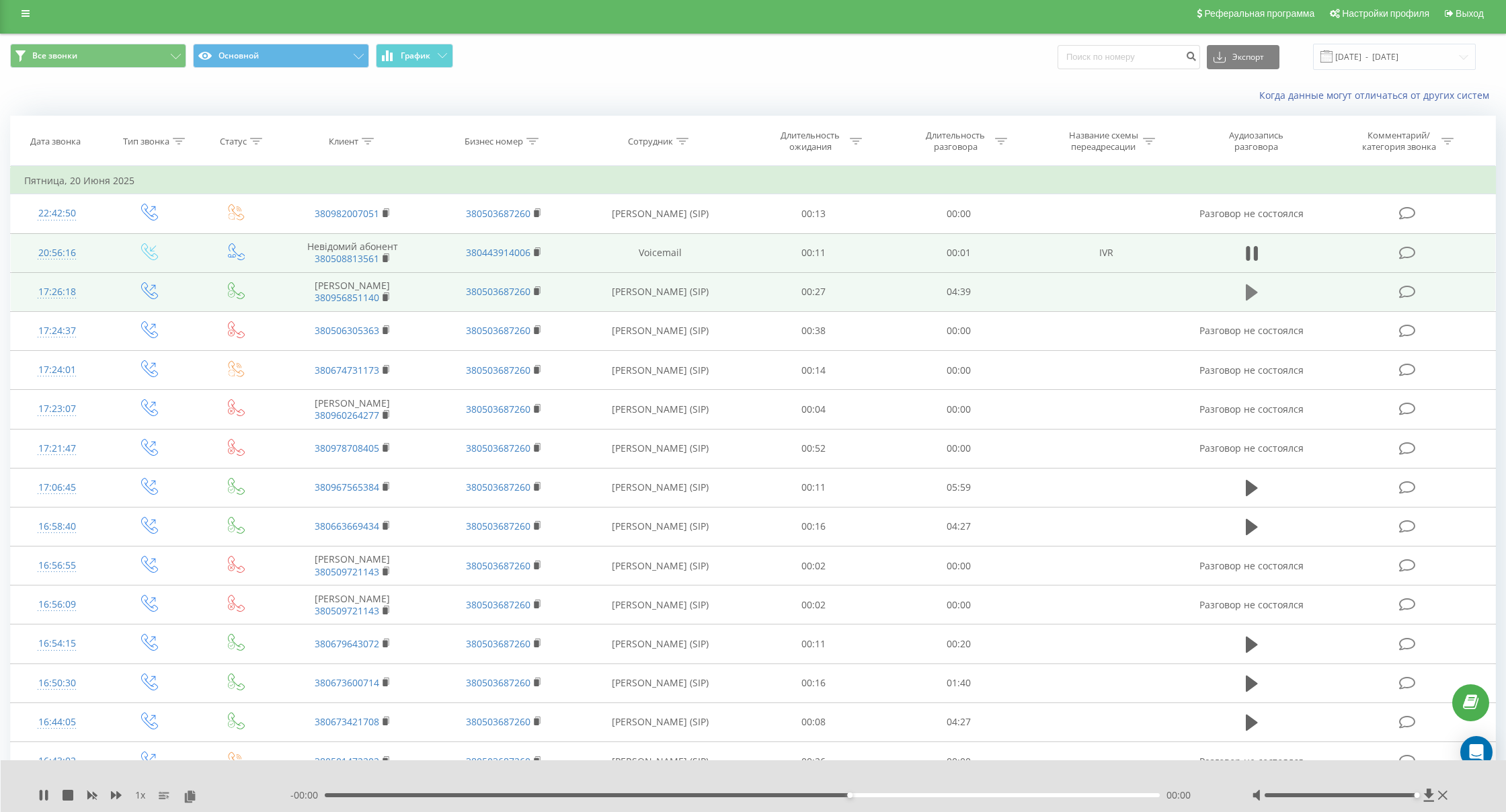 click at bounding box center [1252, 292] 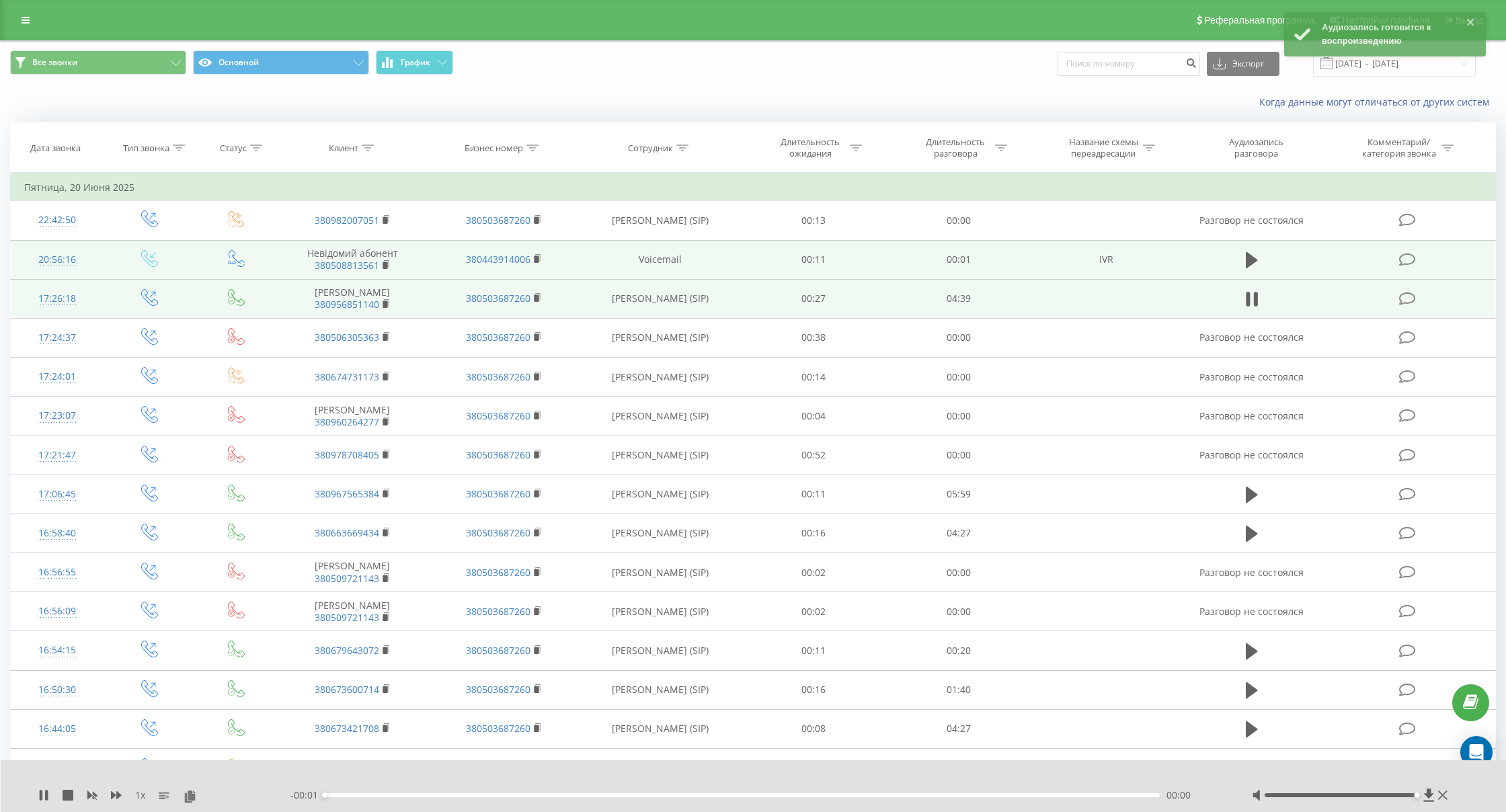 scroll, scrollTop: 0, scrollLeft: 0, axis: both 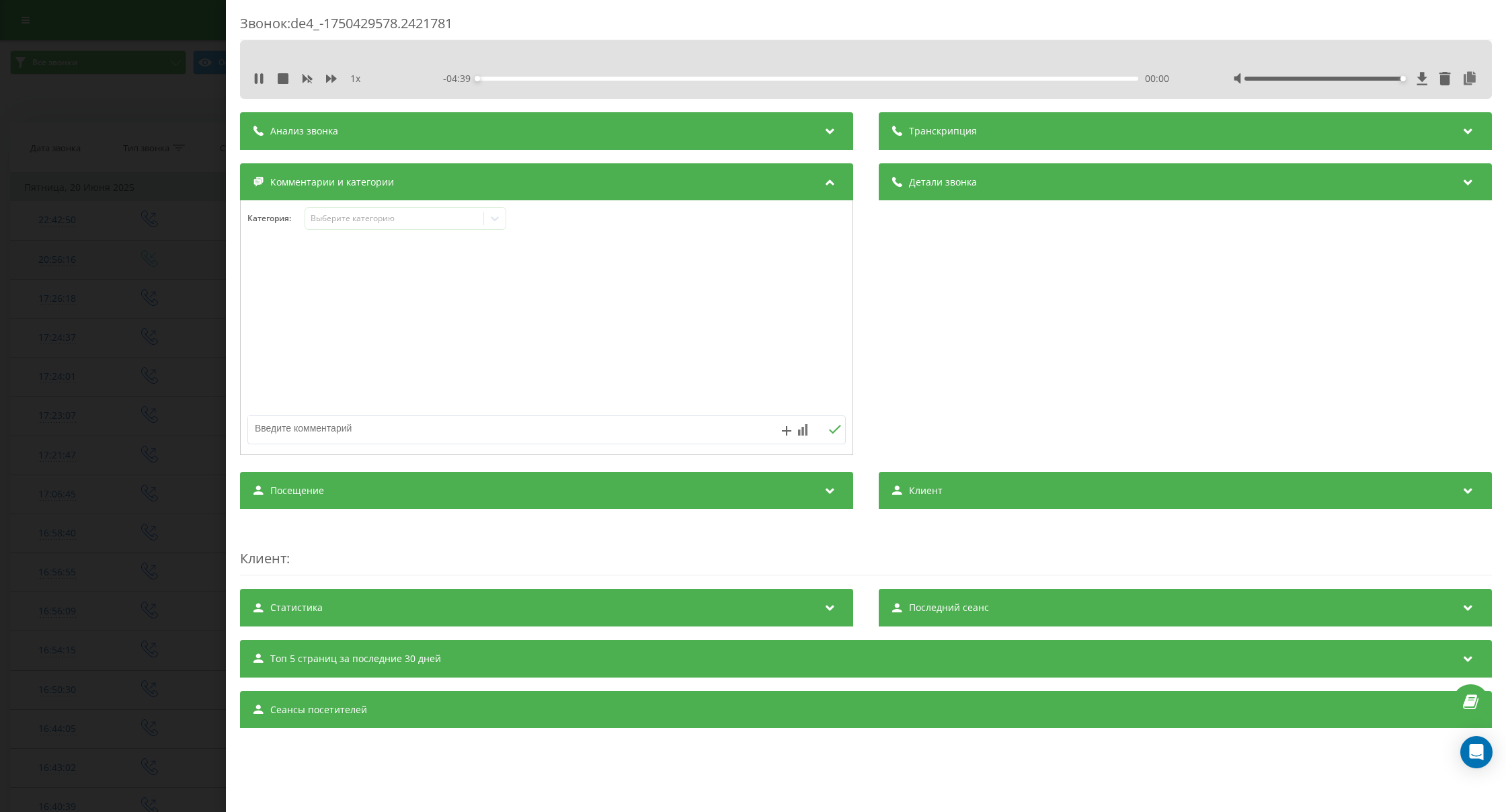 click at bounding box center (830, 606) 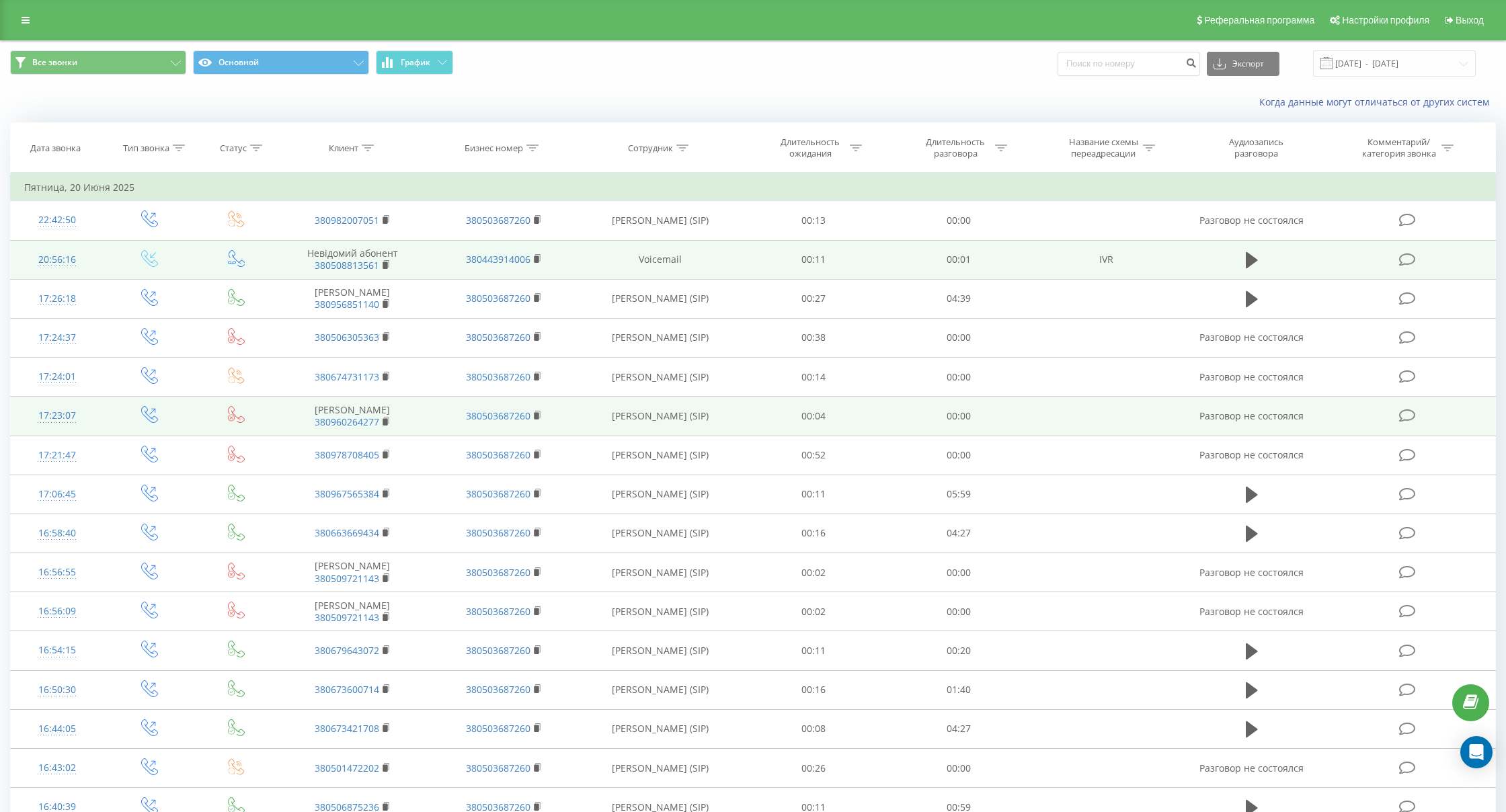scroll, scrollTop: 0, scrollLeft: 0, axis: both 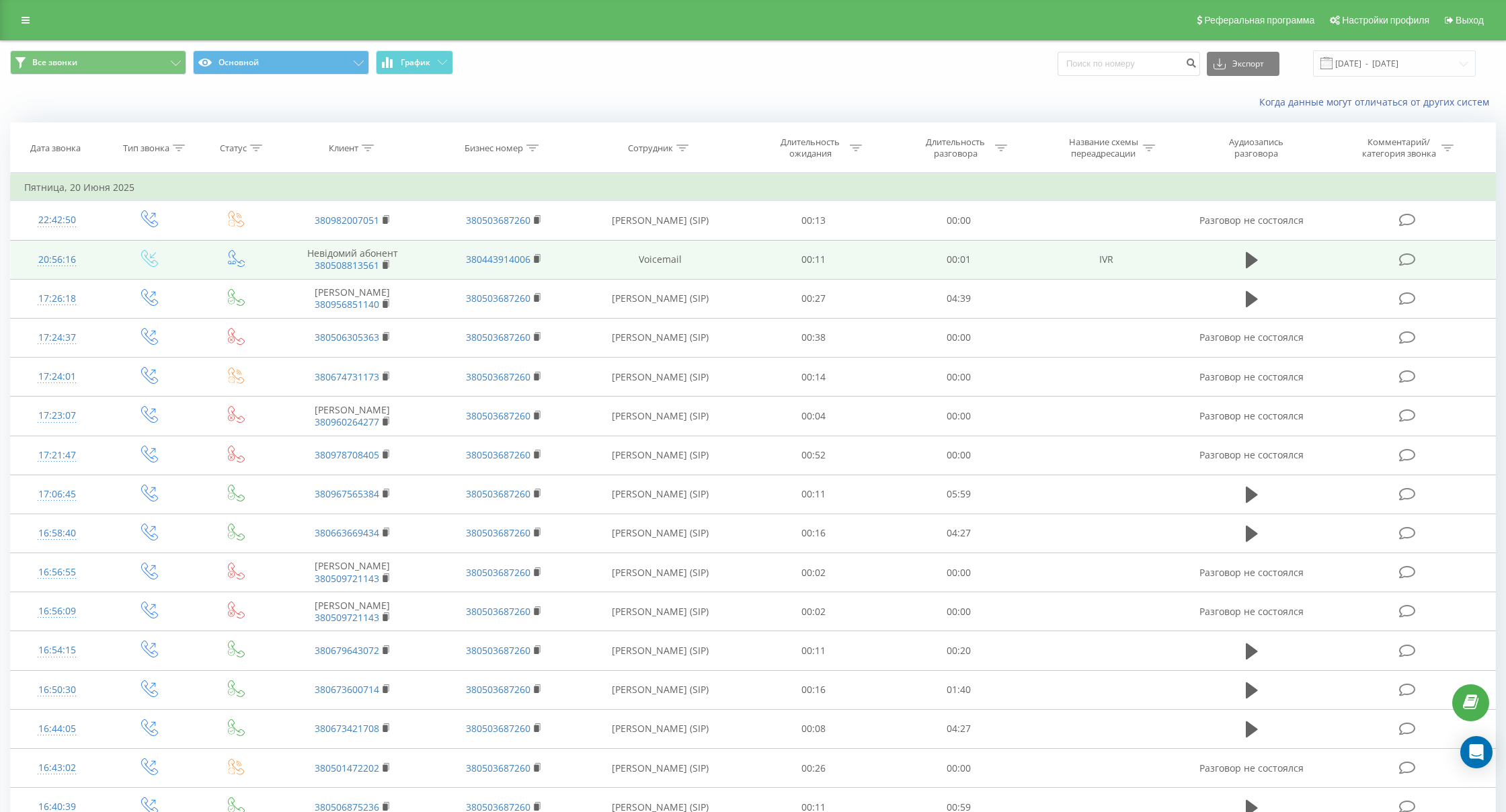 click at bounding box center [1251, 298] 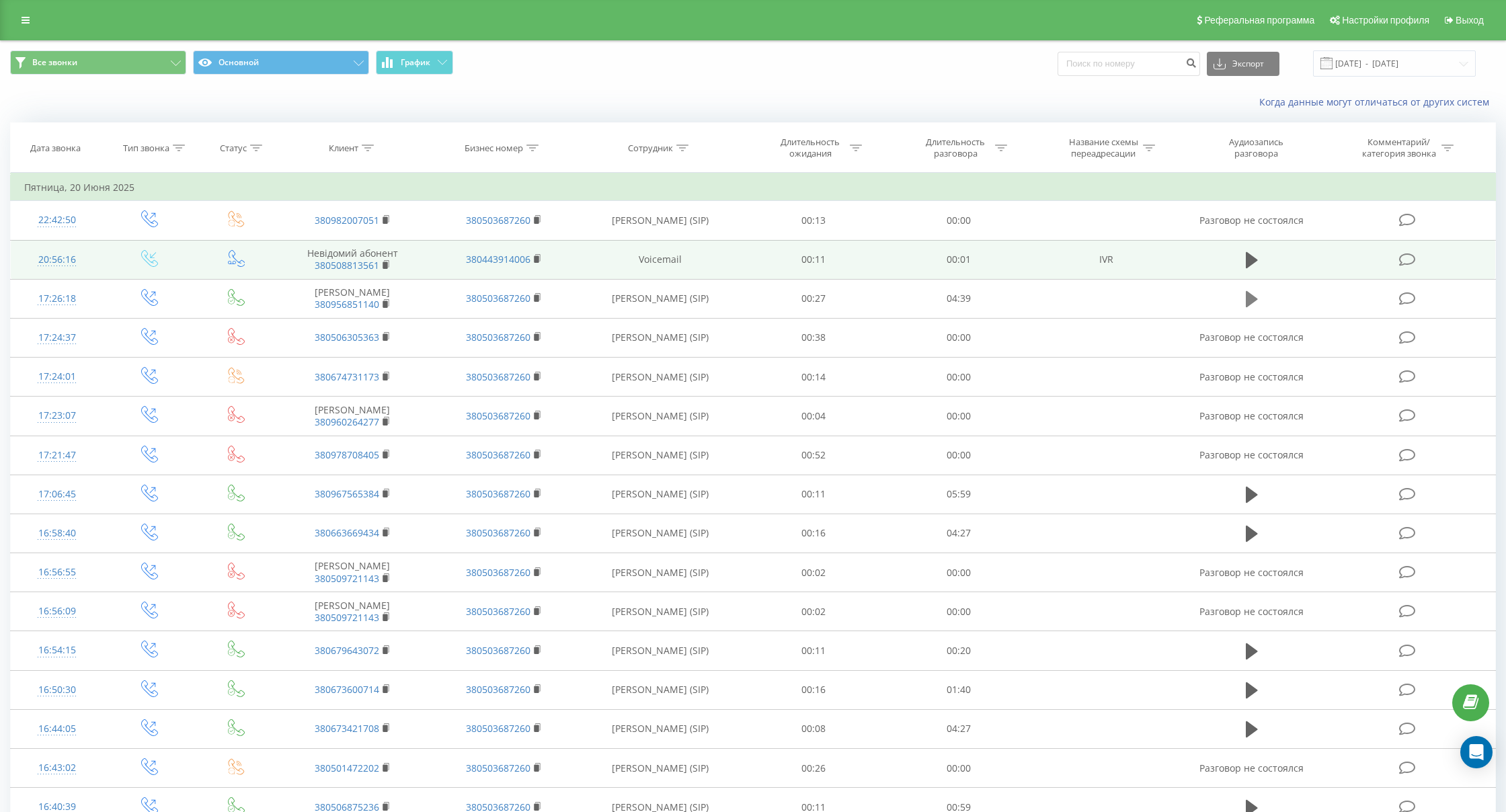 click 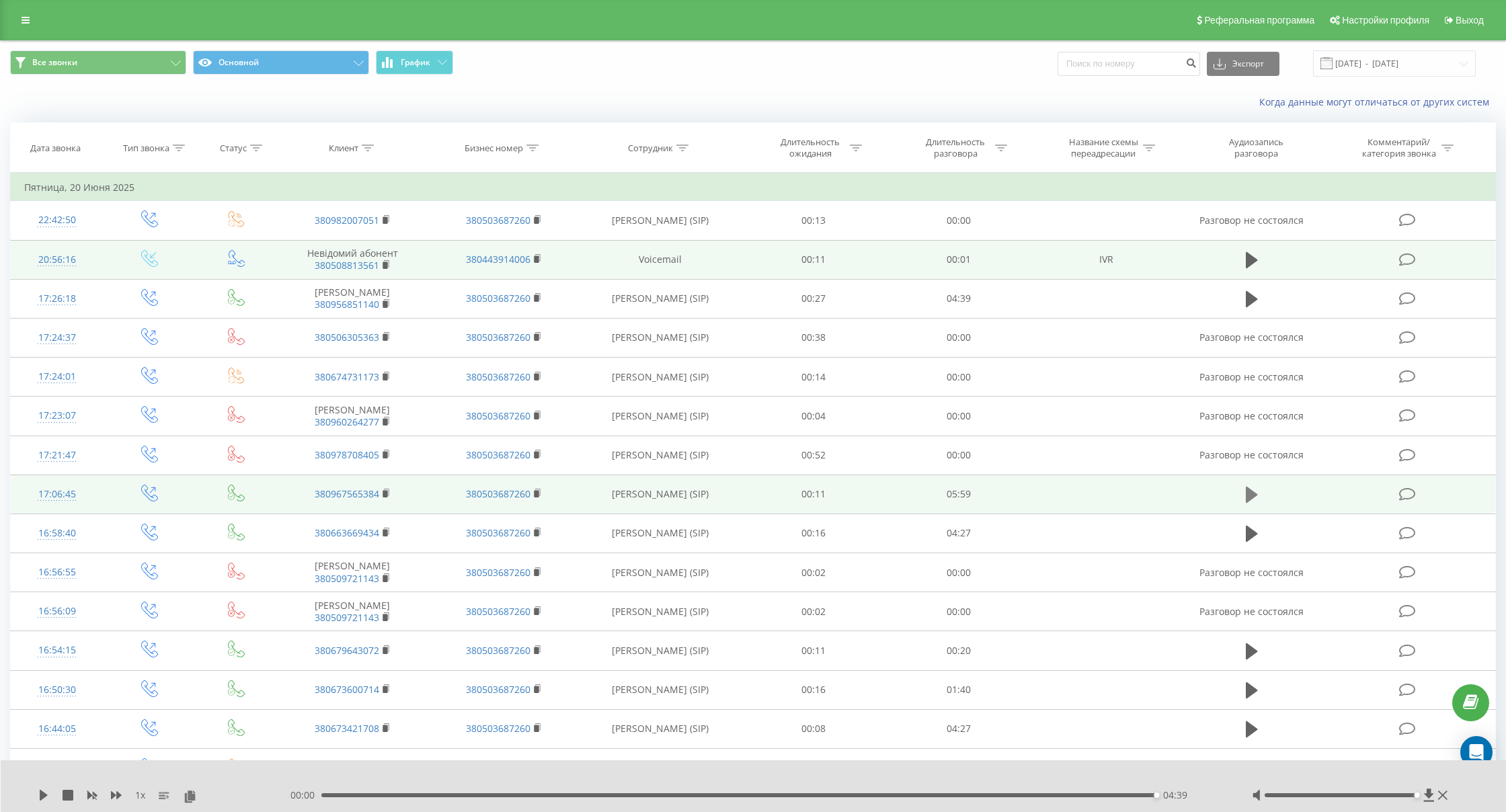 click 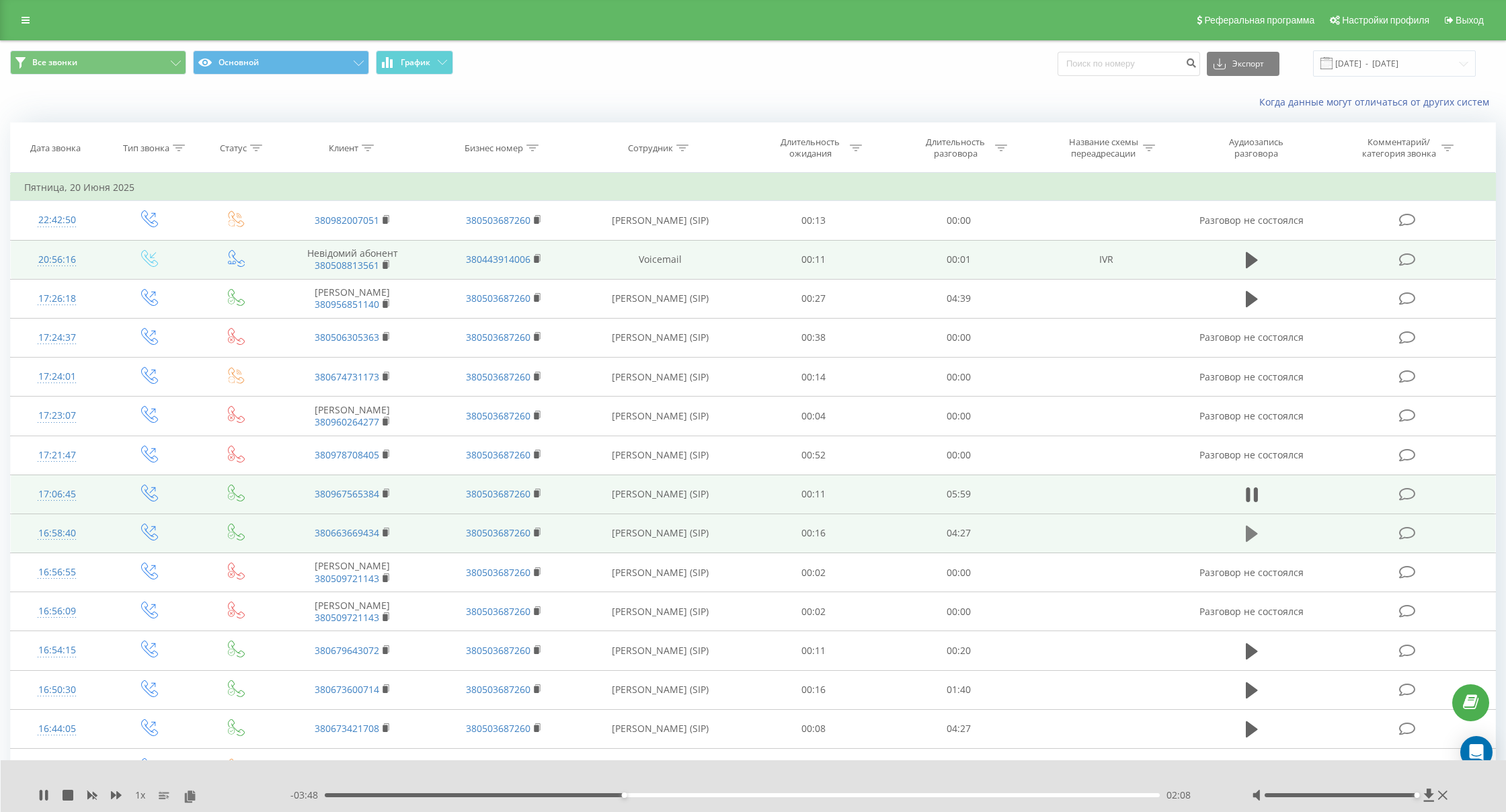 click 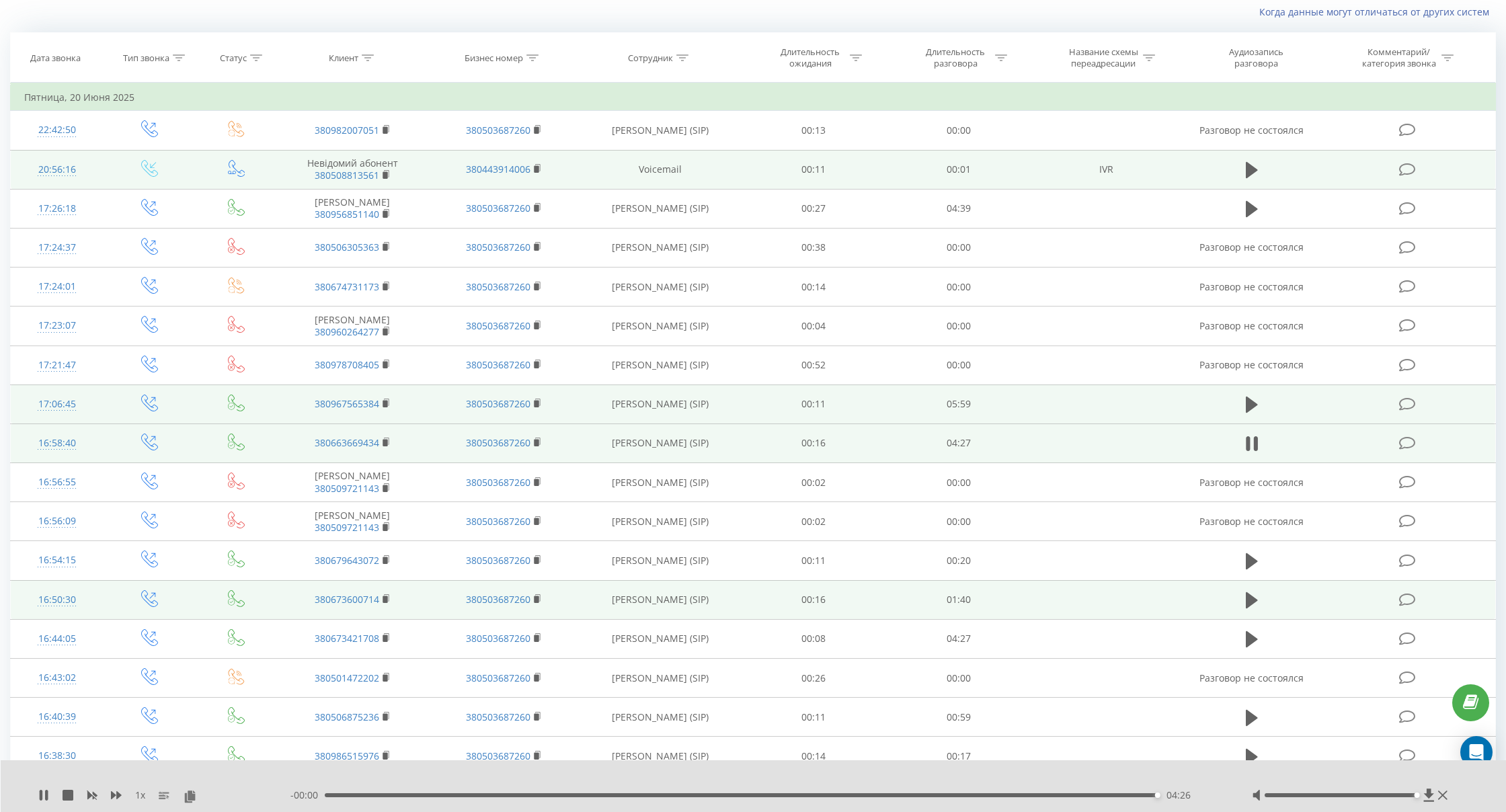 scroll, scrollTop: 80, scrollLeft: 0, axis: vertical 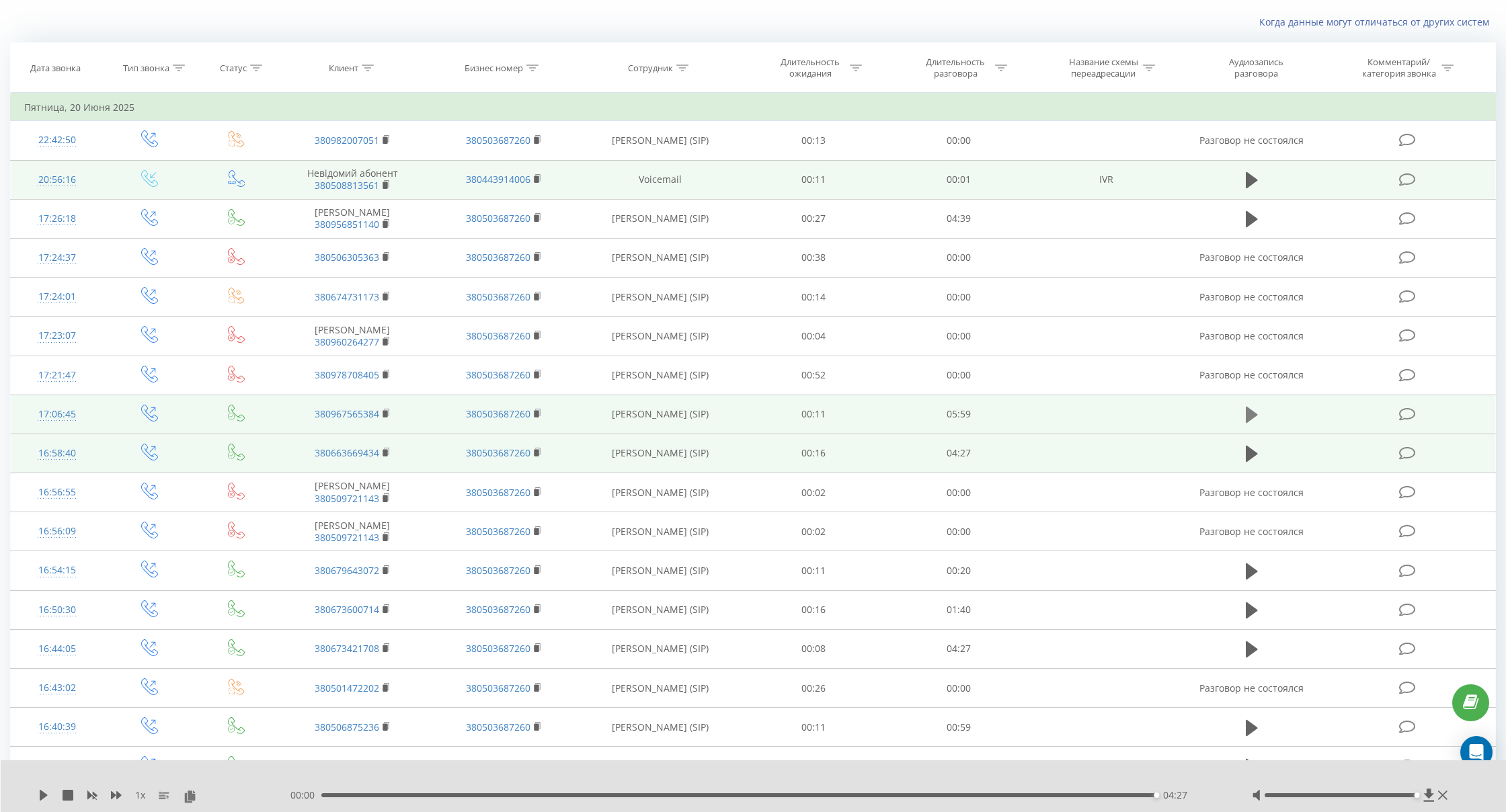 click 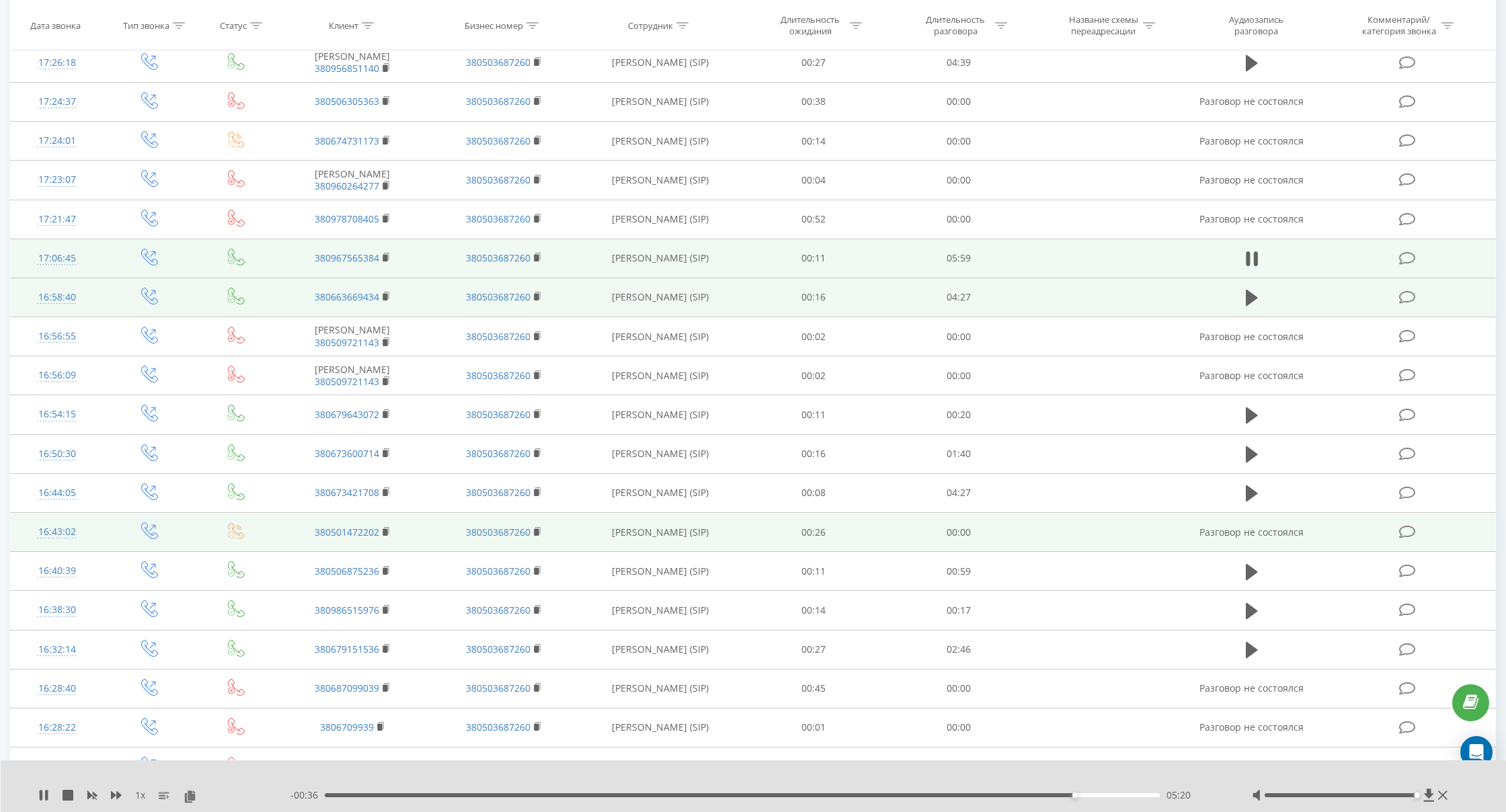 scroll, scrollTop: 237, scrollLeft: 0, axis: vertical 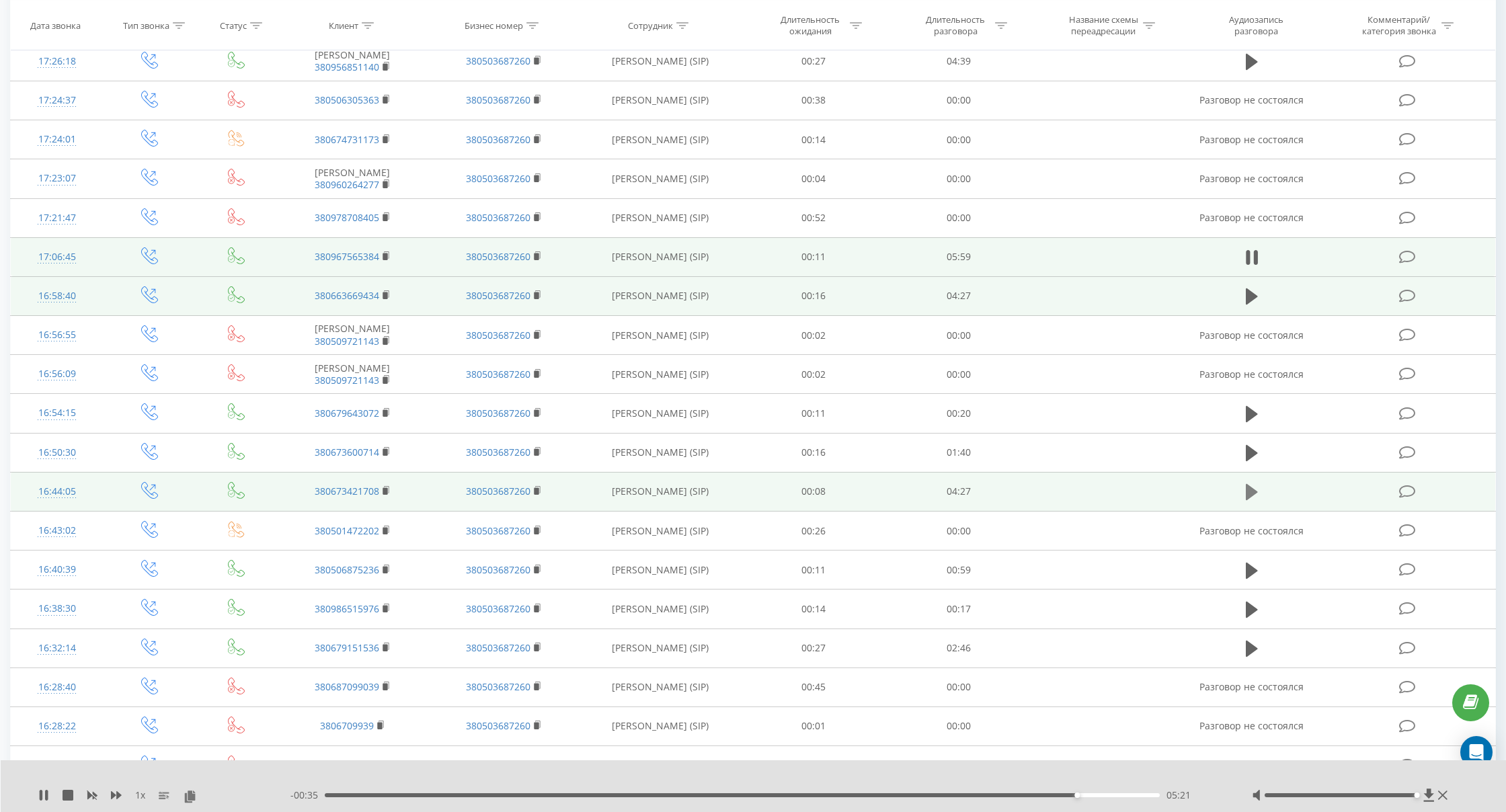 click 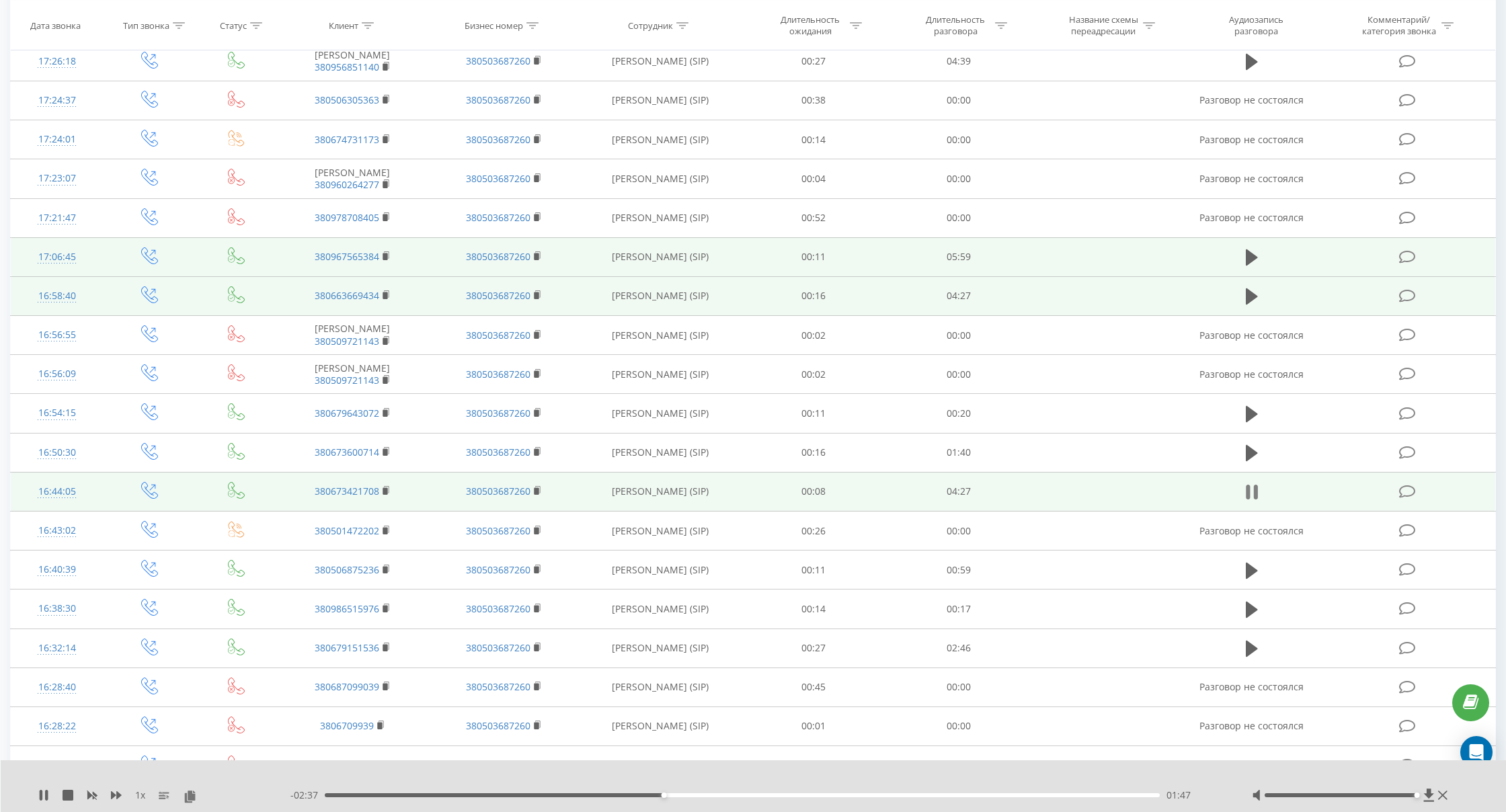 click 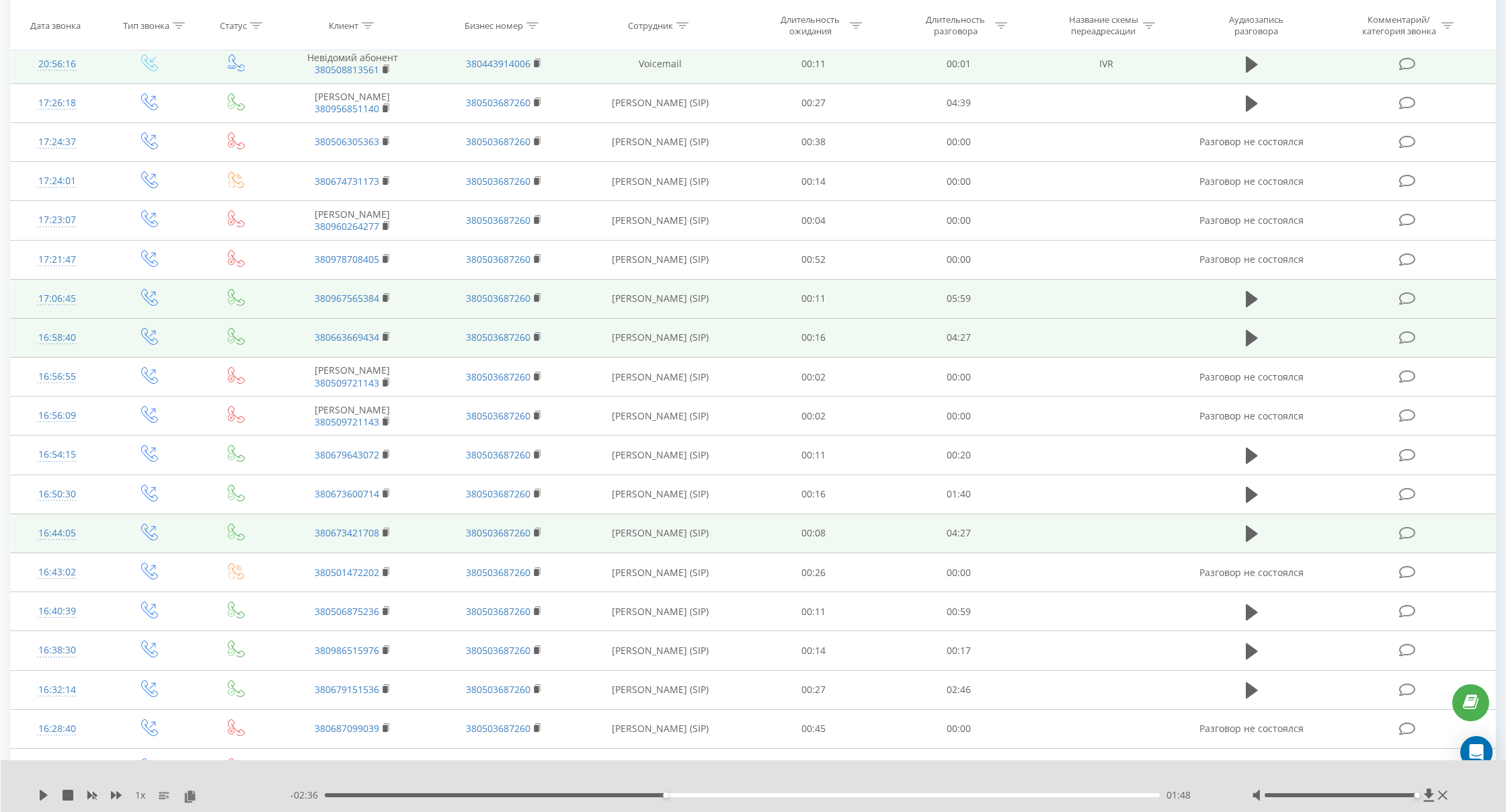 scroll, scrollTop: 195, scrollLeft: 0, axis: vertical 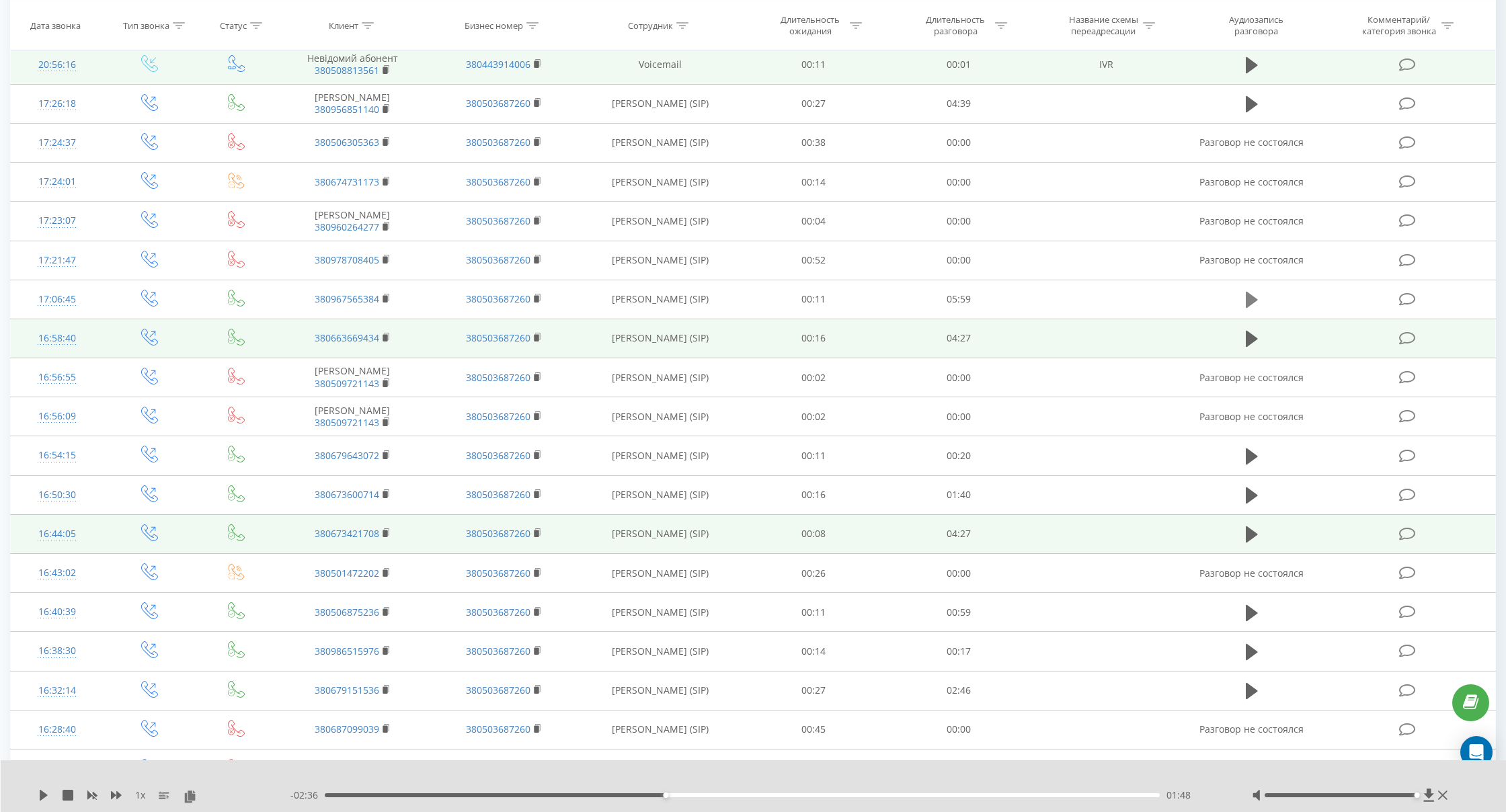 drag, startPoint x: 1210, startPoint y: 284, endPoint x: 1259, endPoint y: 317, distance: 59.07622 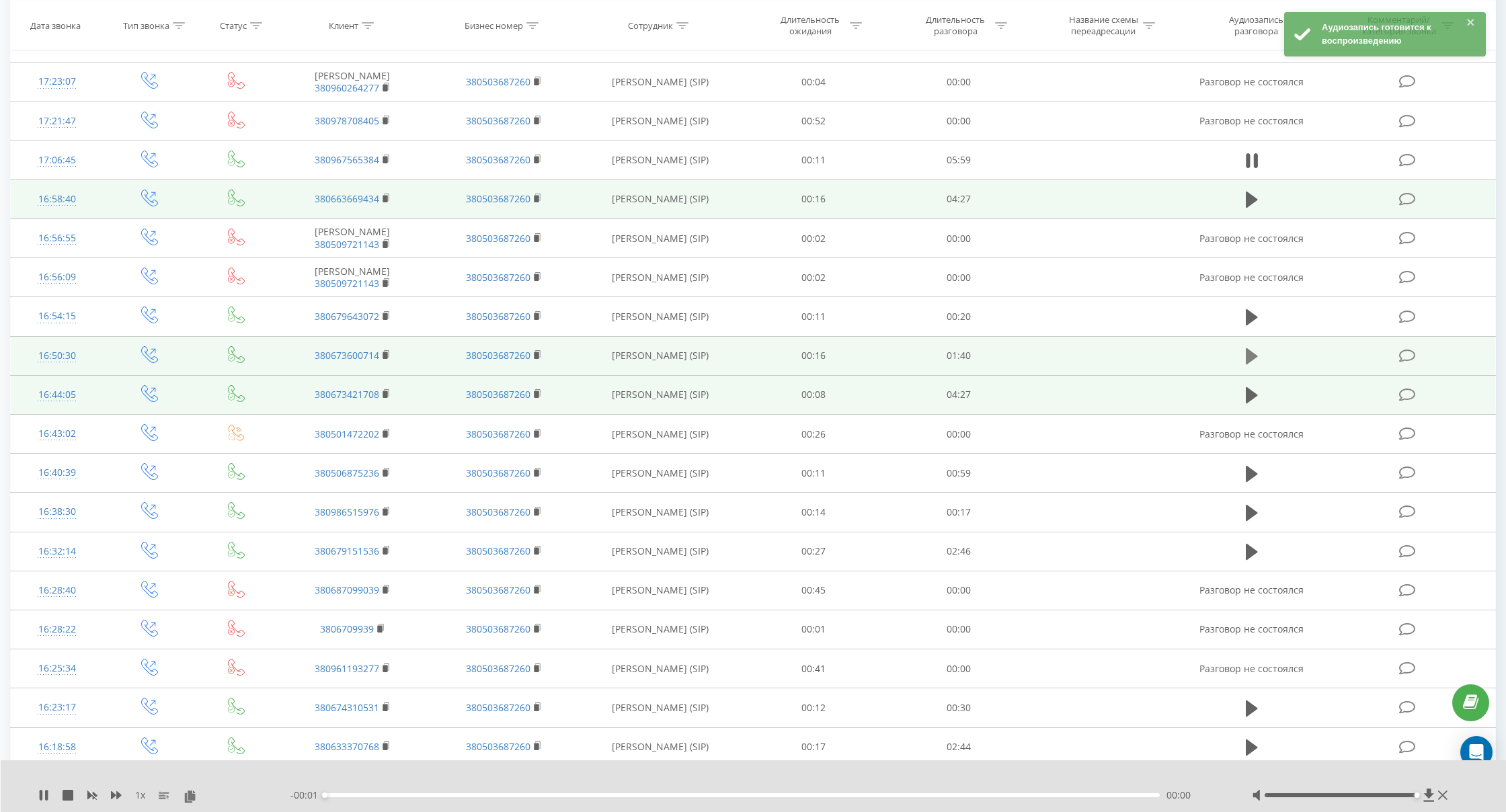 scroll, scrollTop: 335, scrollLeft: 0, axis: vertical 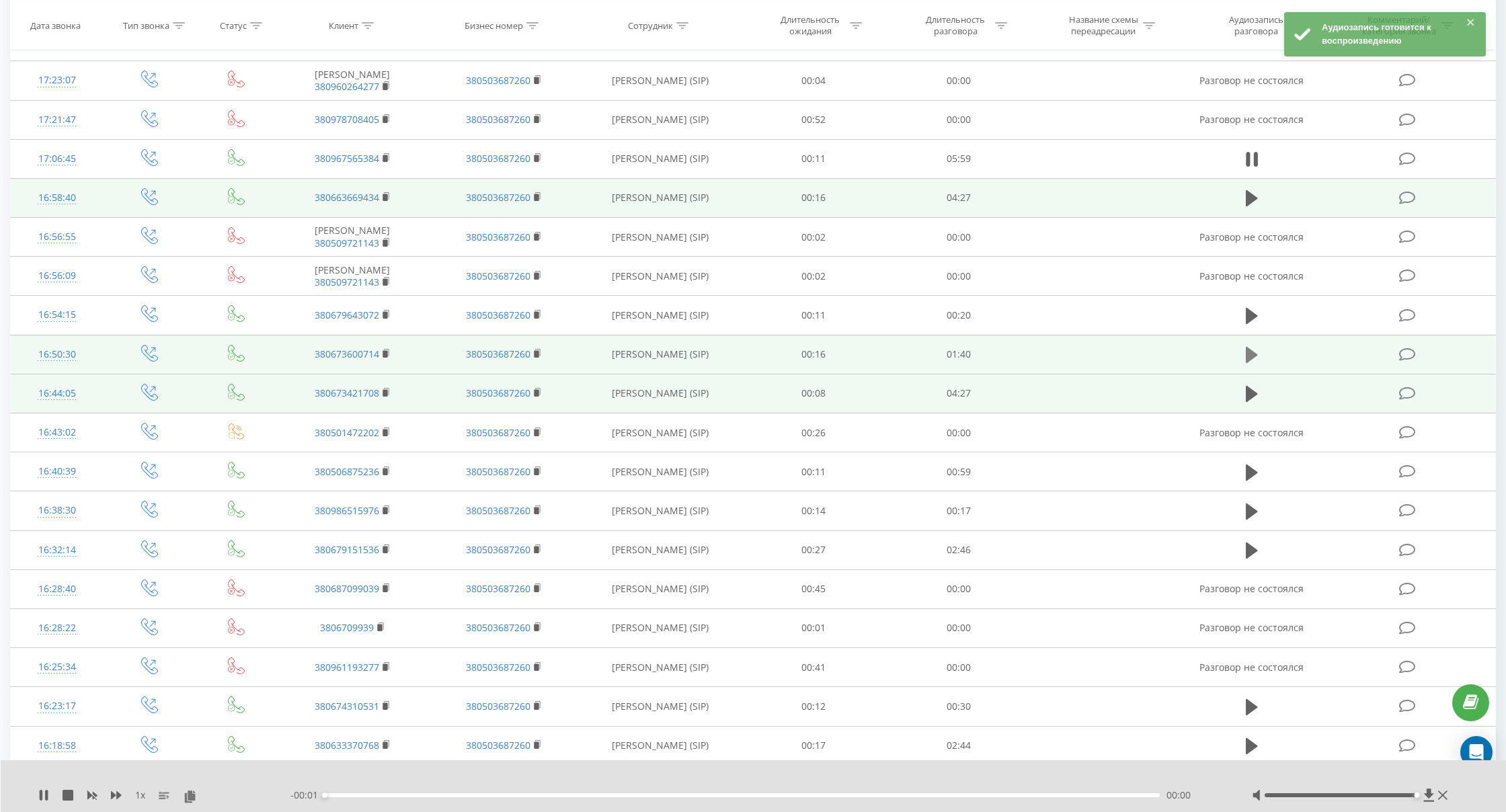 click at bounding box center [1252, 355] 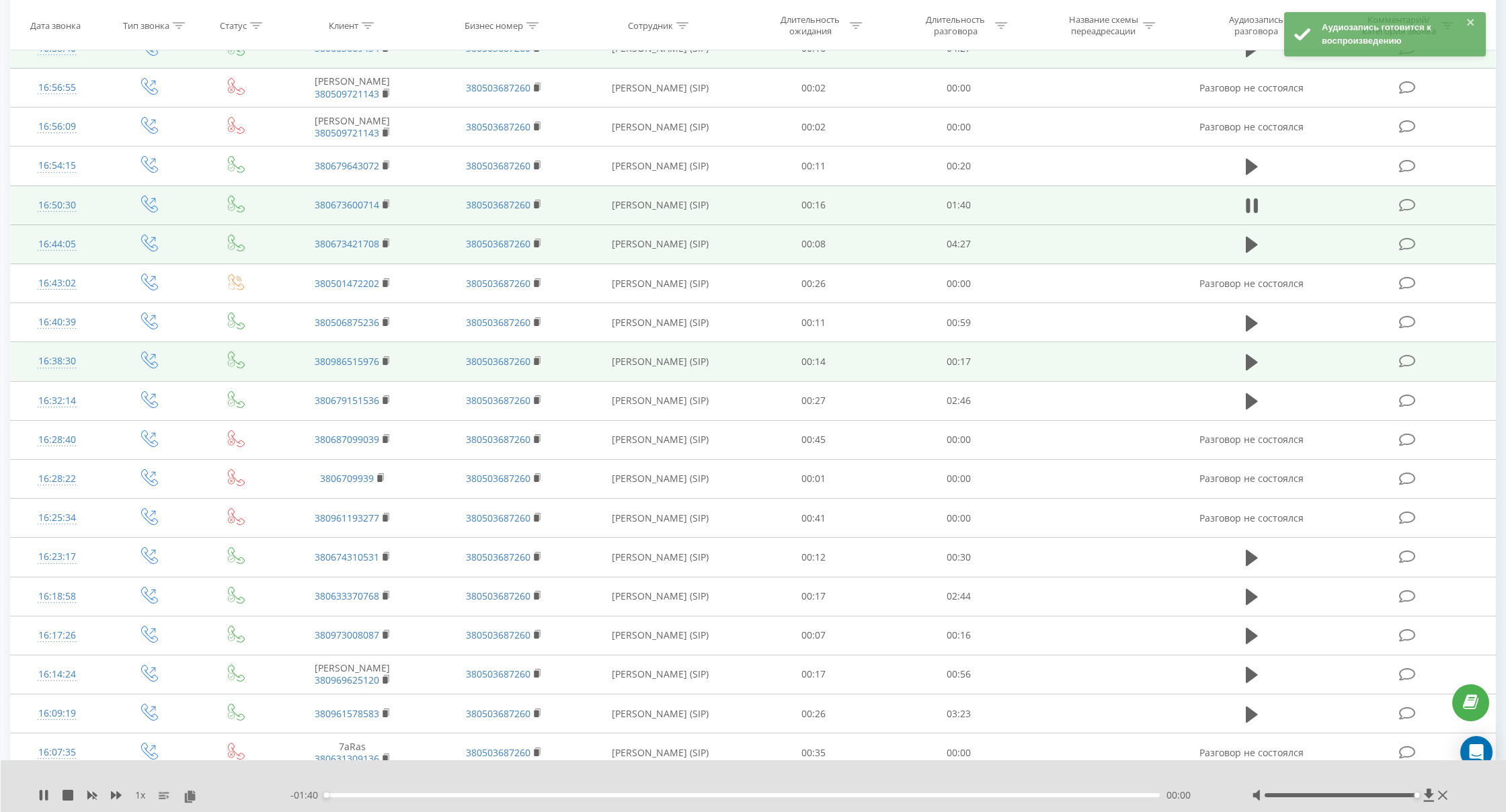 scroll, scrollTop: 488, scrollLeft: 0, axis: vertical 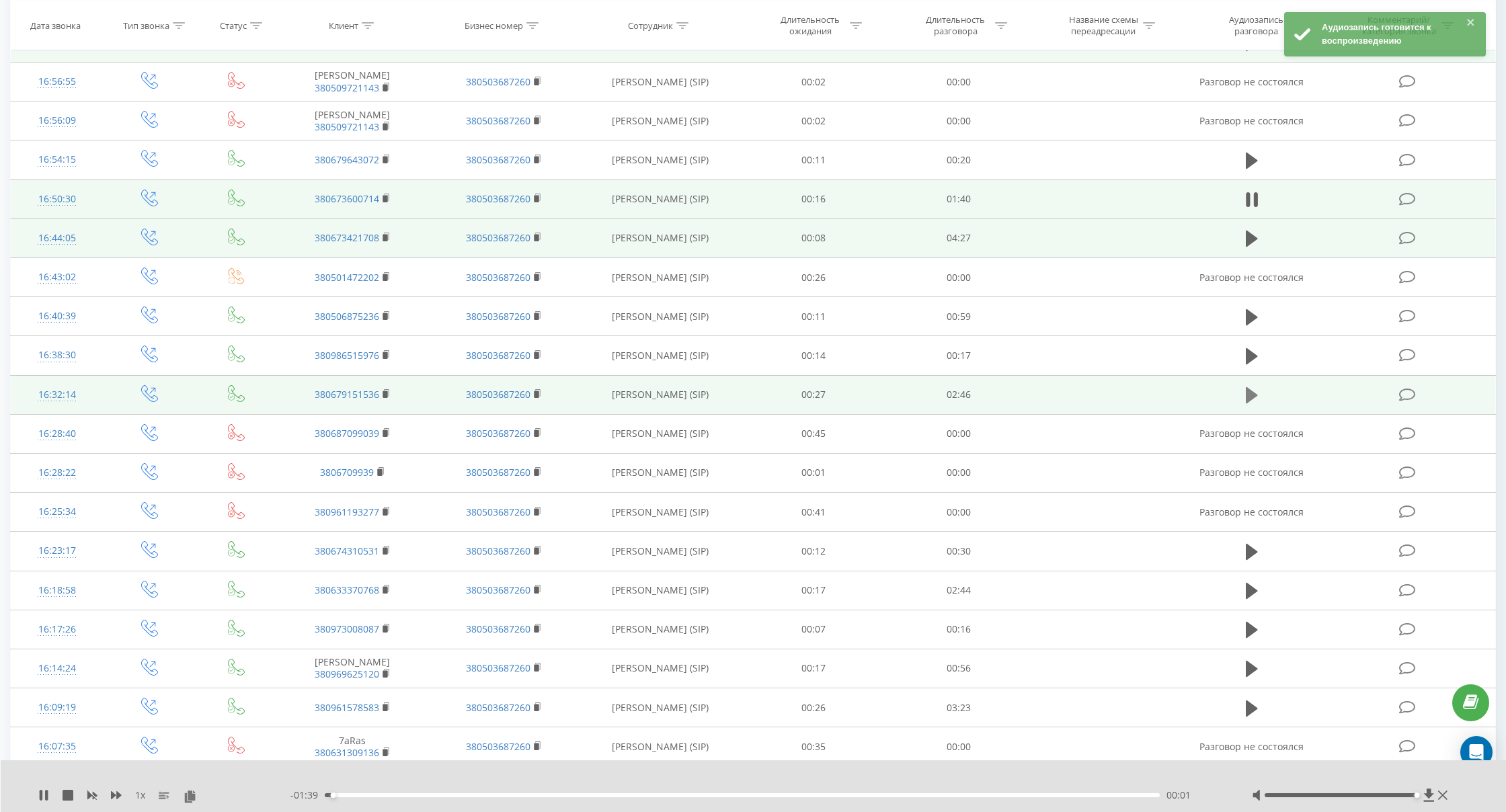 click at bounding box center [1252, 395] 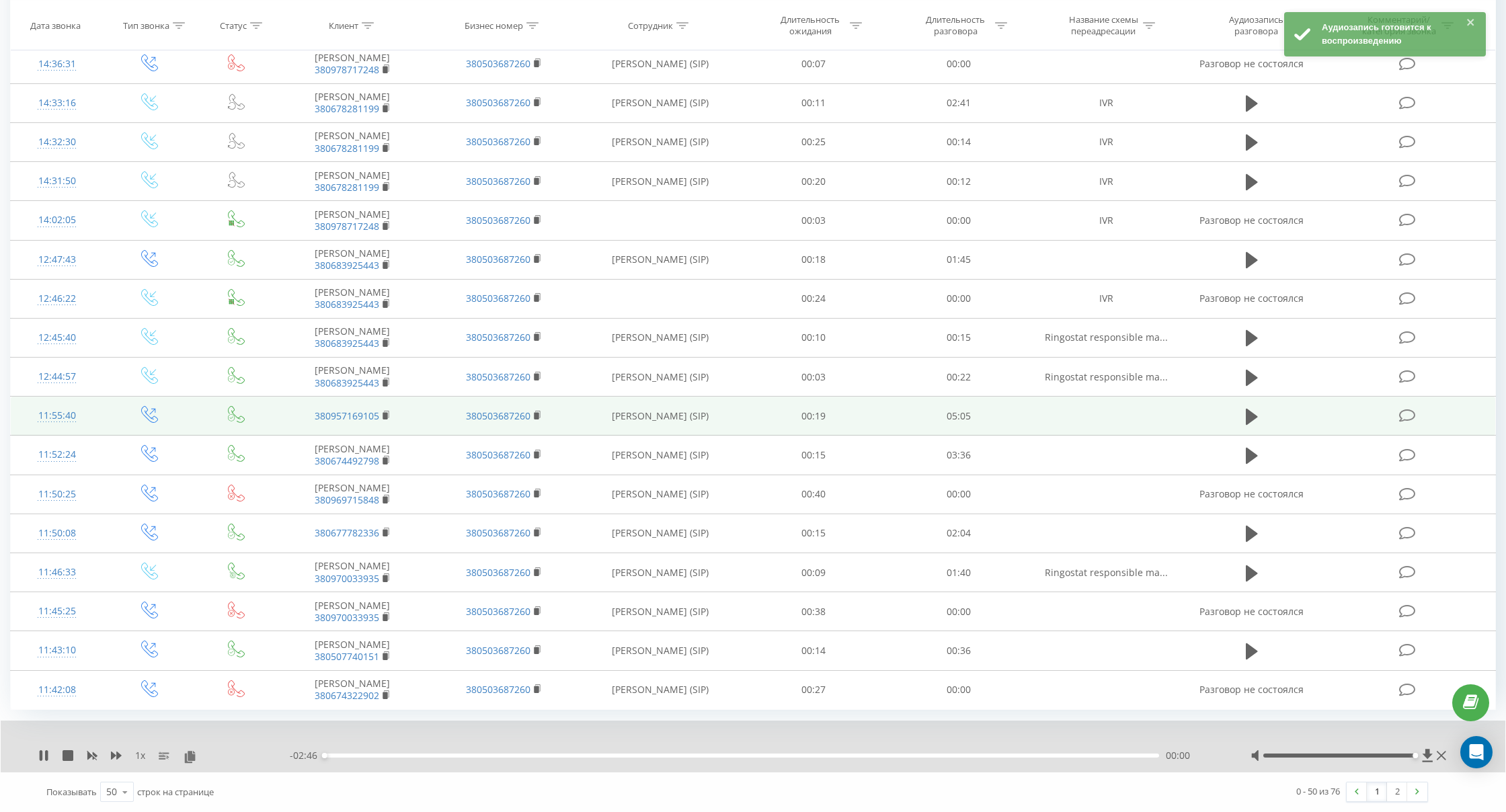 scroll, scrollTop: 1472, scrollLeft: 0, axis: vertical 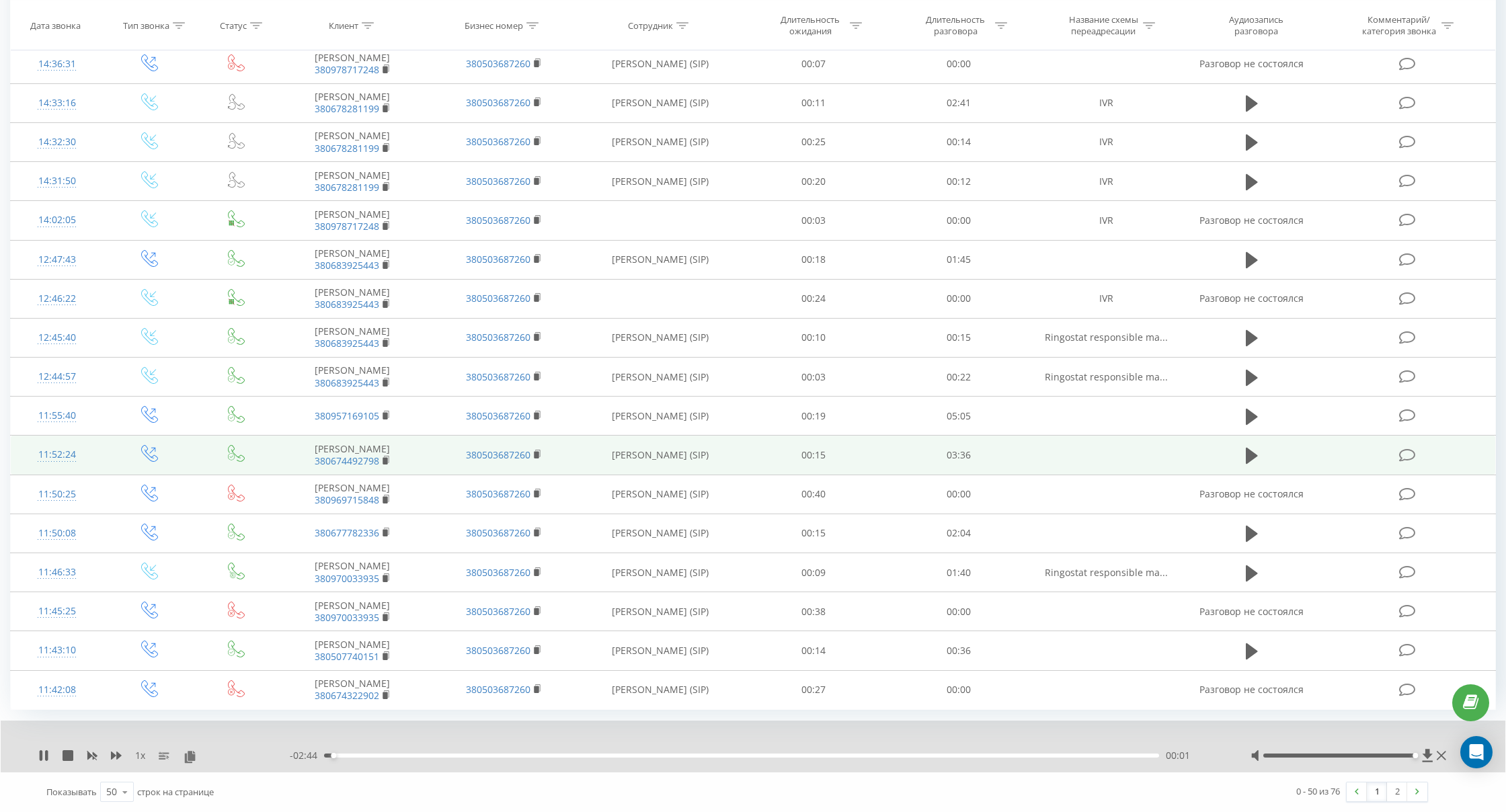 click at bounding box center (1251, 455) 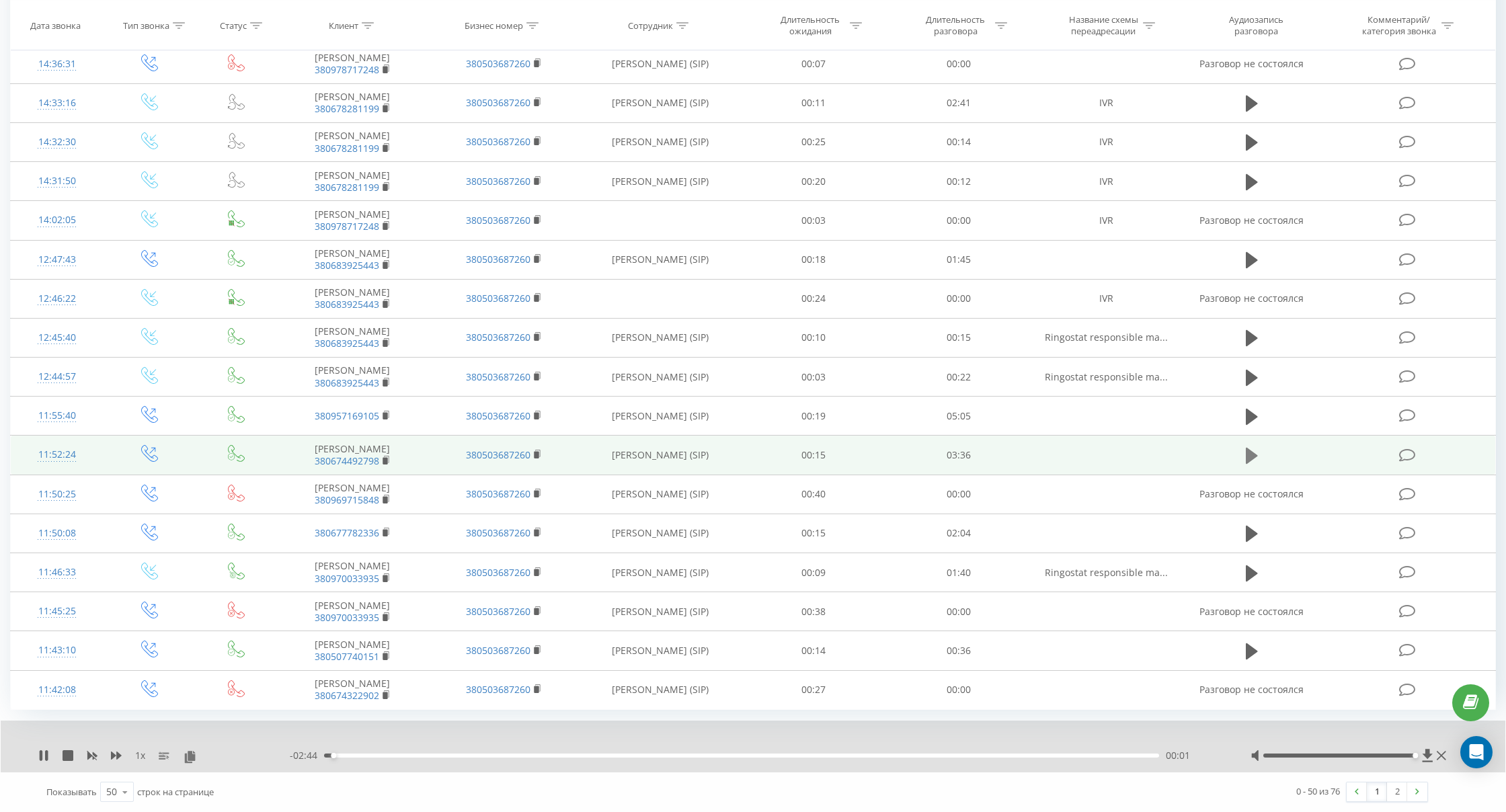 click at bounding box center (1252, 456) 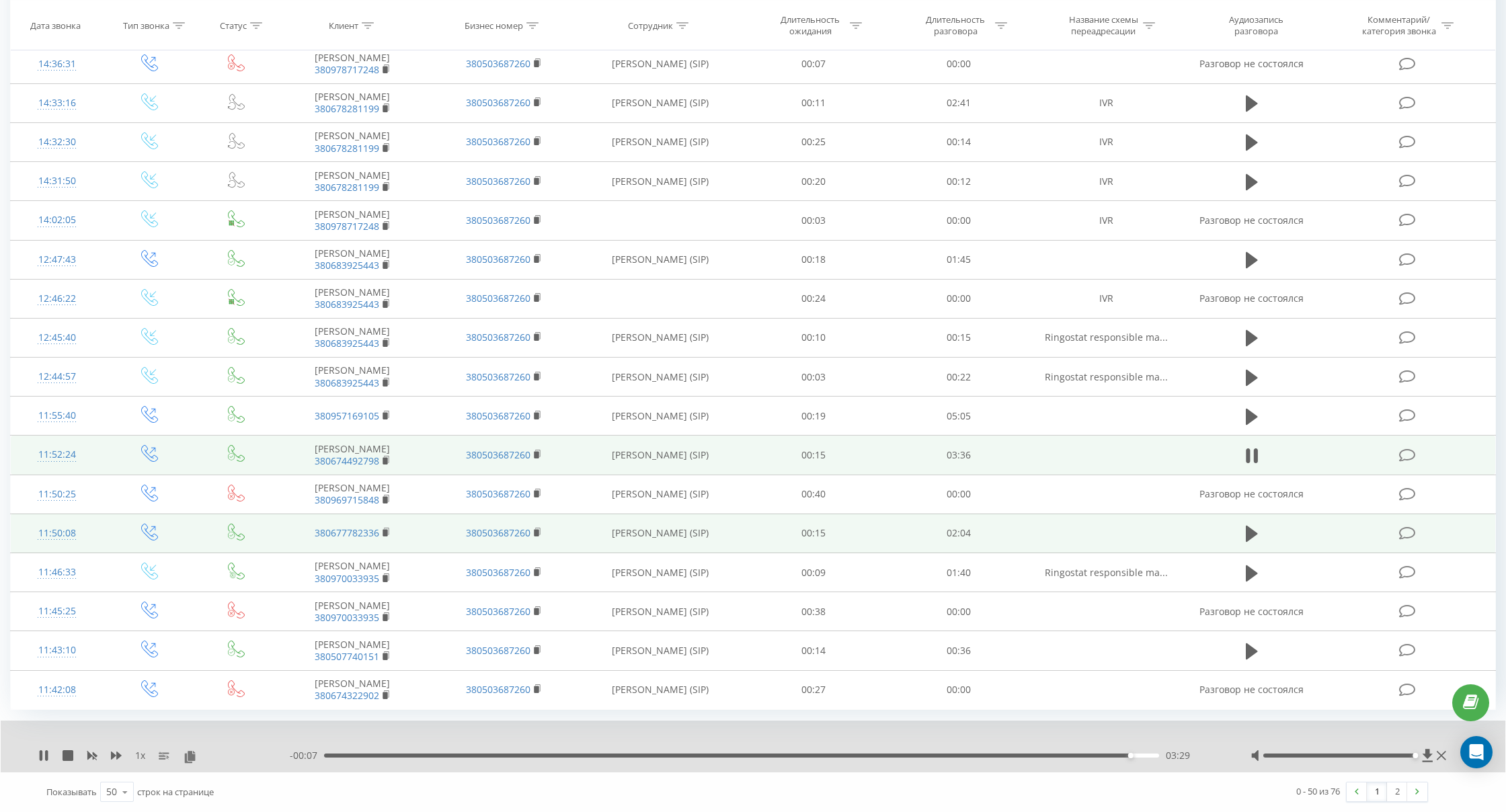 scroll, scrollTop: 1472, scrollLeft: 0, axis: vertical 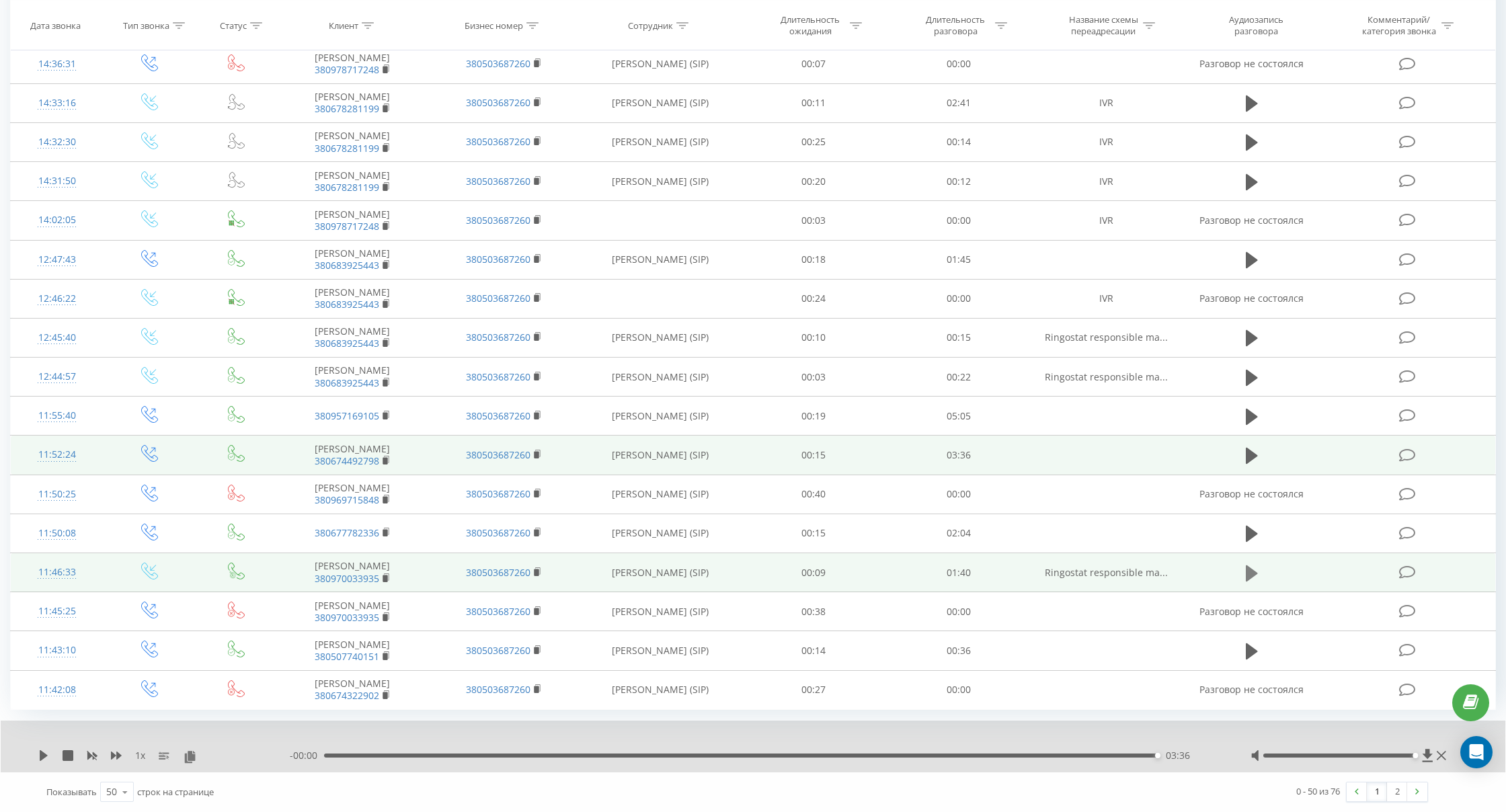 click 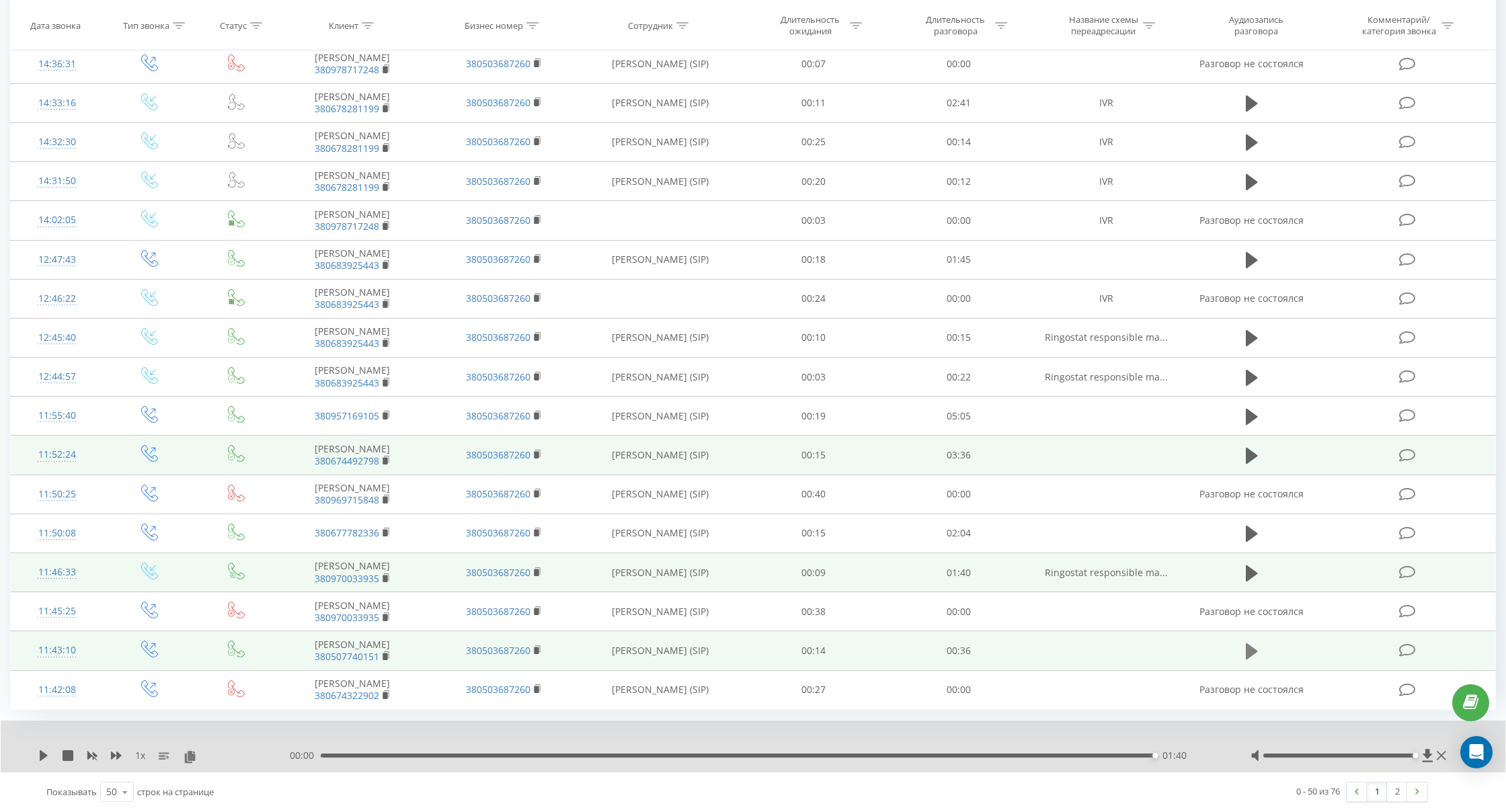 click 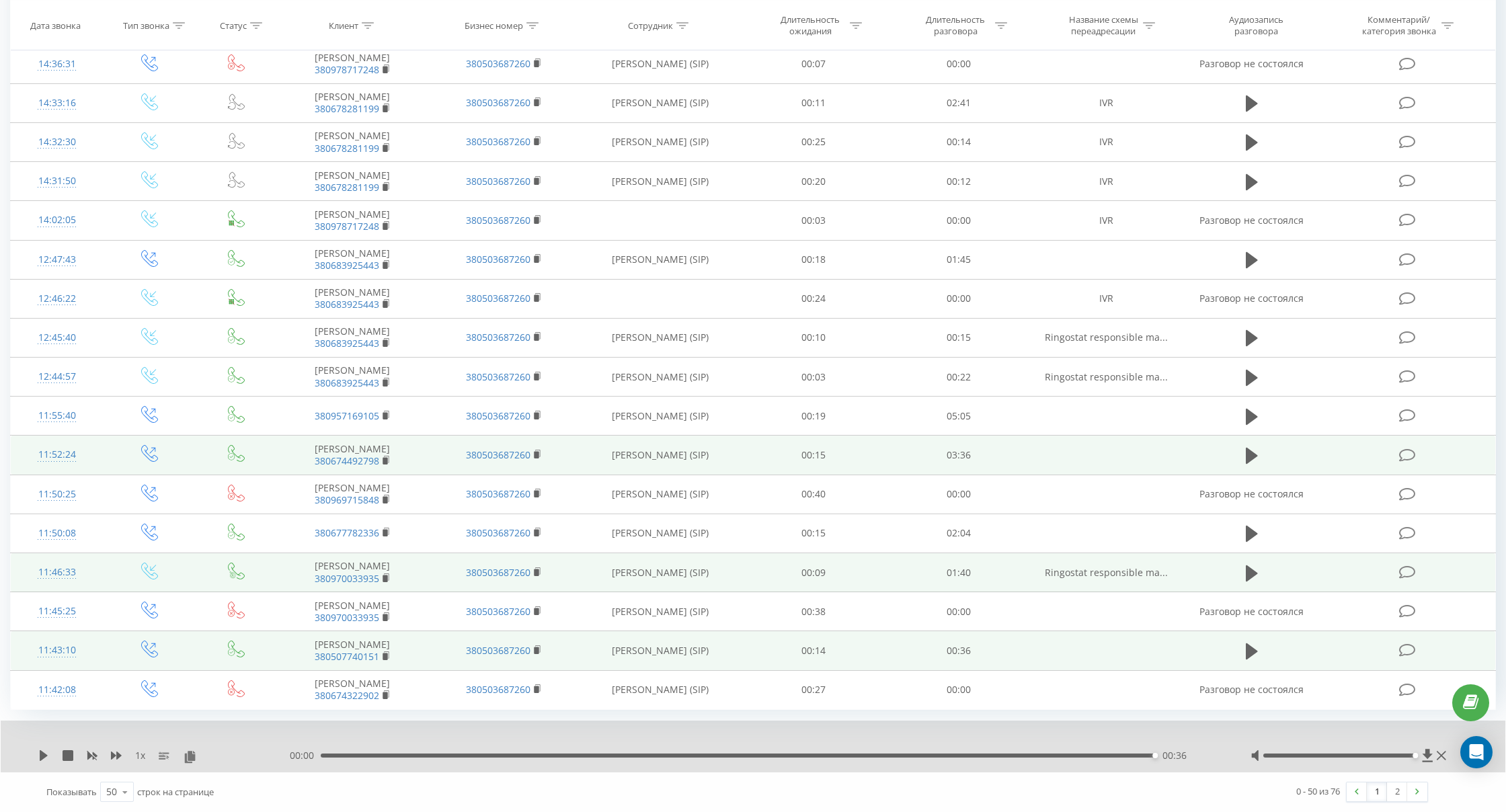 scroll, scrollTop: 1472, scrollLeft: 0, axis: vertical 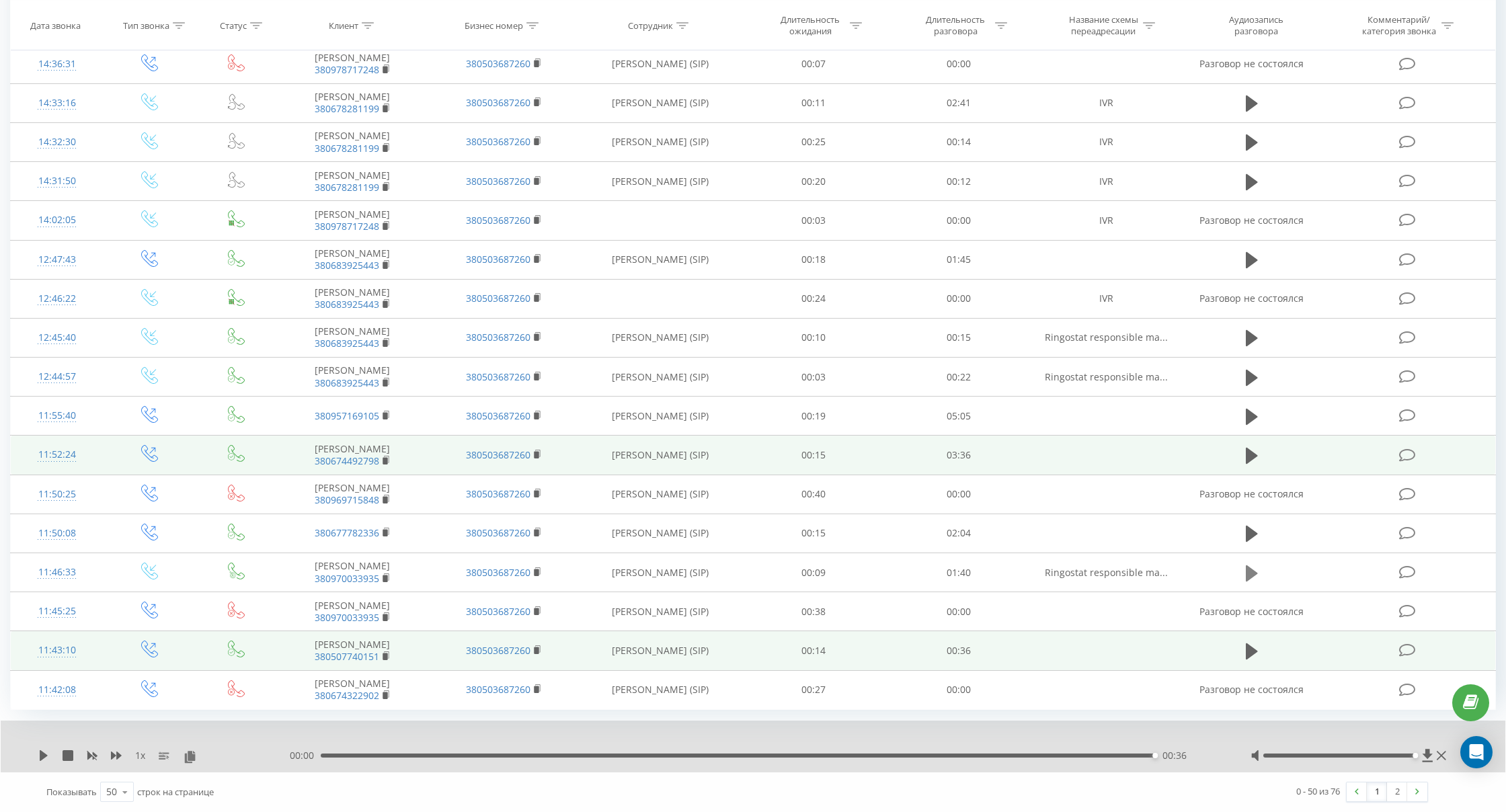 click at bounding box center [1252, 573] 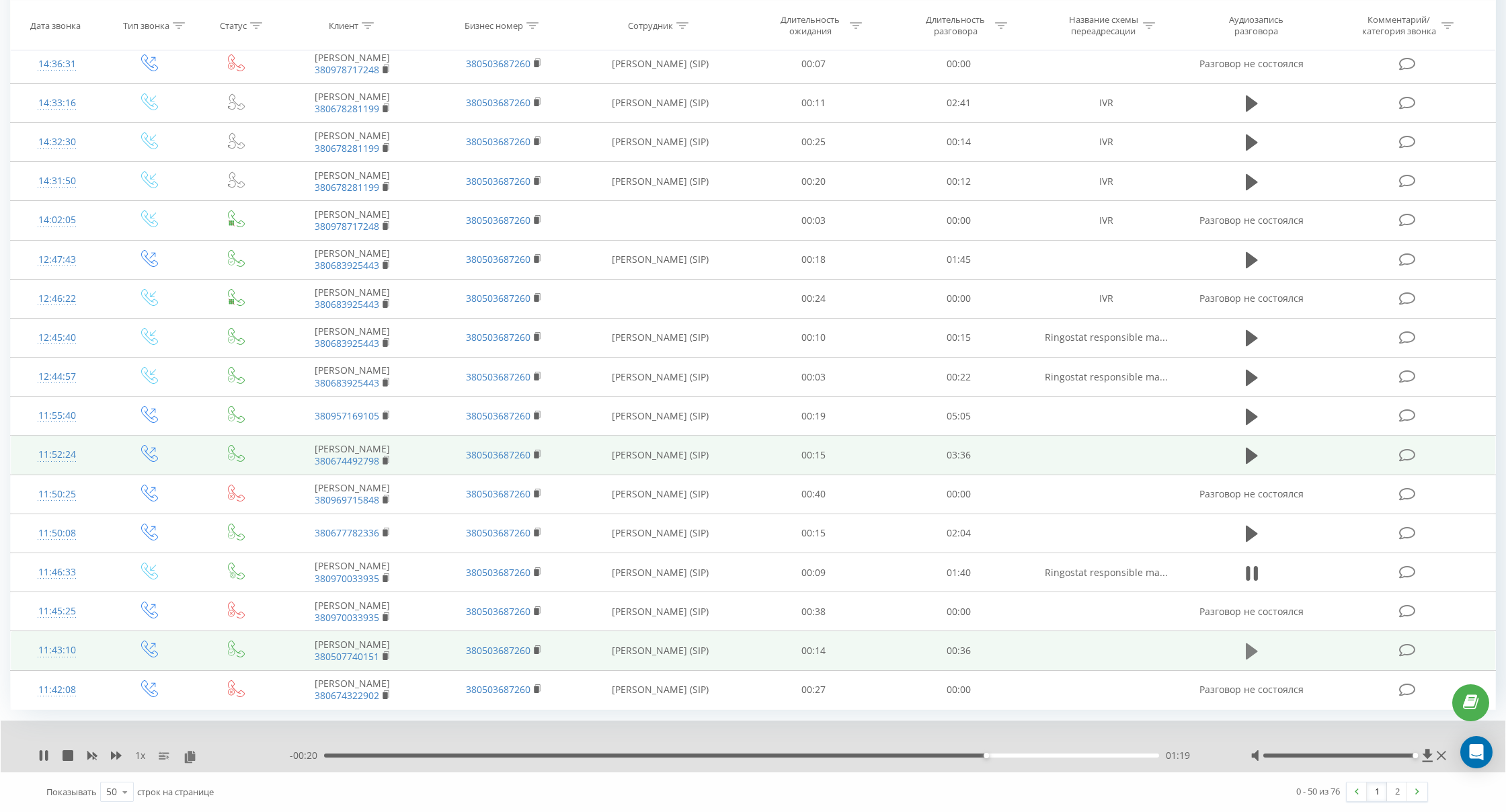 click at bounding box center [1252, 651] 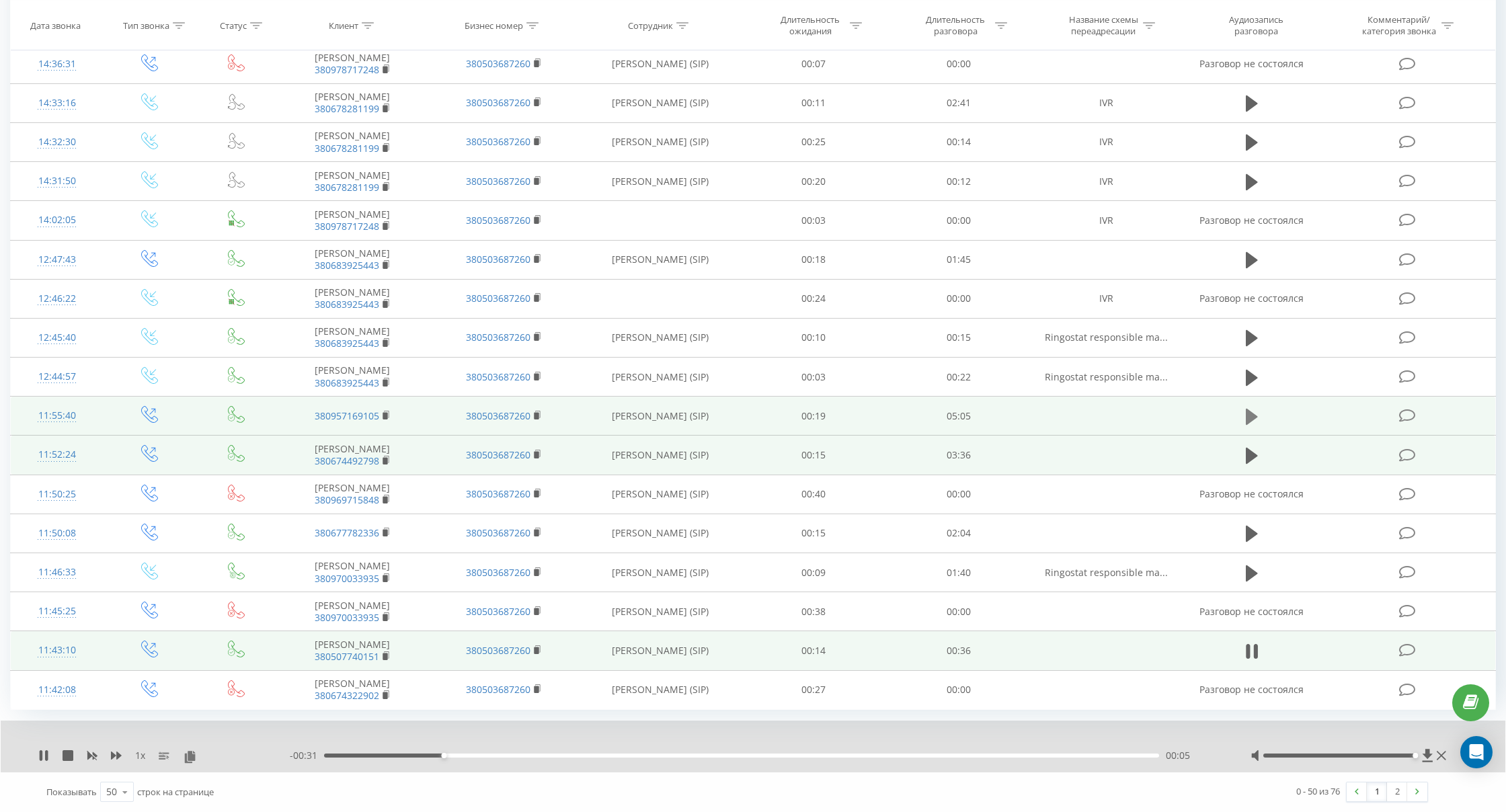 click at bounding box center (1252, 417) 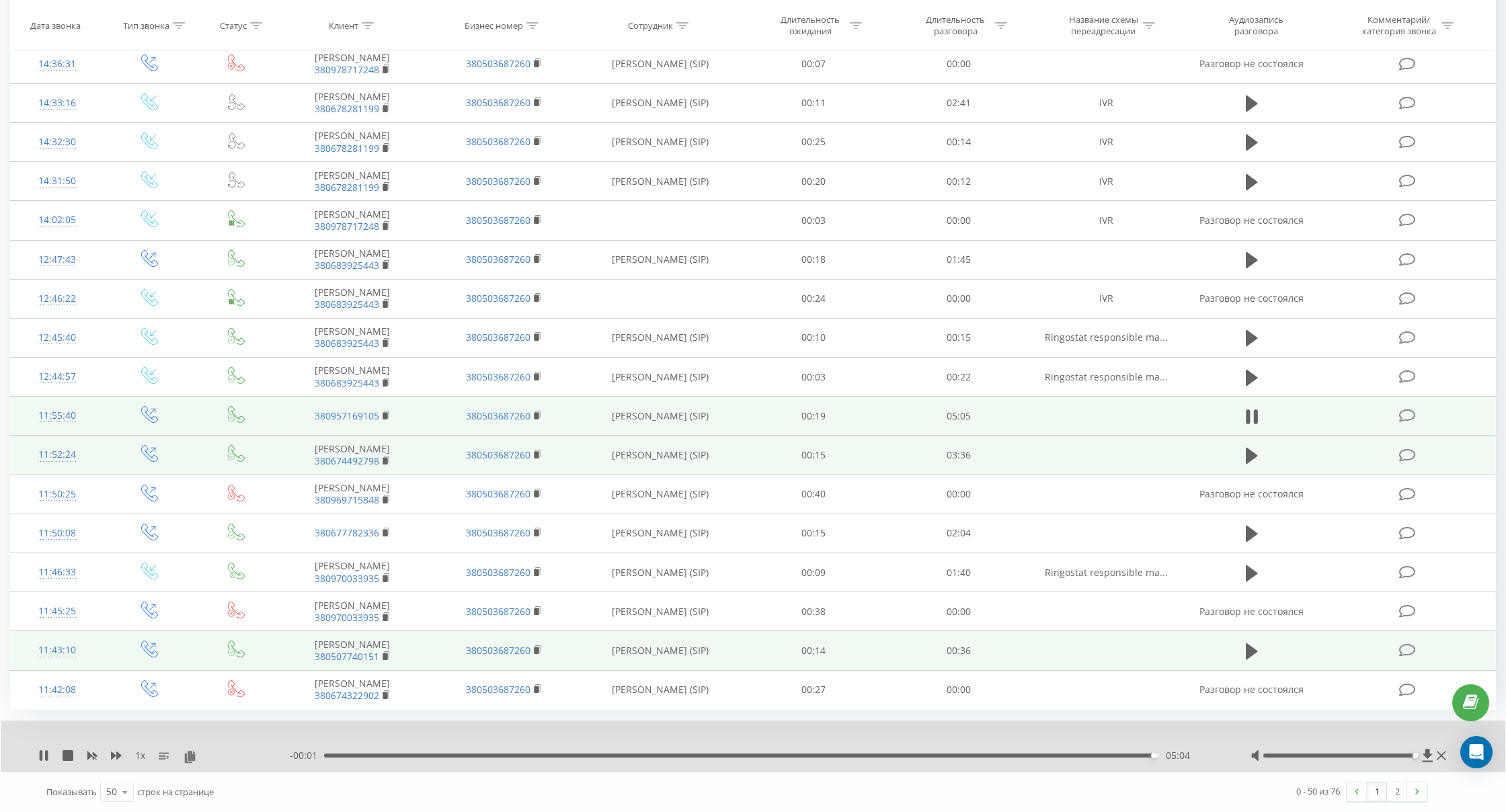 click at bounding box center [1251, 455] 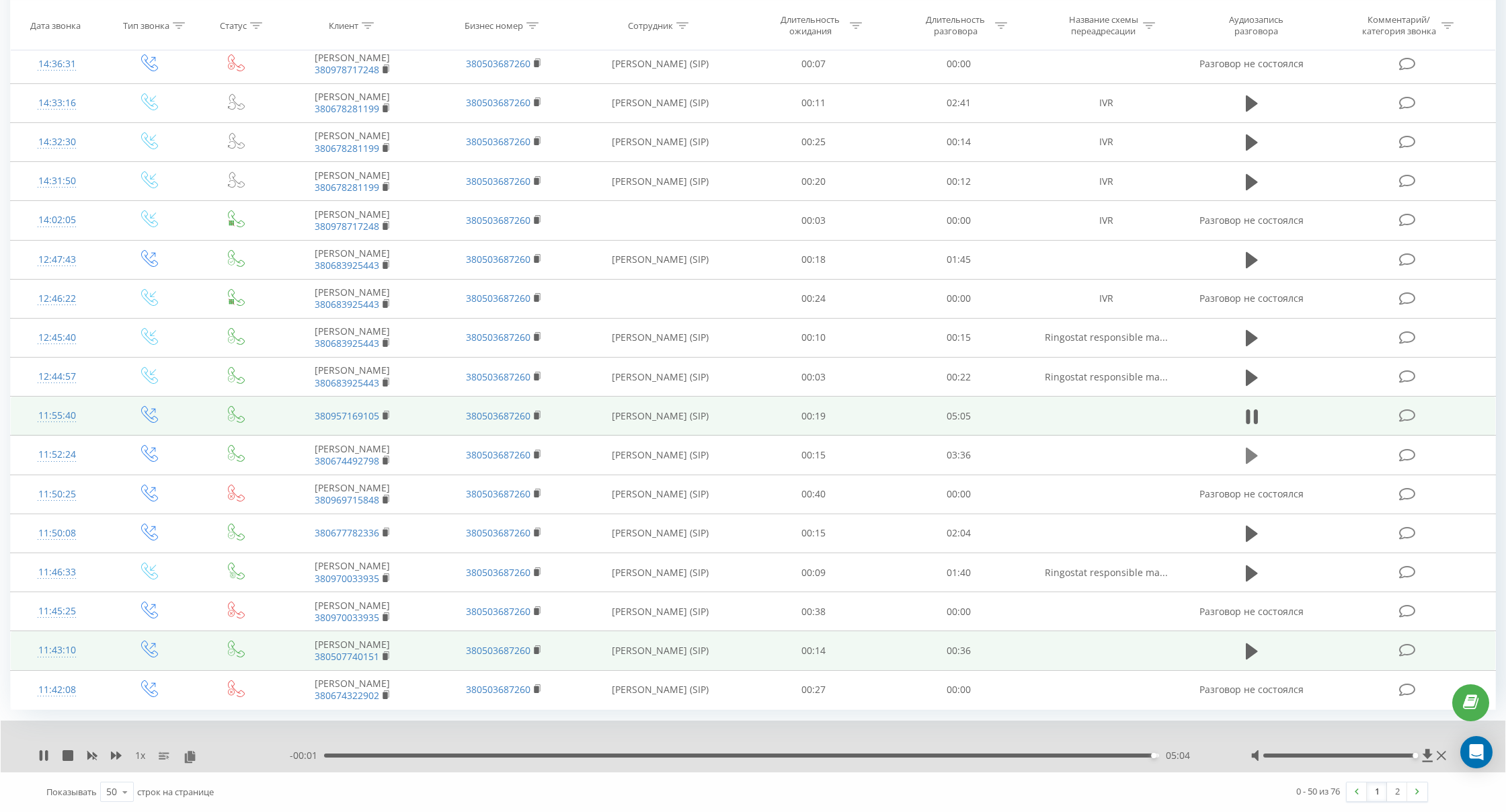 click 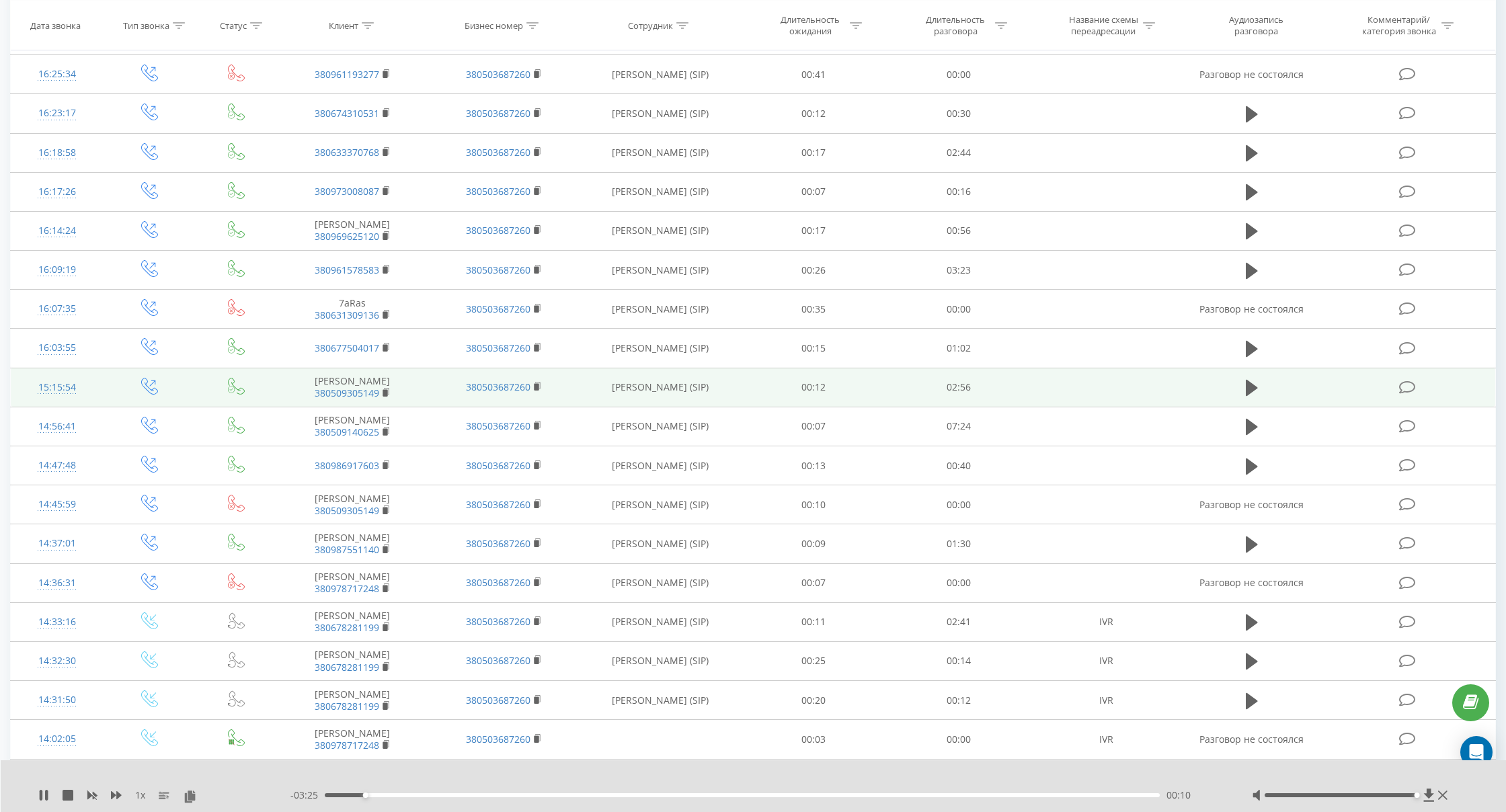 scroll, scrollTop: 927, scrollLeft: 0, axis: vertical 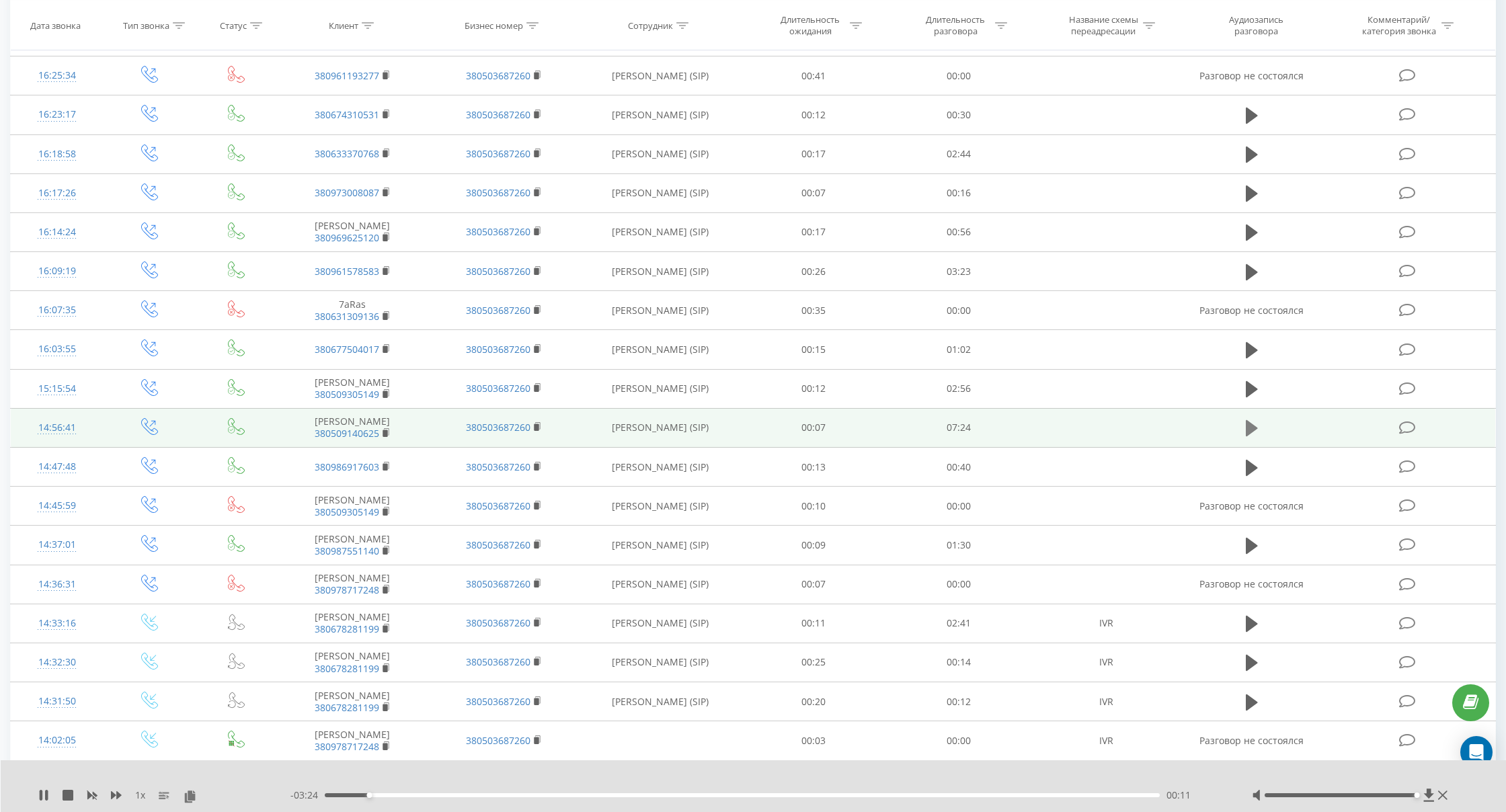 click at bounding box center (1252, 428) 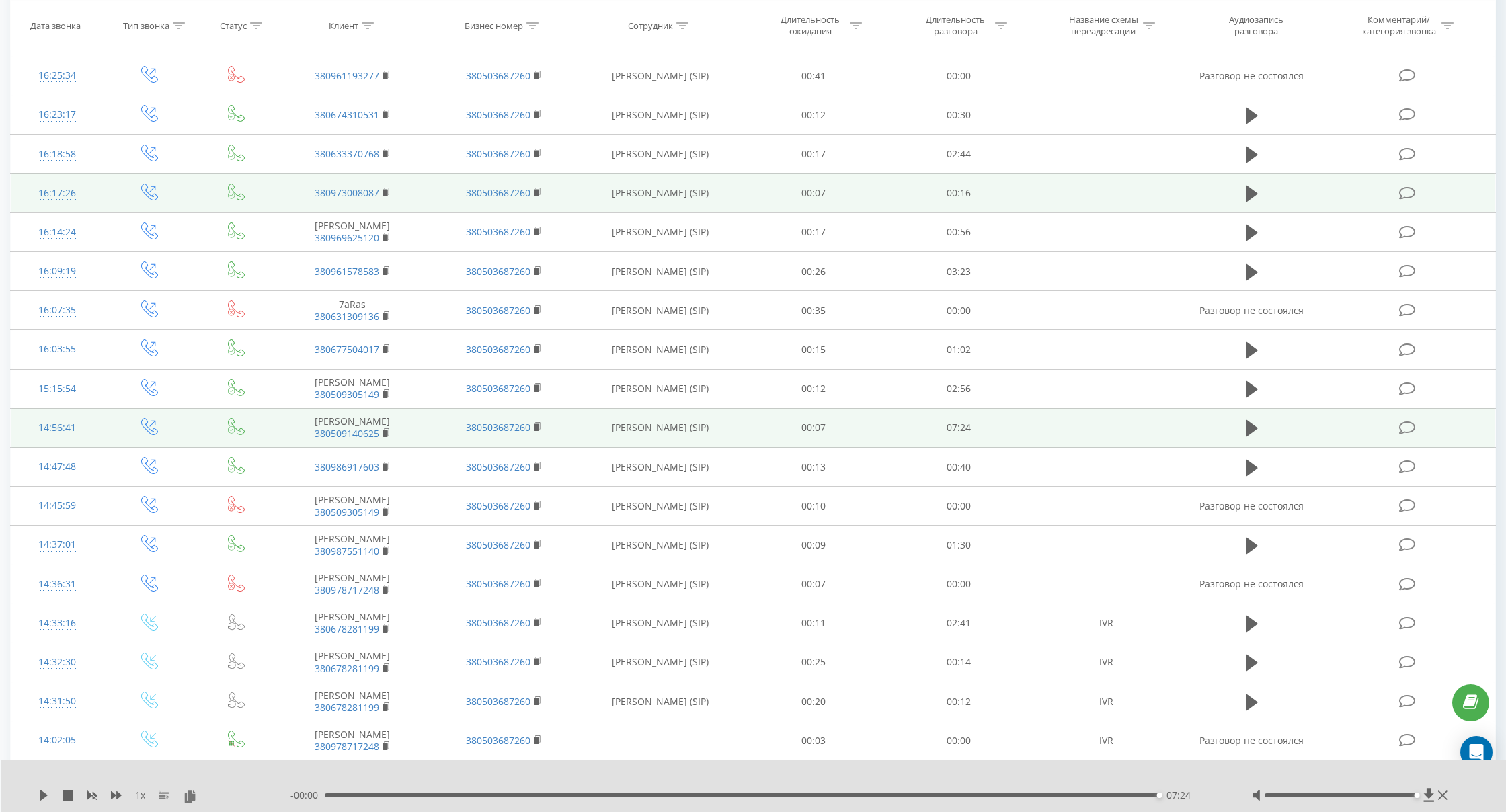 scroll, scrollTop: 930, scrollLeft: 0, axis: vertical 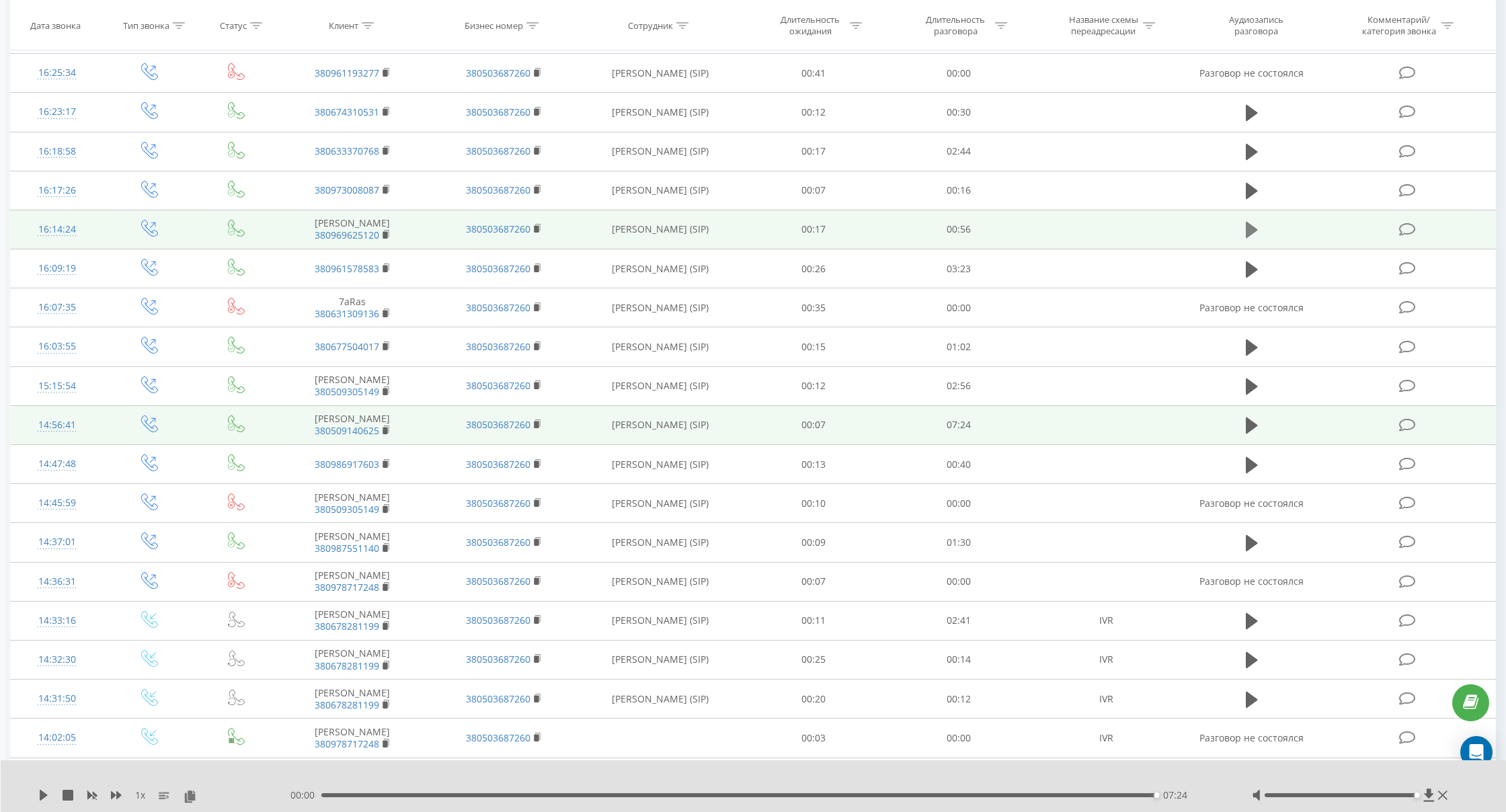 click at bounding box center [1252, 230] 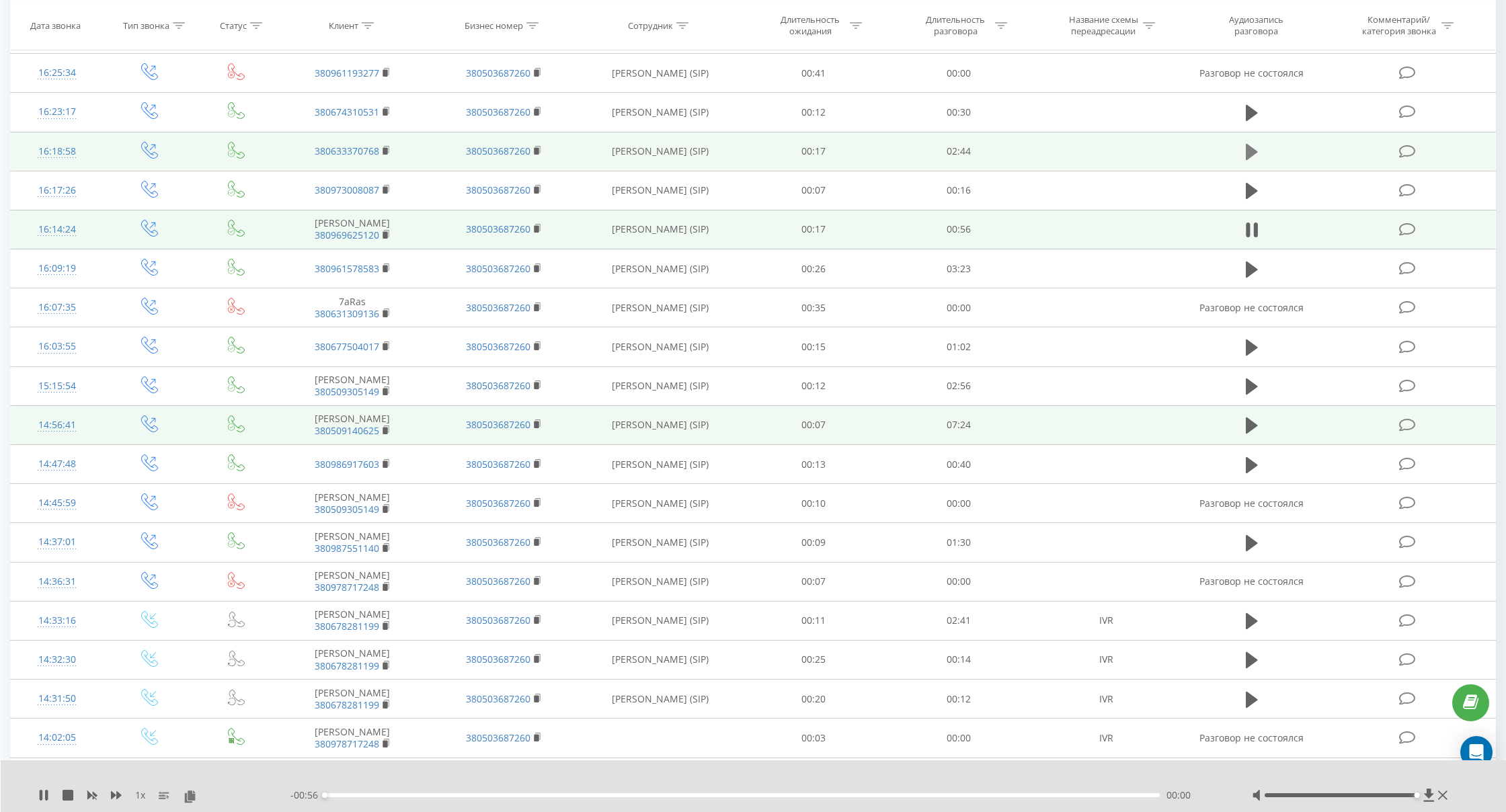 click 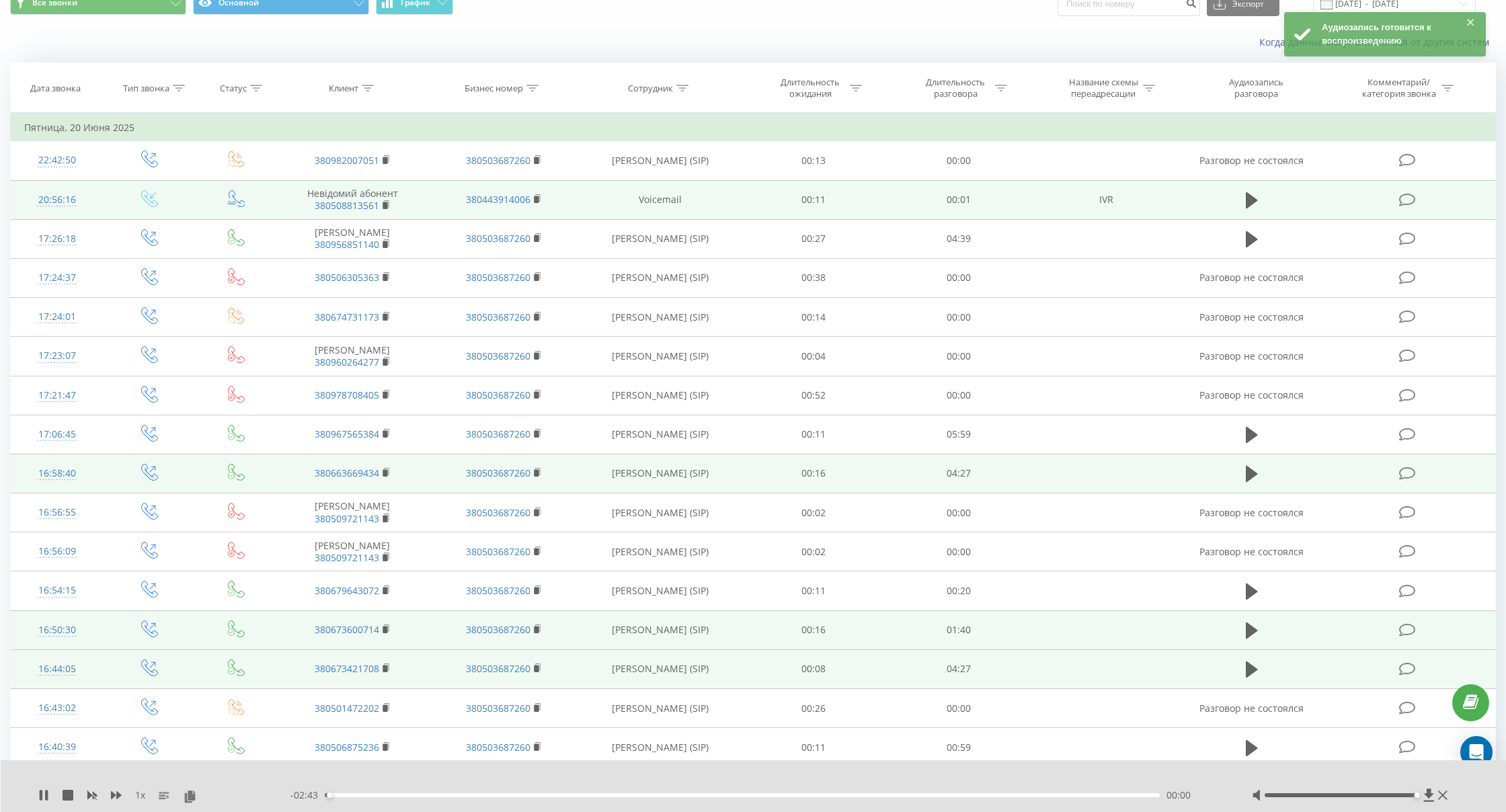 scroll, scrollTop: 60, scrollLeft: 0, axis: vertical 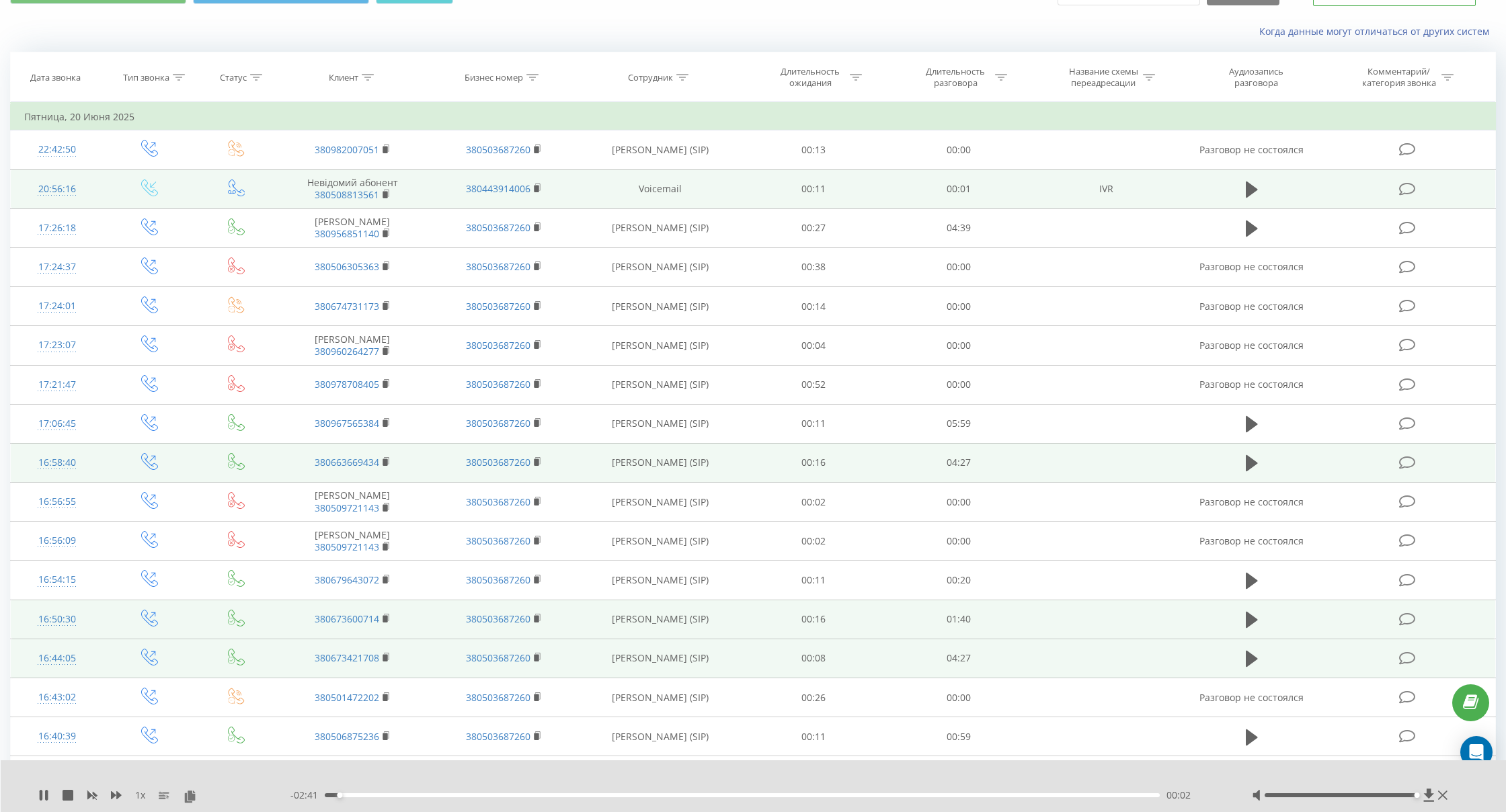 click on "[DATE]  -  [DATE]" at bounding box center [1394, -7] 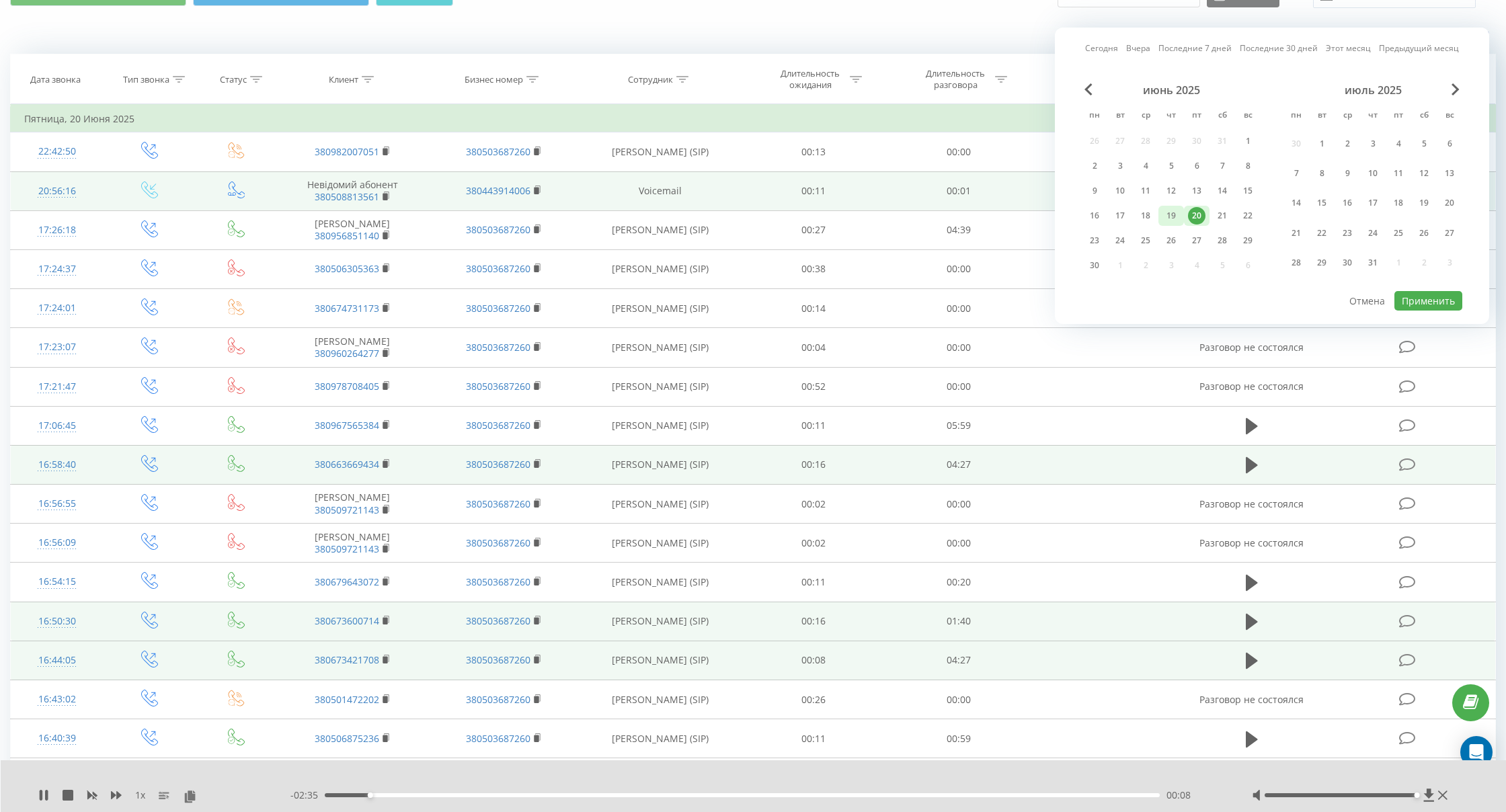 click on "19" at bounding box center (1171, 216) 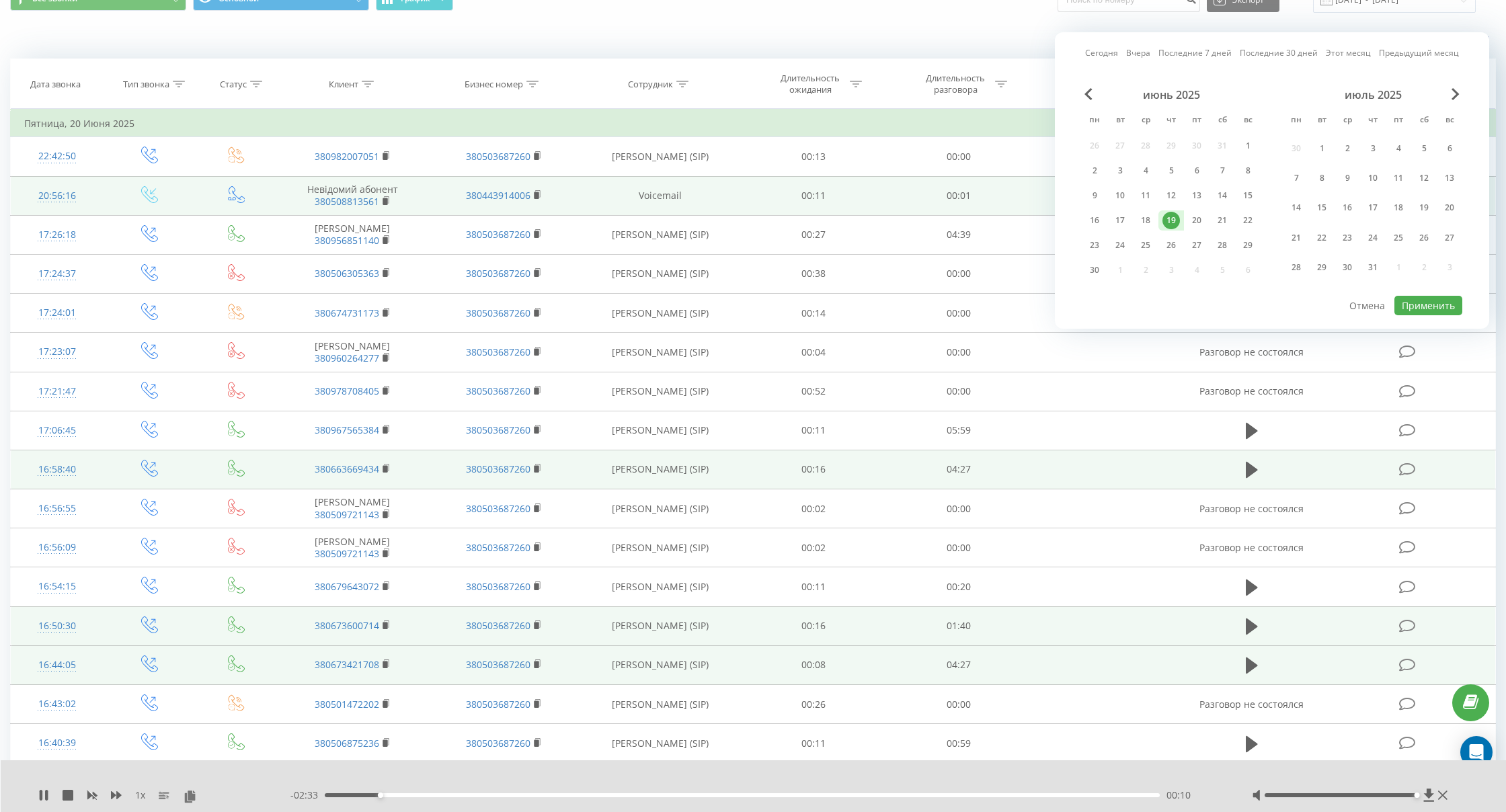 scroll, scrollTop: 55, scrollLeft: 0, axis: vertical 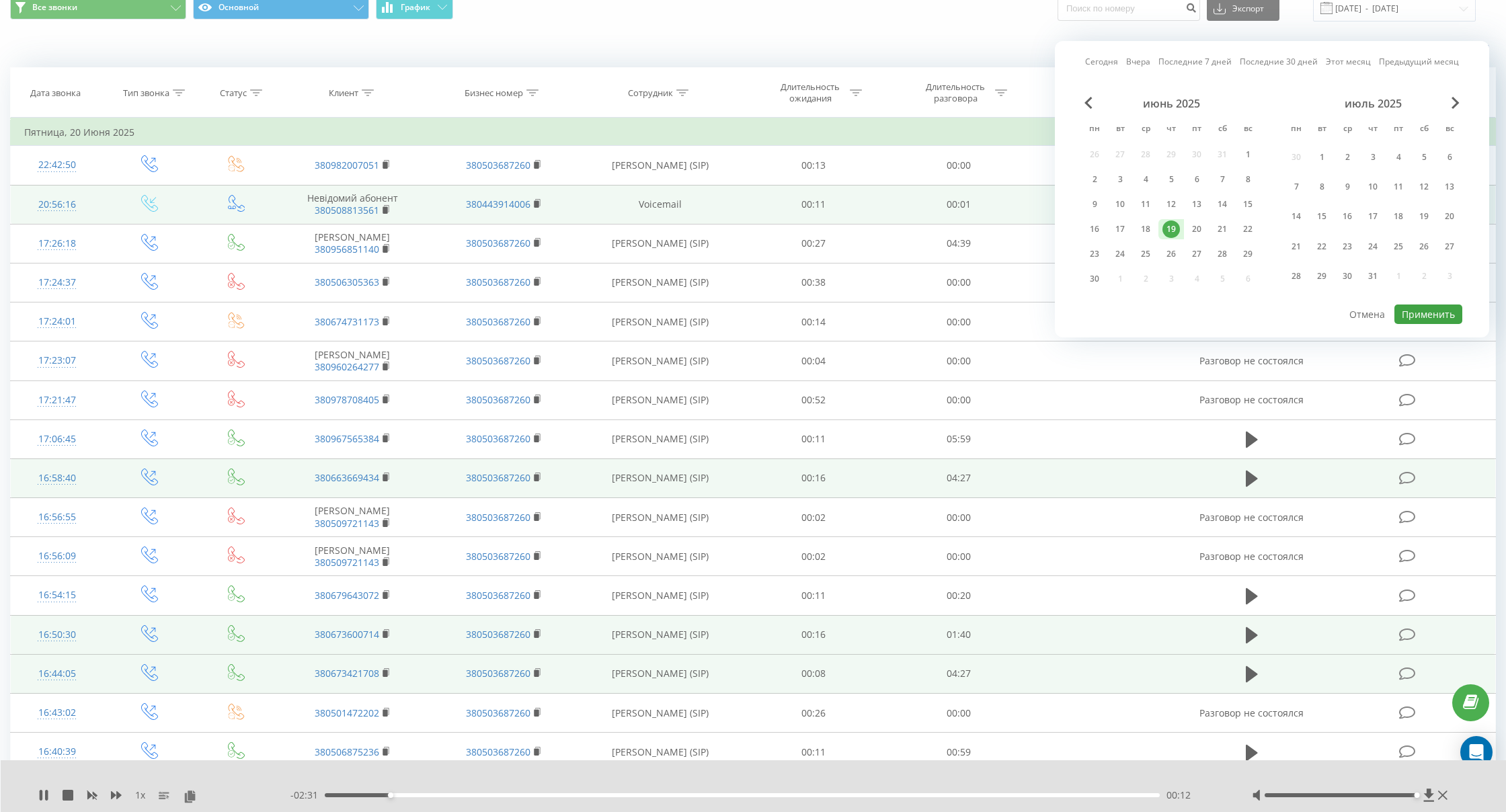 click on "Применить" at bounding box center [1428, 314] 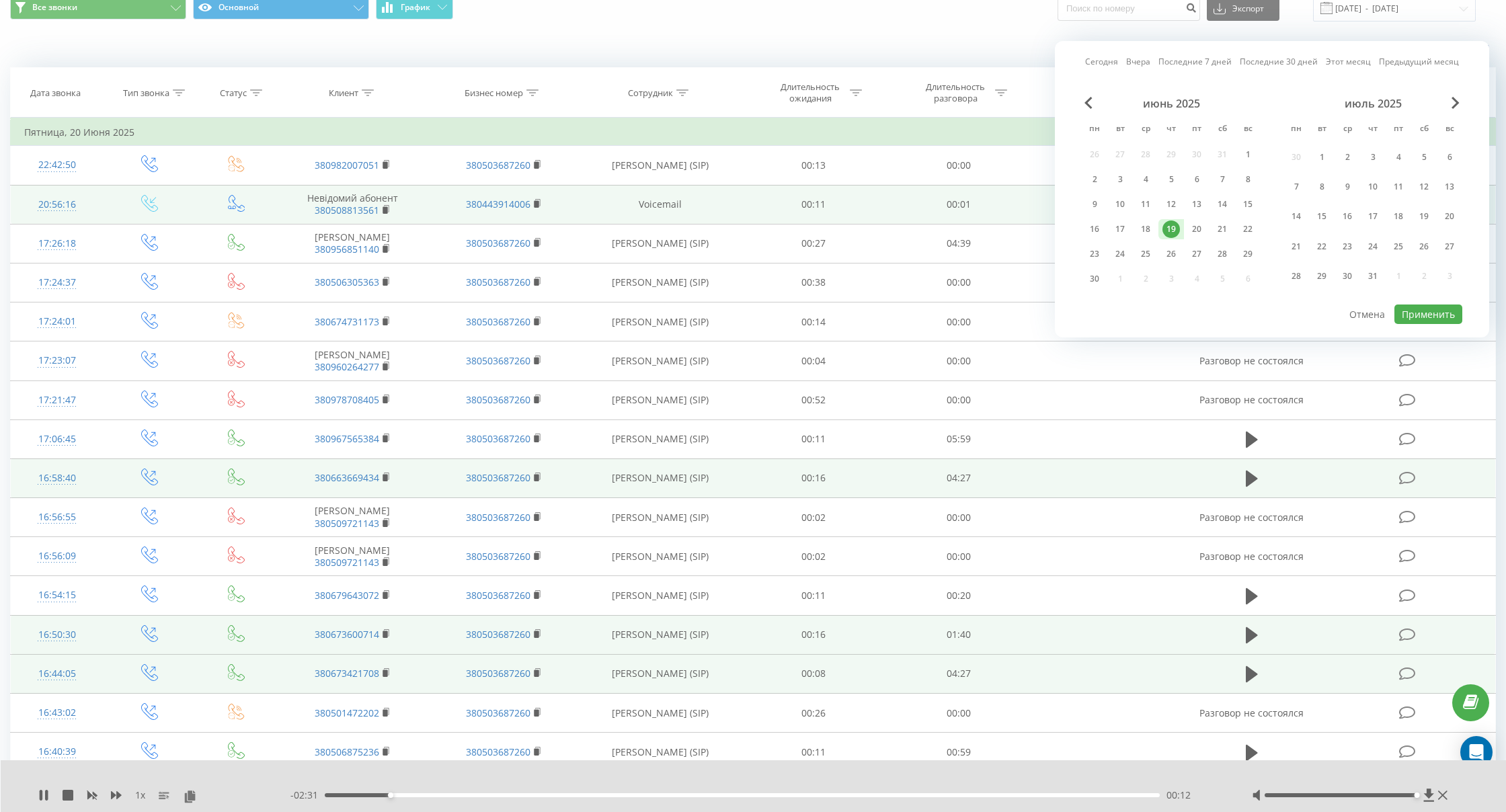scroll, scrollTop: 1, scrollLeft: 0, axis: vertical 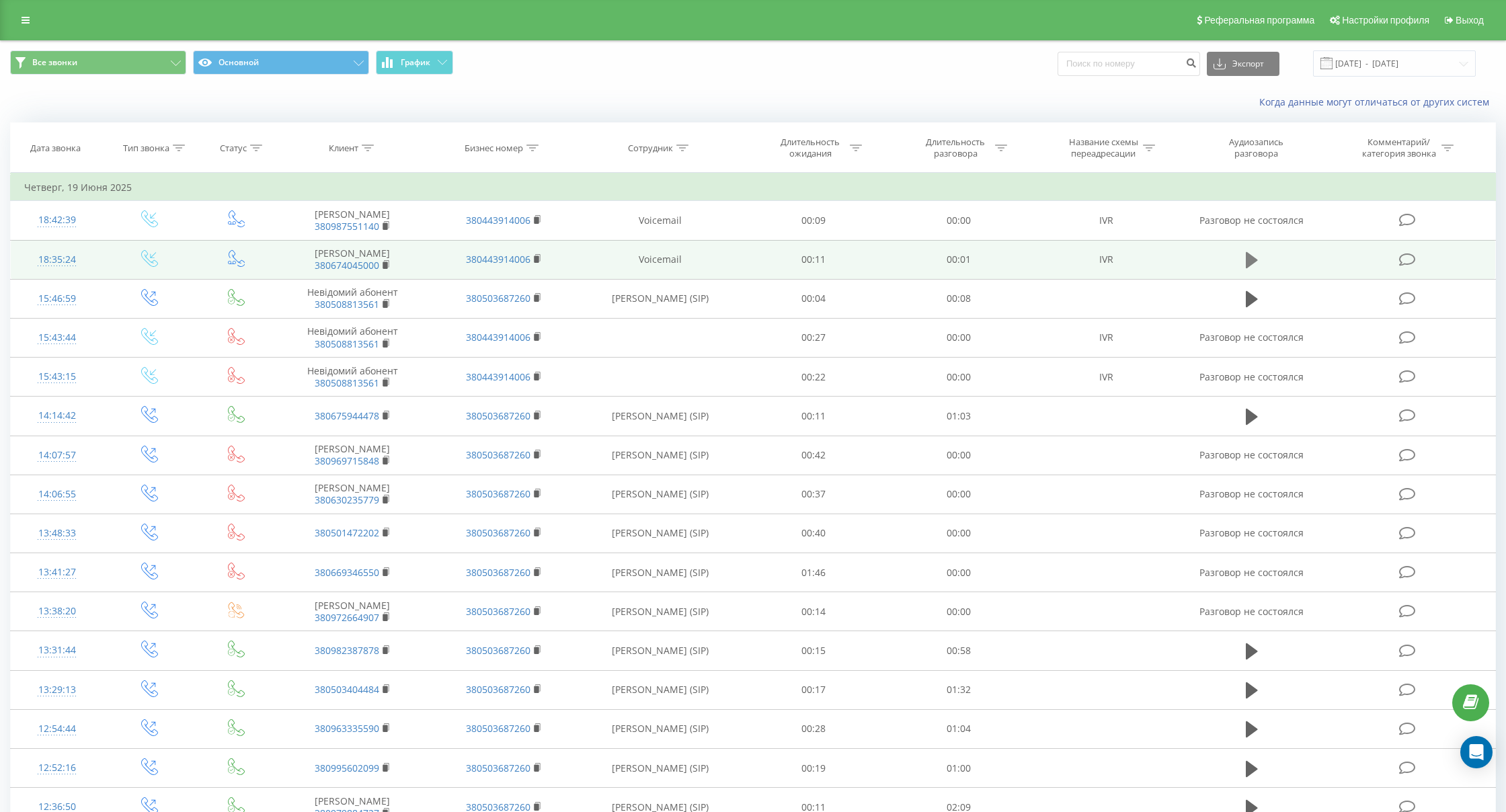 click 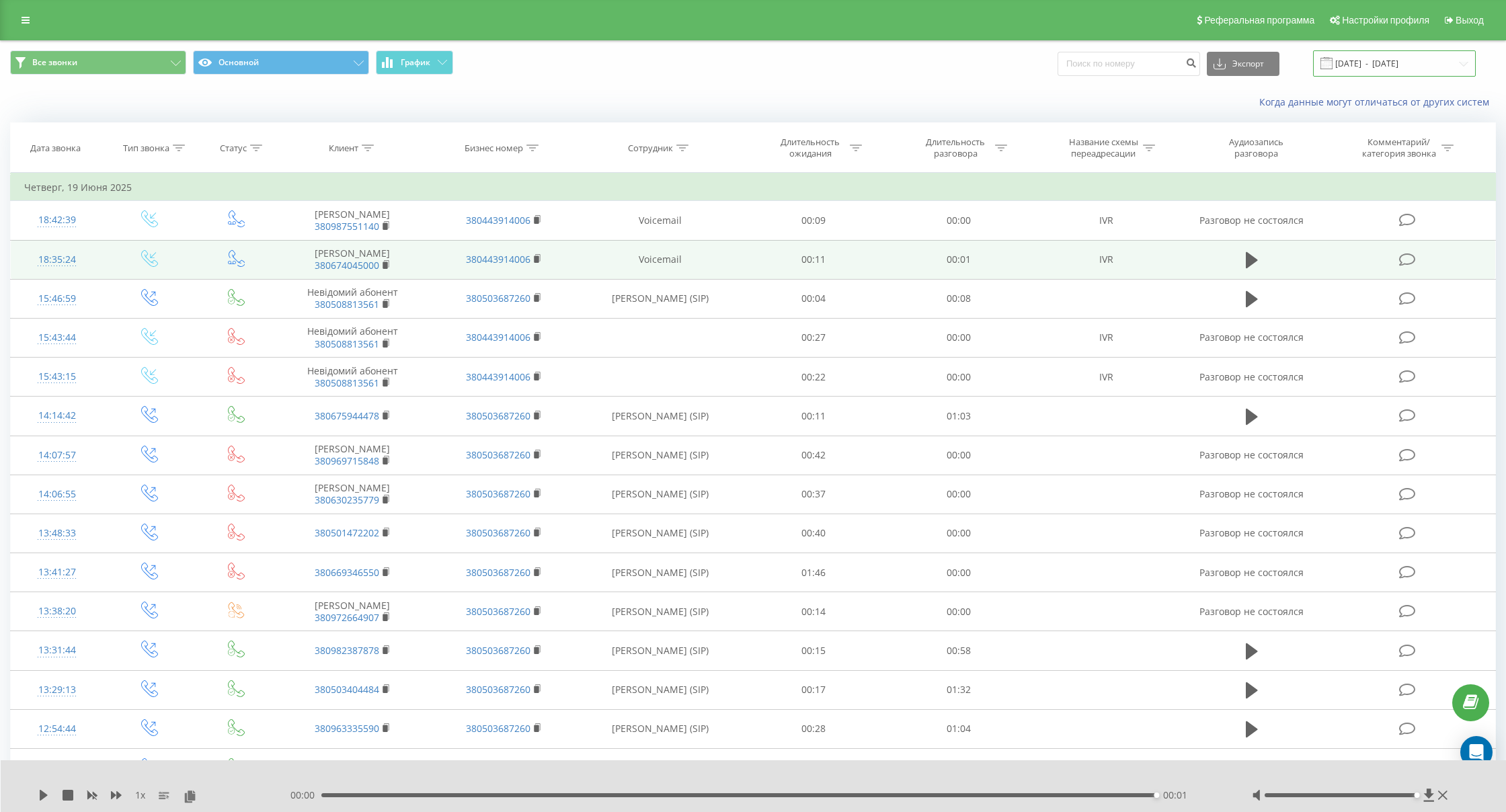 click on "[DATE]  -  [DATE]" at bounding box center [1394, 63] 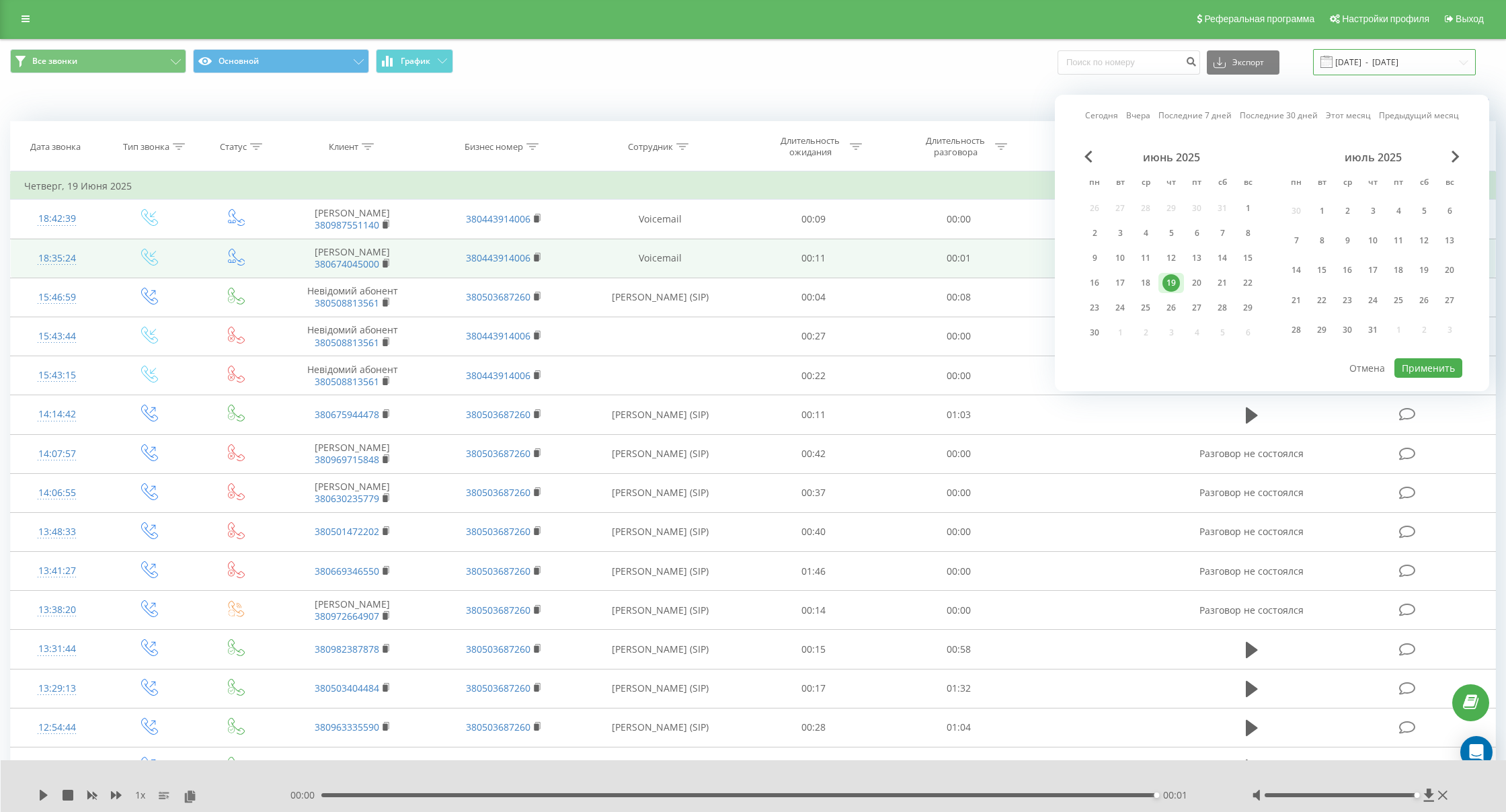 scroll, scrollTop: 1, scrollLeft: 0, axis: vertical 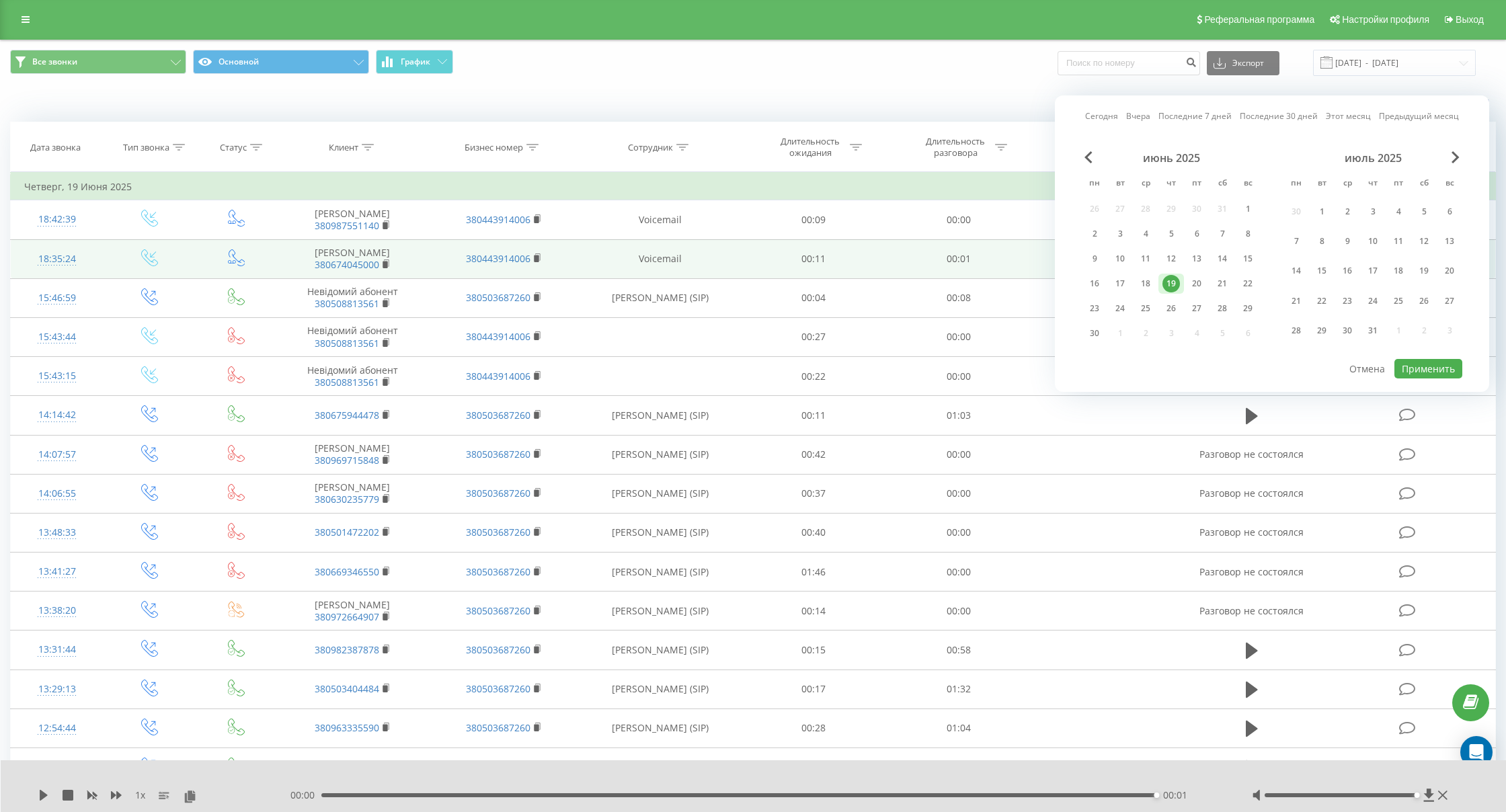 click on "Когда данные могут отличаться от других систем" at bounding box center (1035, 102) 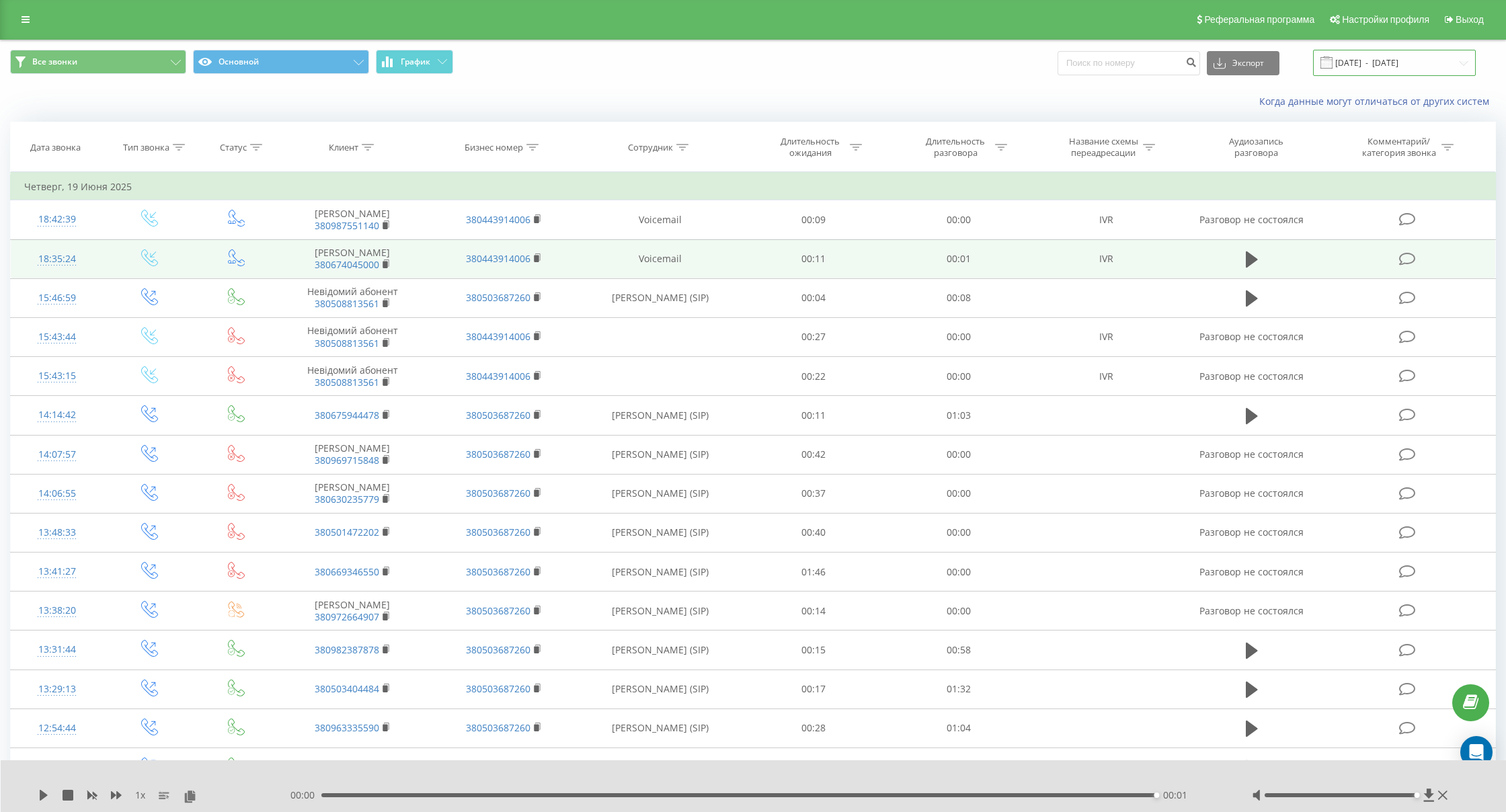 click on "[DATE]  -  [DATE]" at bounding box center (1394, 63) 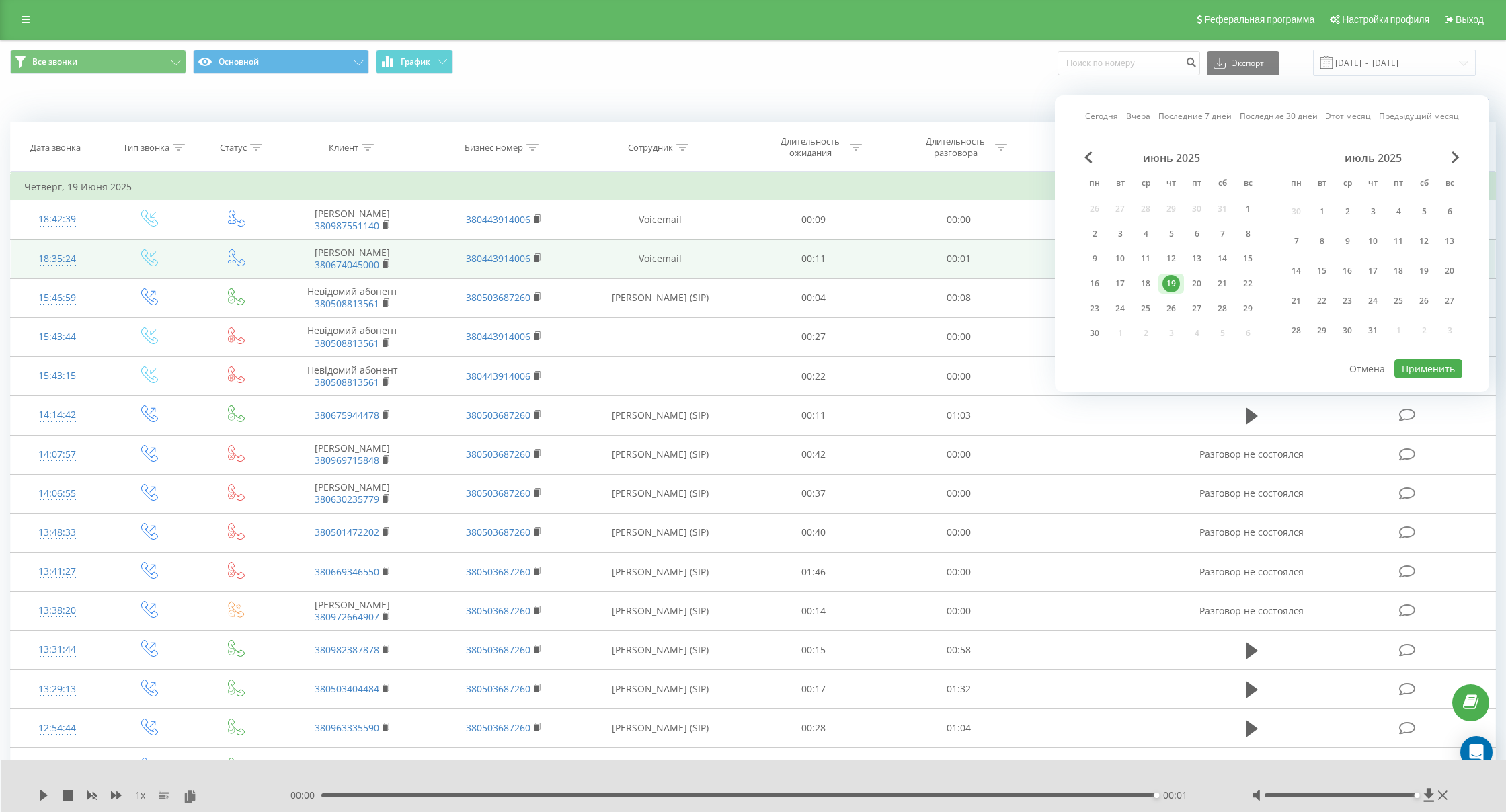 click on "Последние 7 дней" at bounding box center [1195, 116] 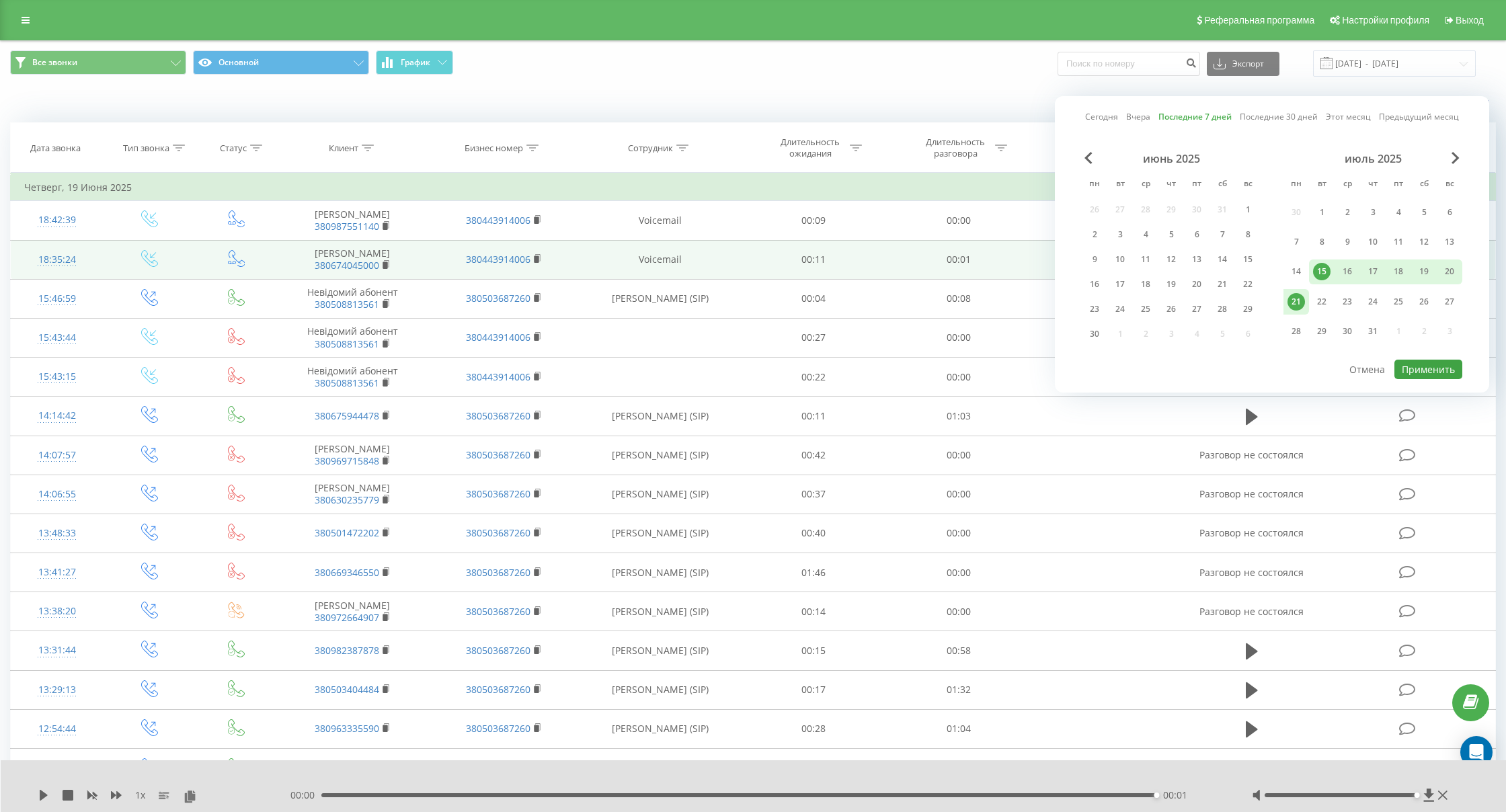 scroll, scrollTop: 3, scrollLeft: -1, axis: both 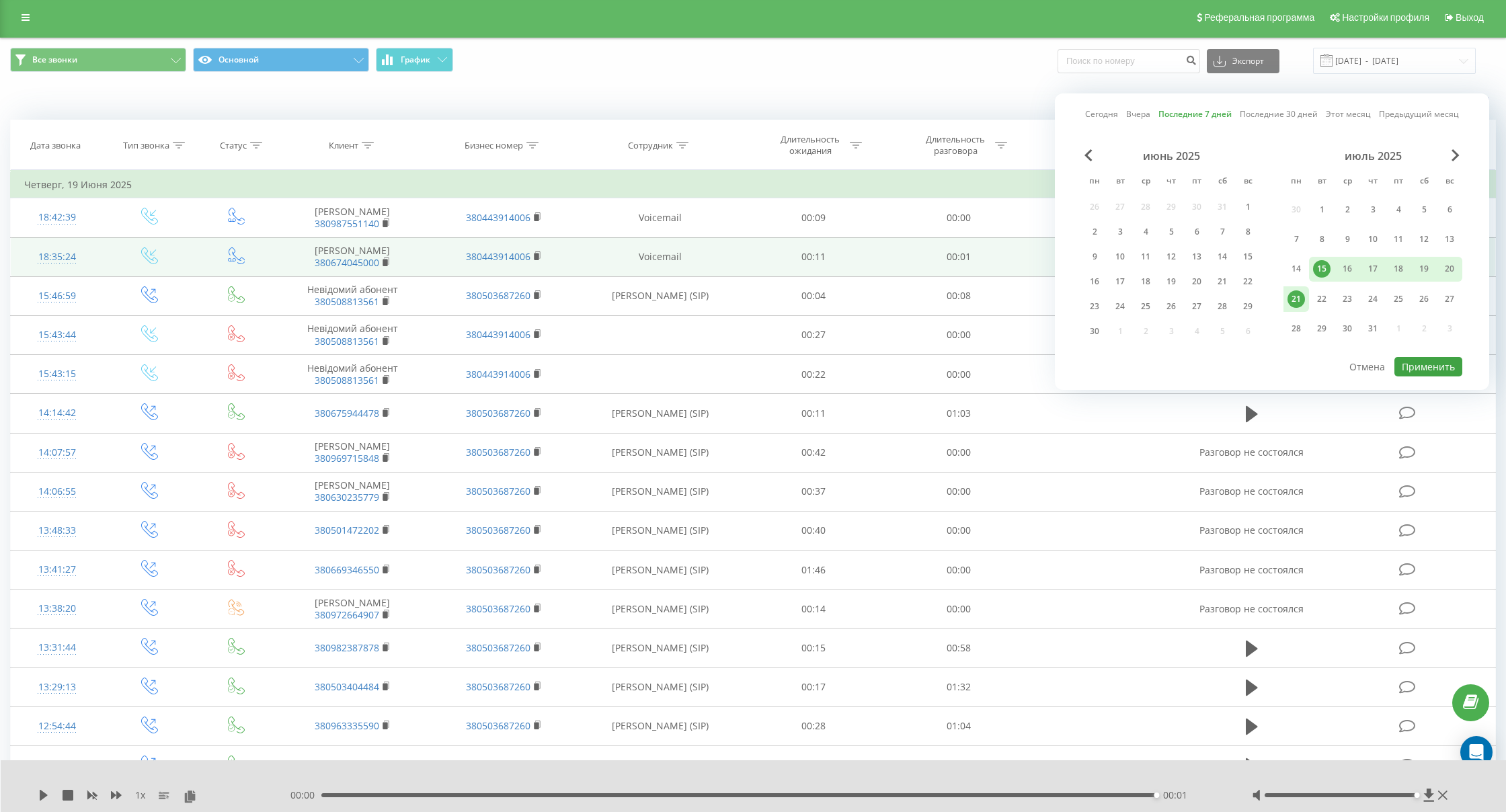 click on "Применить" at bounding box center (1428, 366) 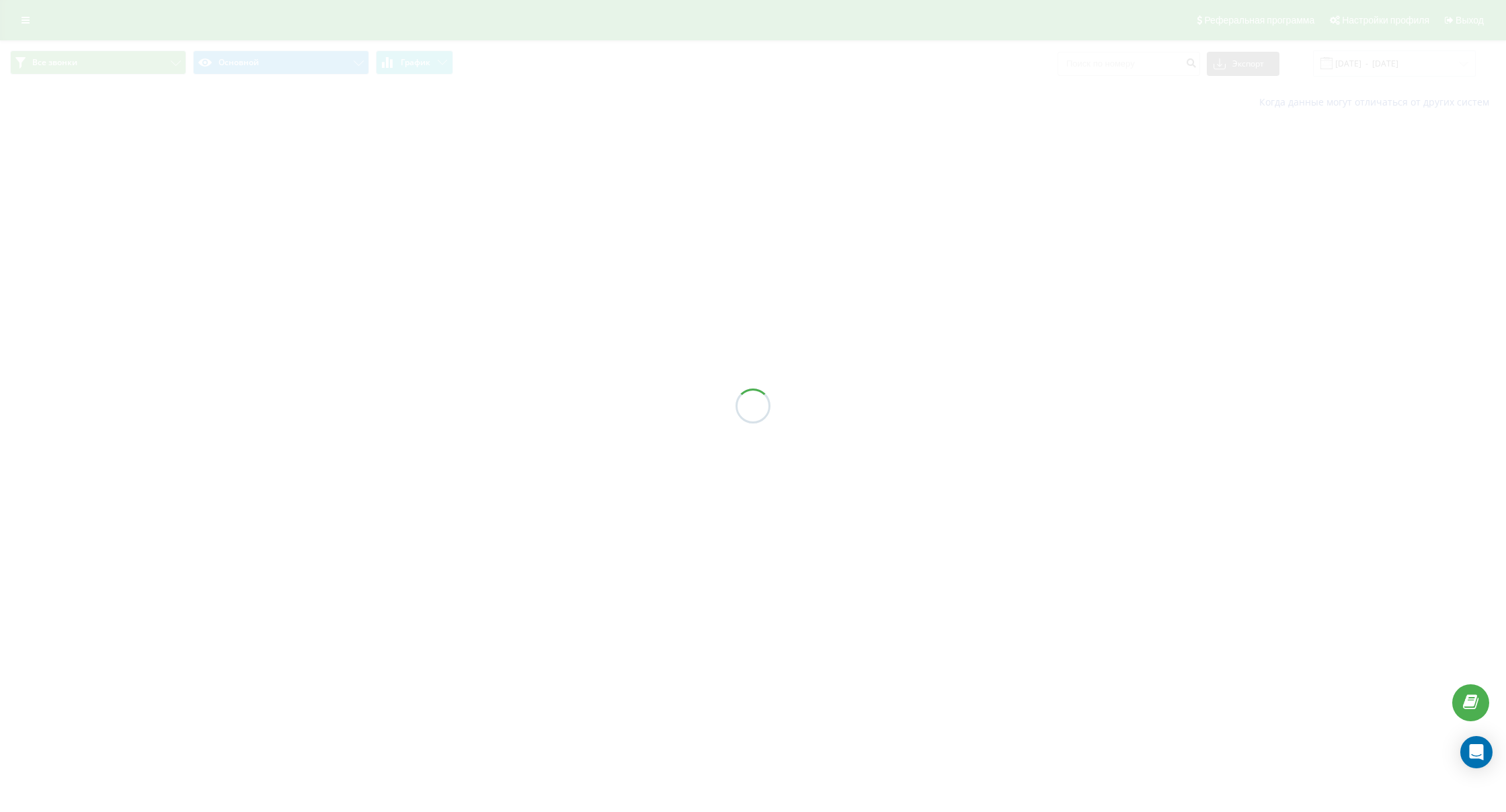 type on "[DATE]  -  [DATE]" 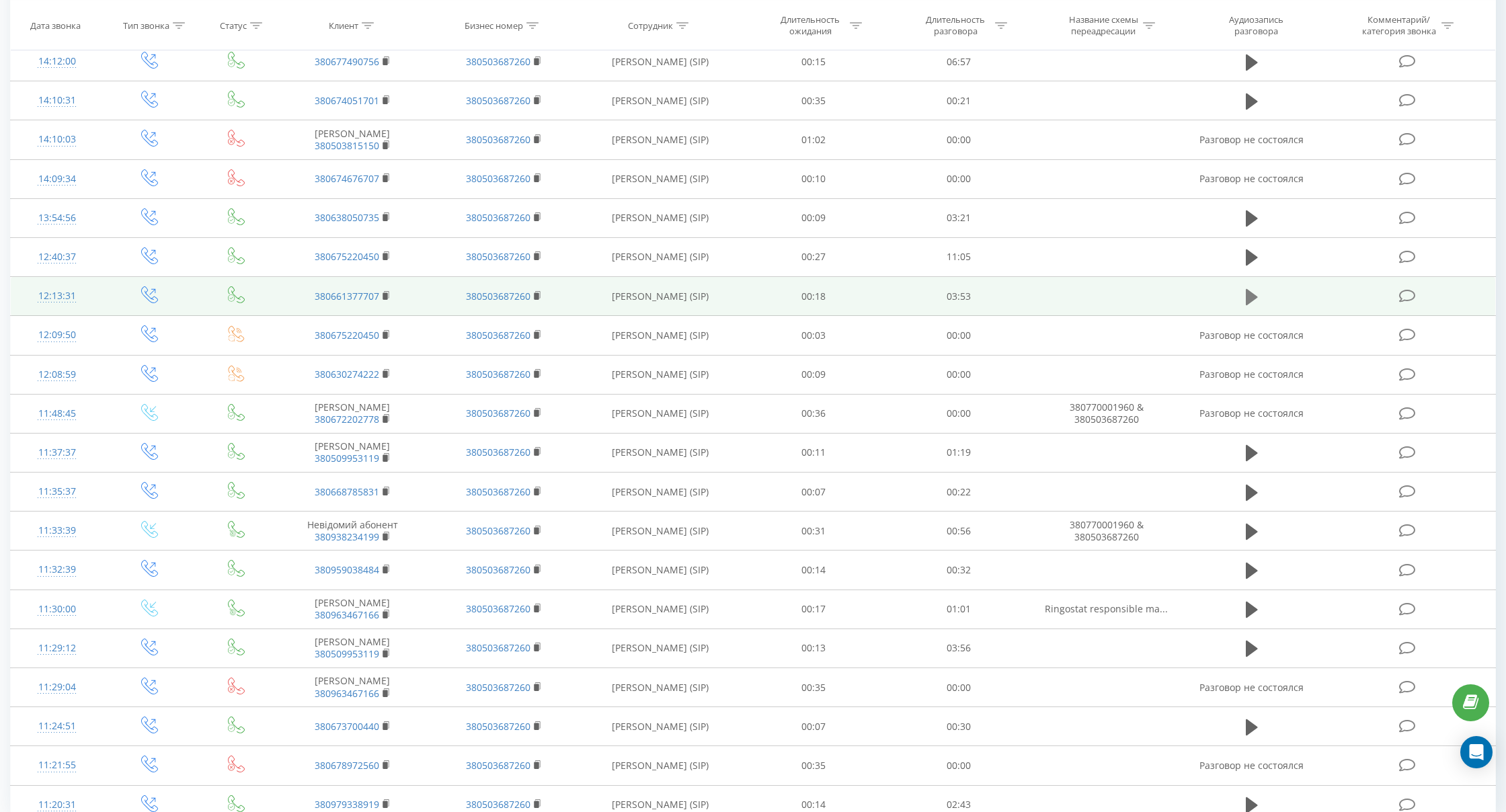 scroll, scrollTop: 1336, scrollLeft: 0, axis: vertical 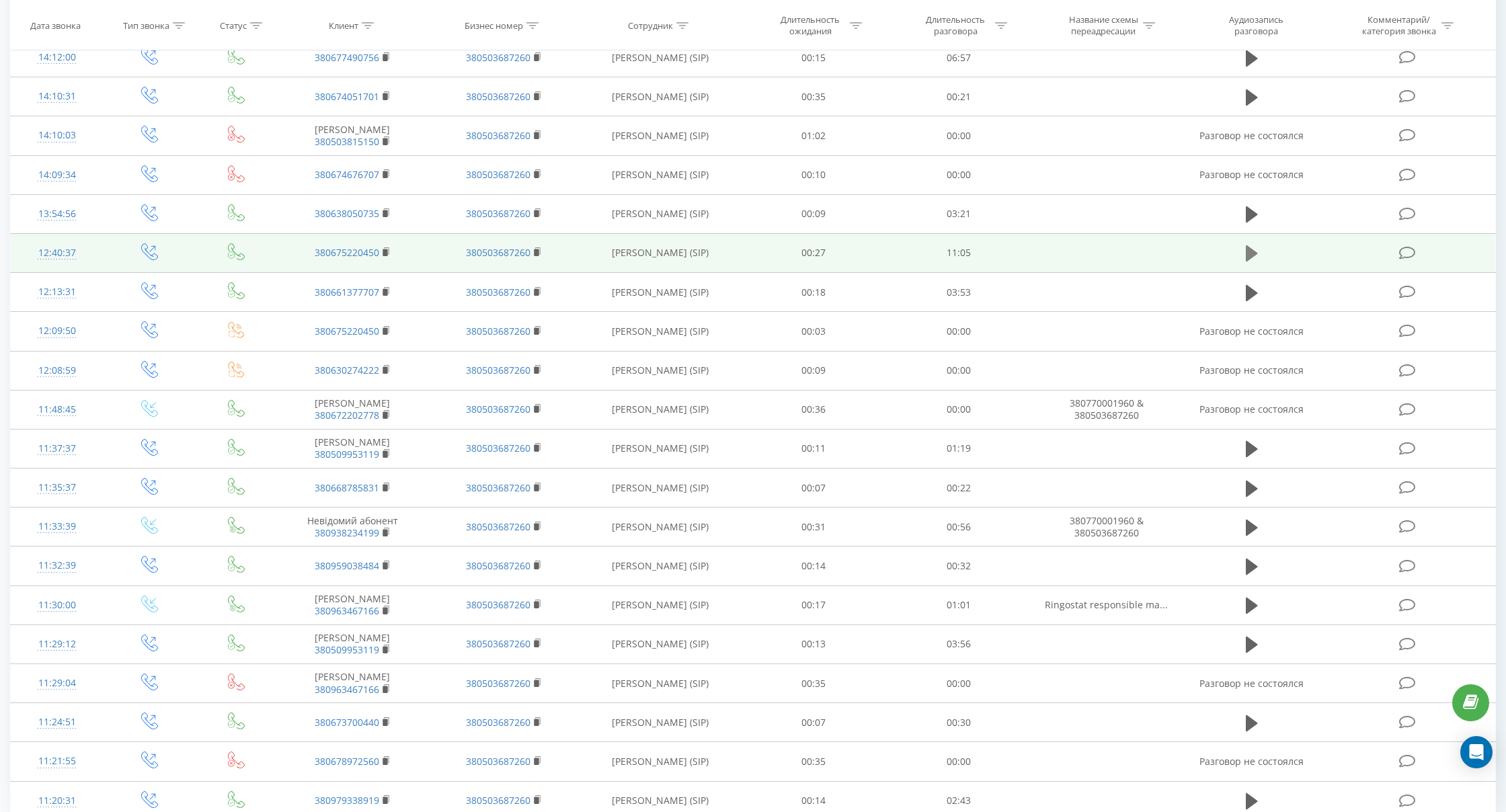 click 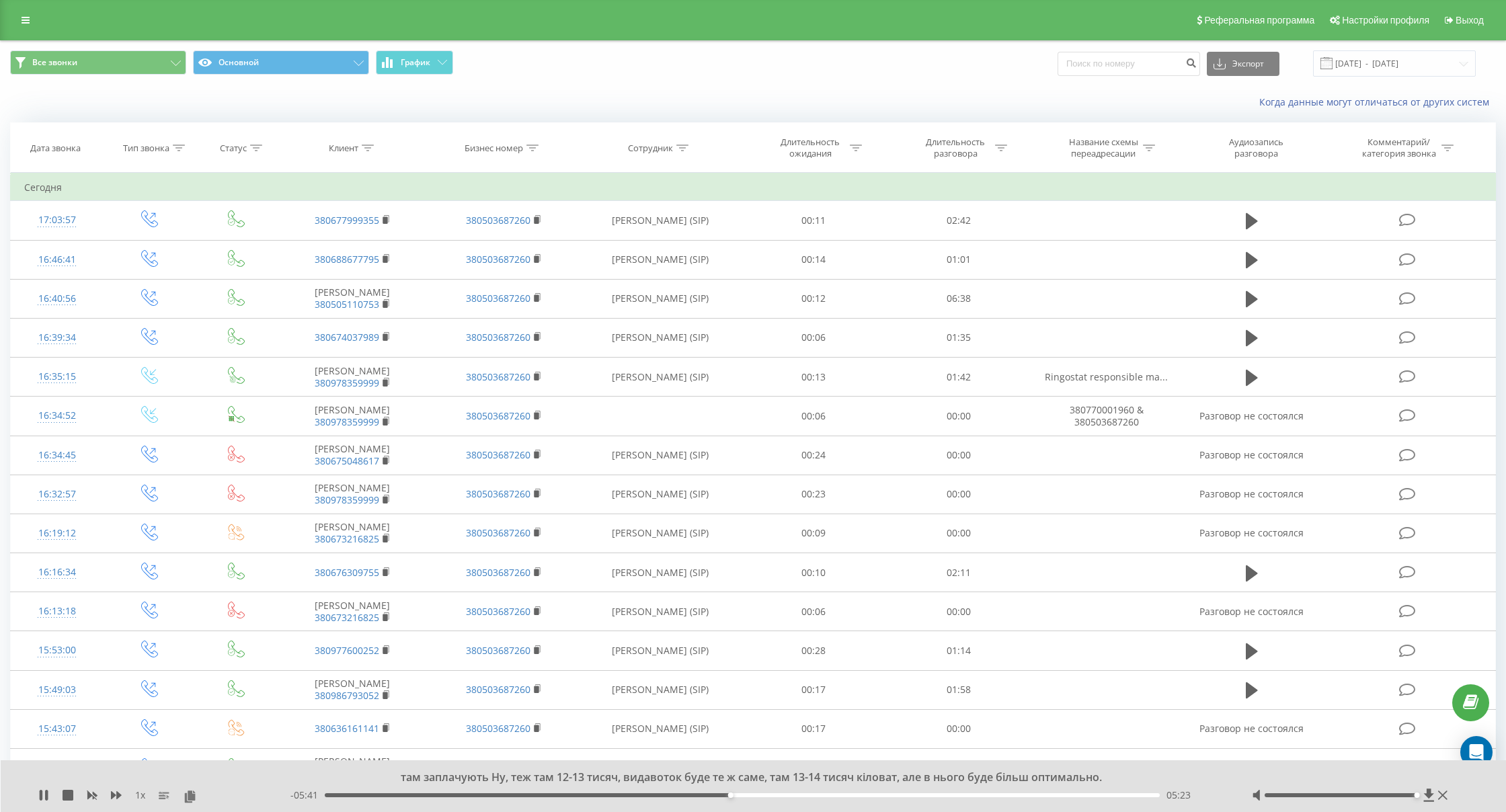 scroll, scrollTop: 0, scrollLeft: 0, axis: both 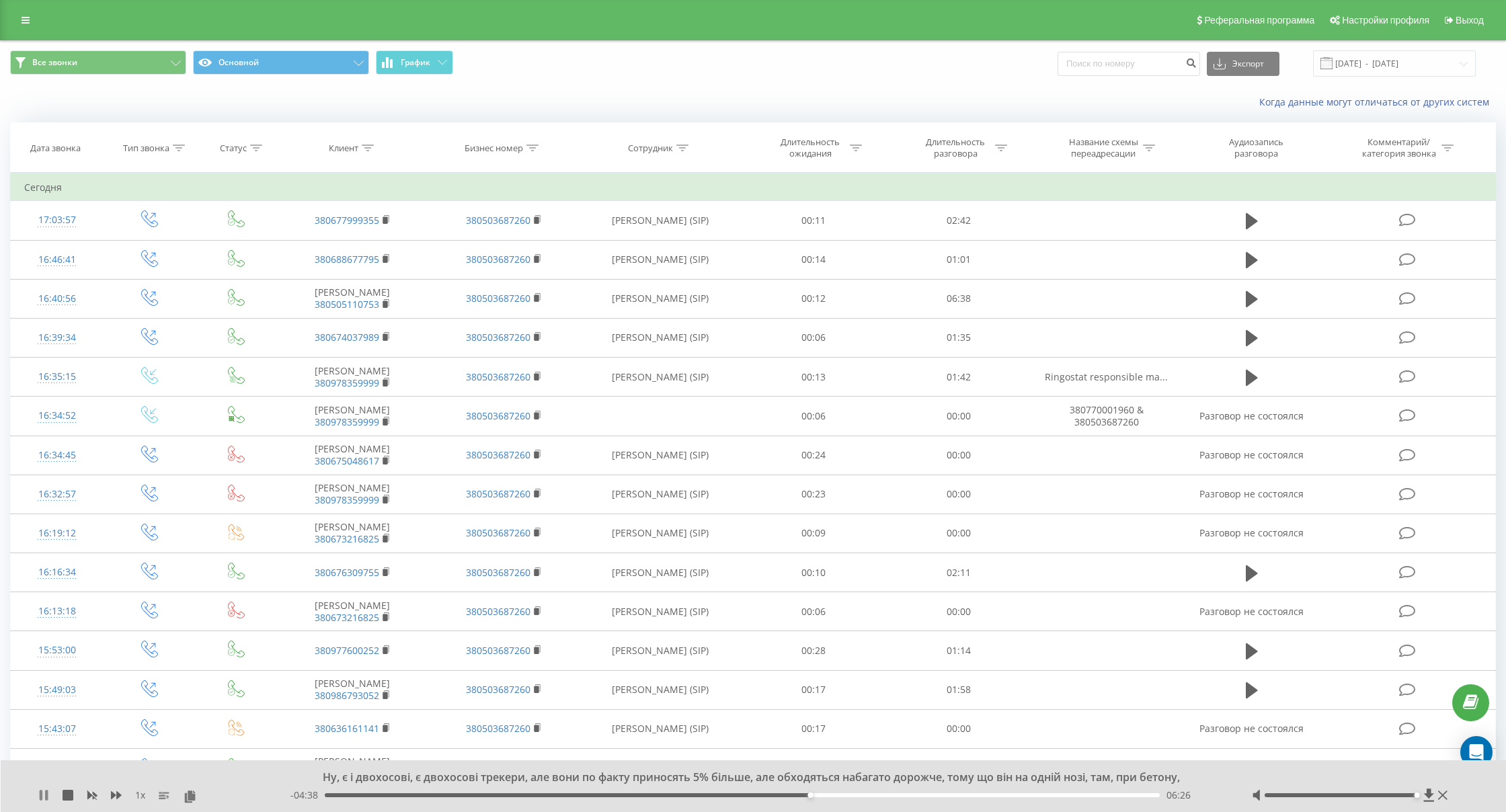 click 